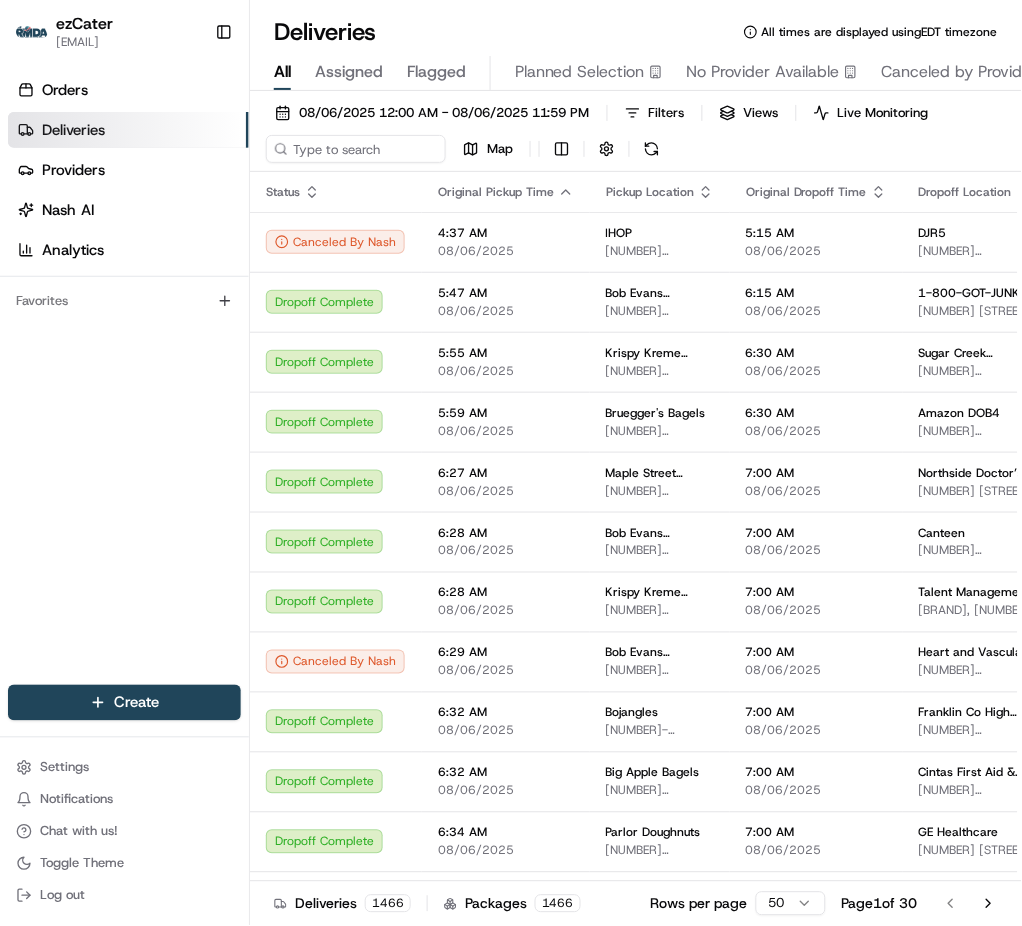 scroll, scrollTop: 0, scrollLeft: 0, axis: both 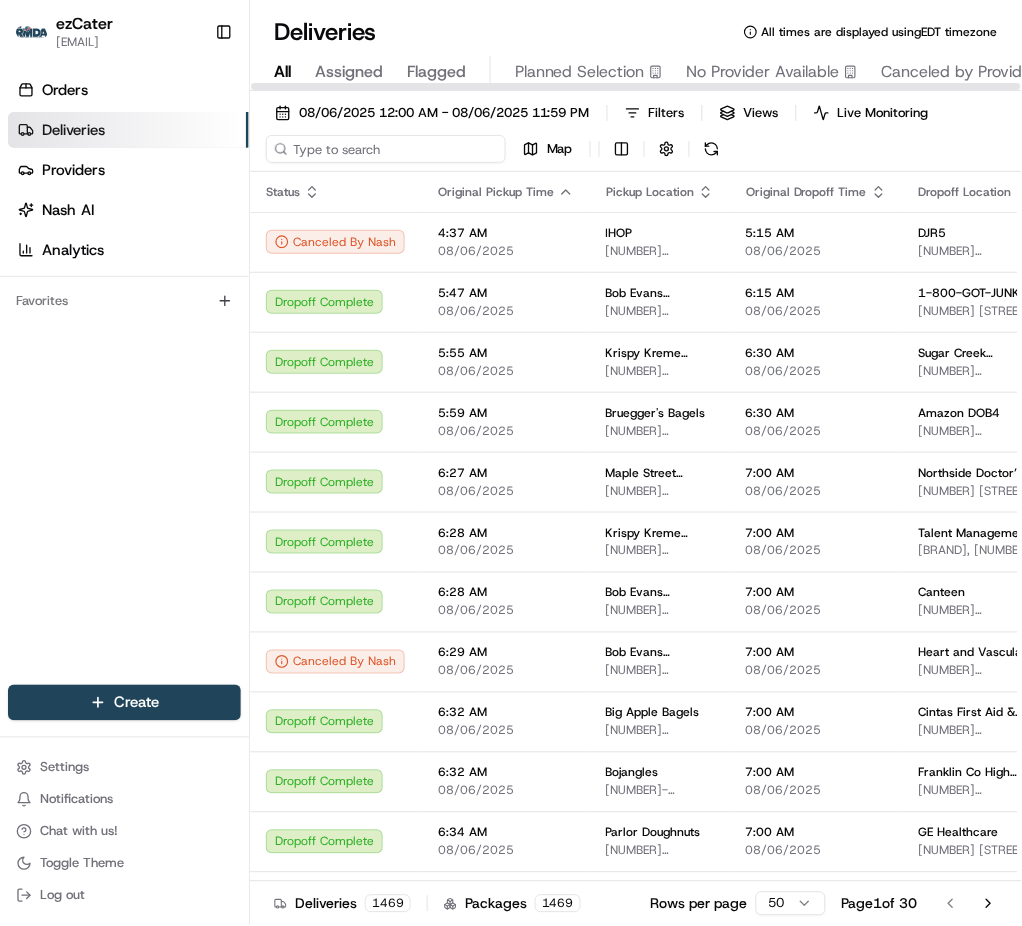 click at bounding box center (386, 149) 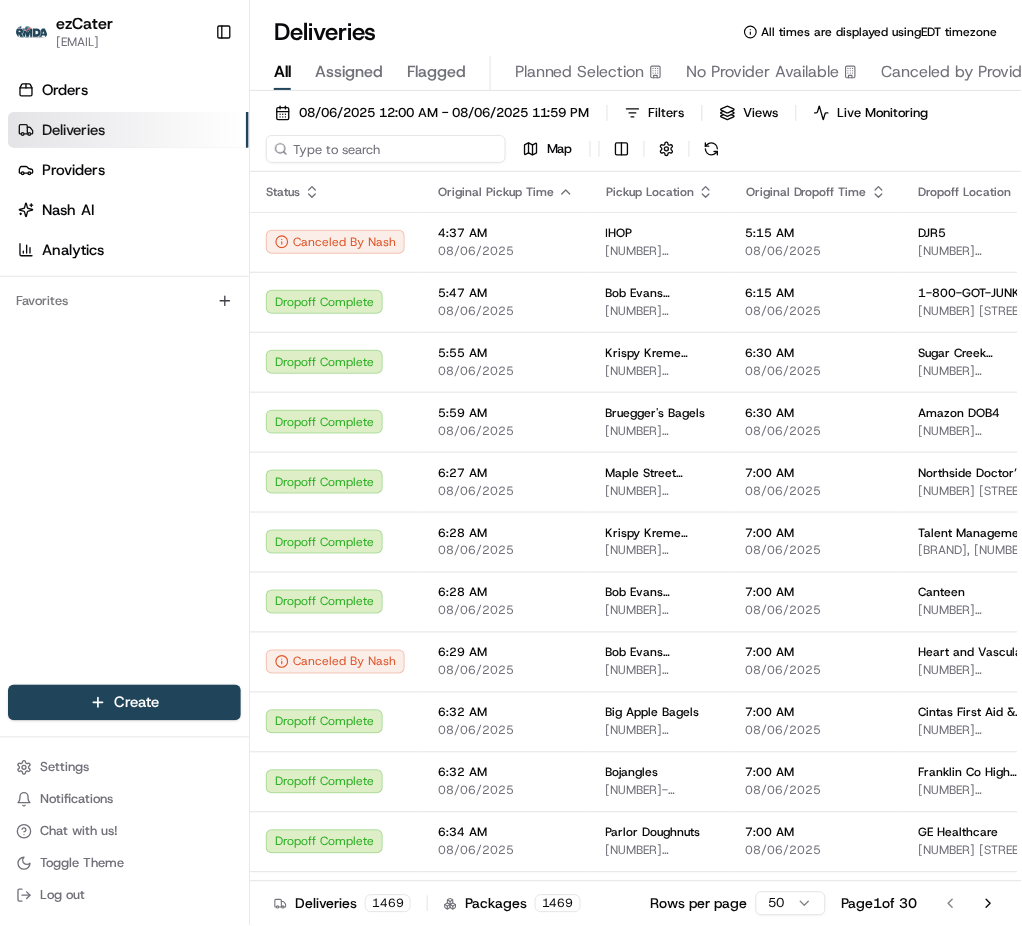 paste on "[LICENSE_PLATE]" 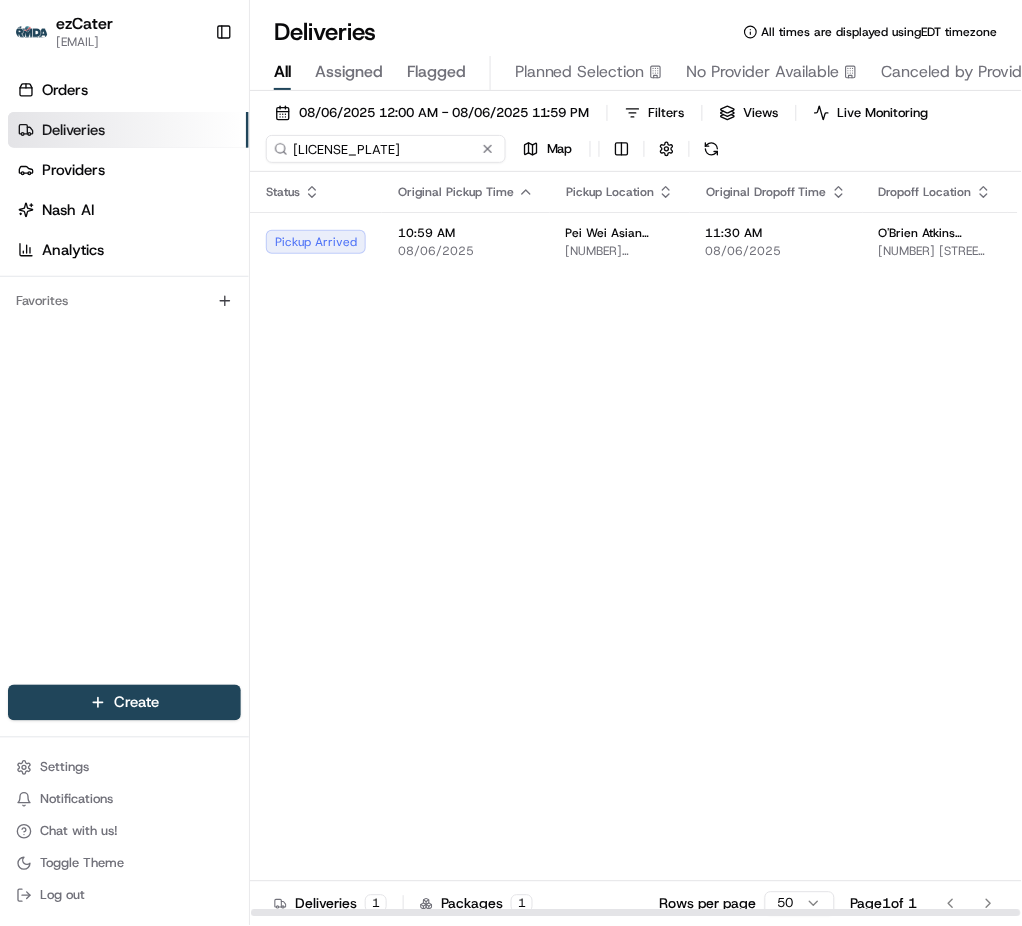 click on "[LICENSE_PLATE]" at bounding box center (386, 149) 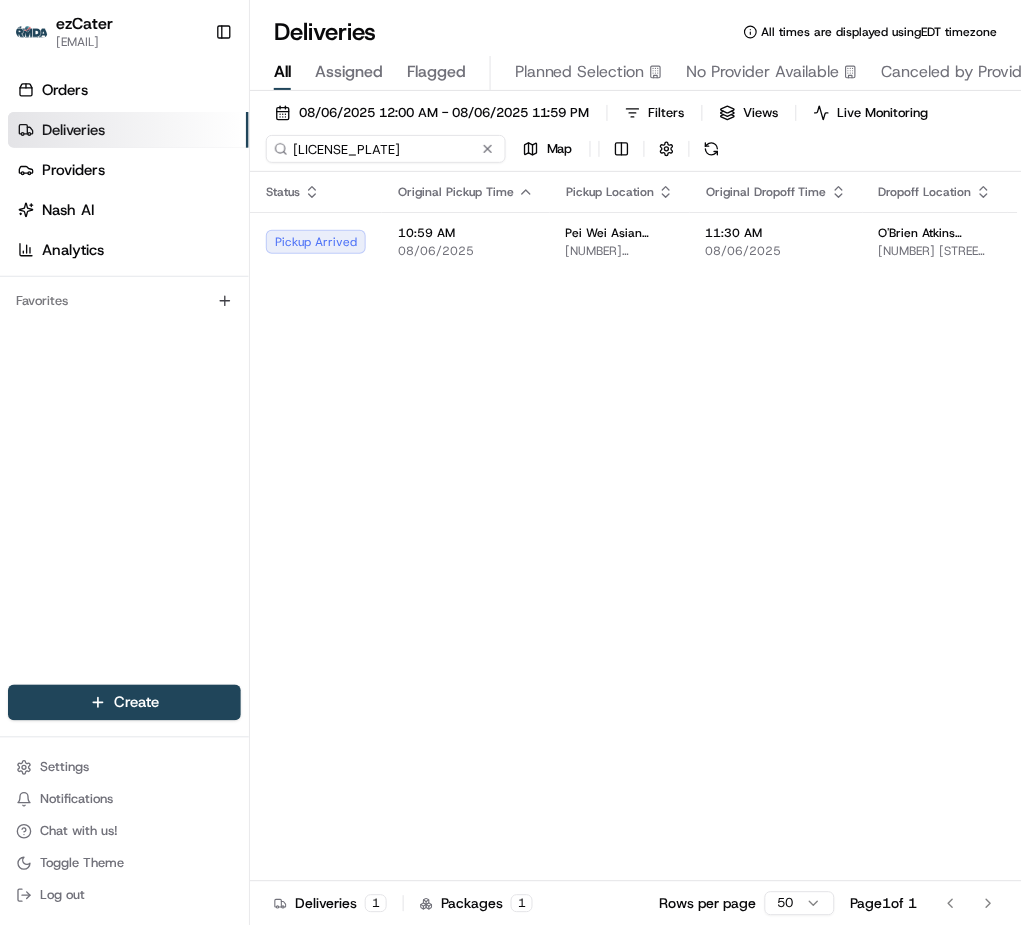 paste on "Z7TM4J" 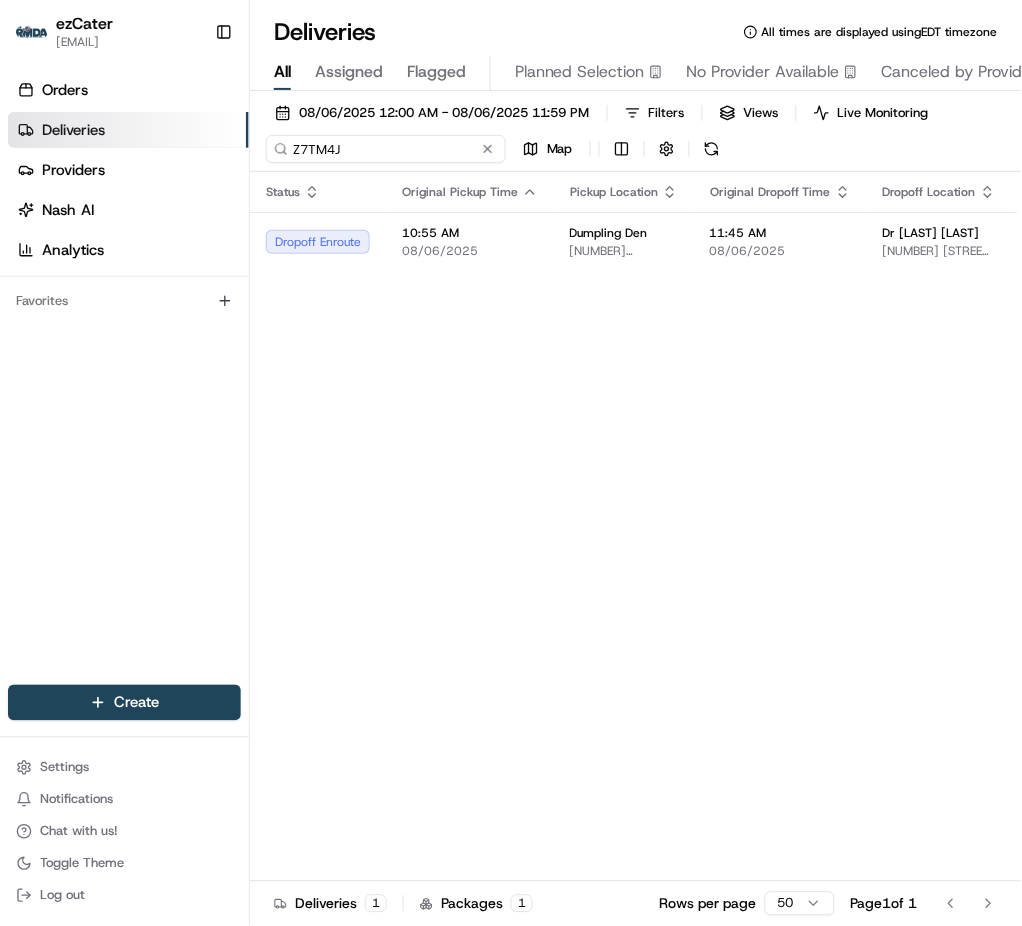 click on "Z7TM4J" at bounding box center (386, 149) 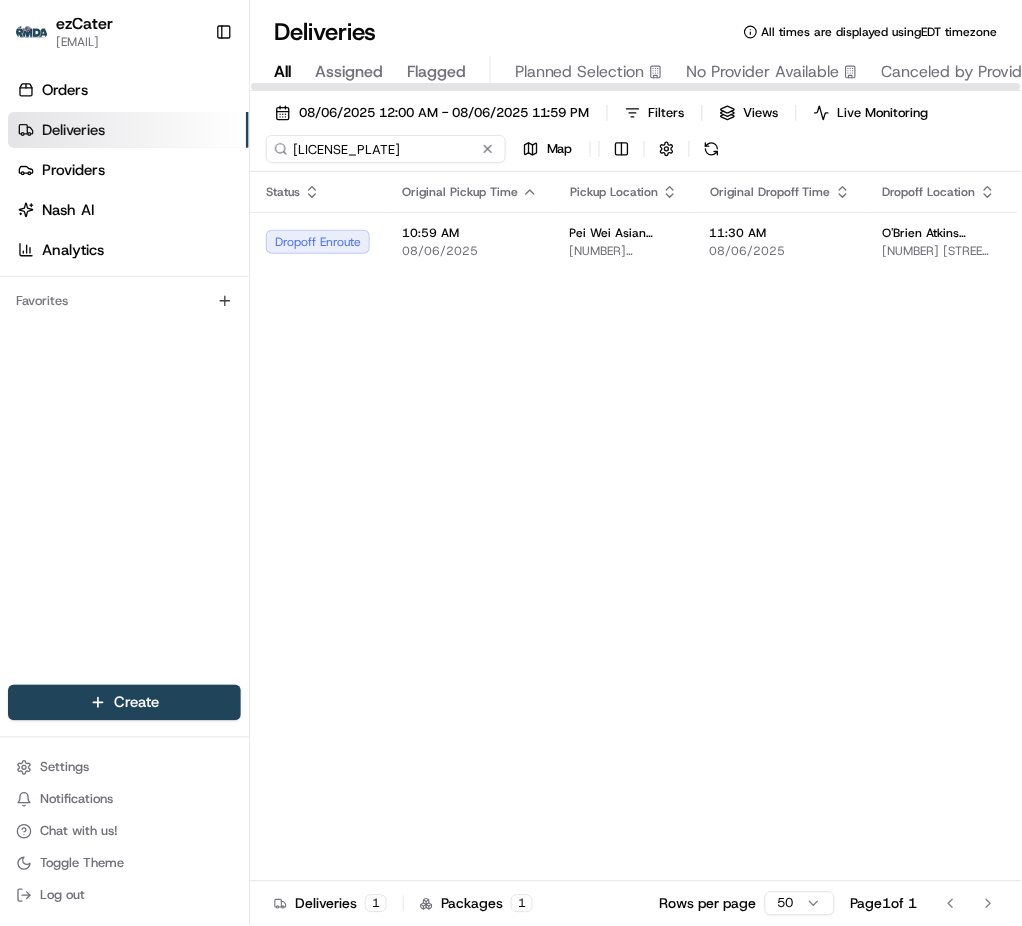 click on "[LICENSE_PLATE]" at bounding box center (386, 149) 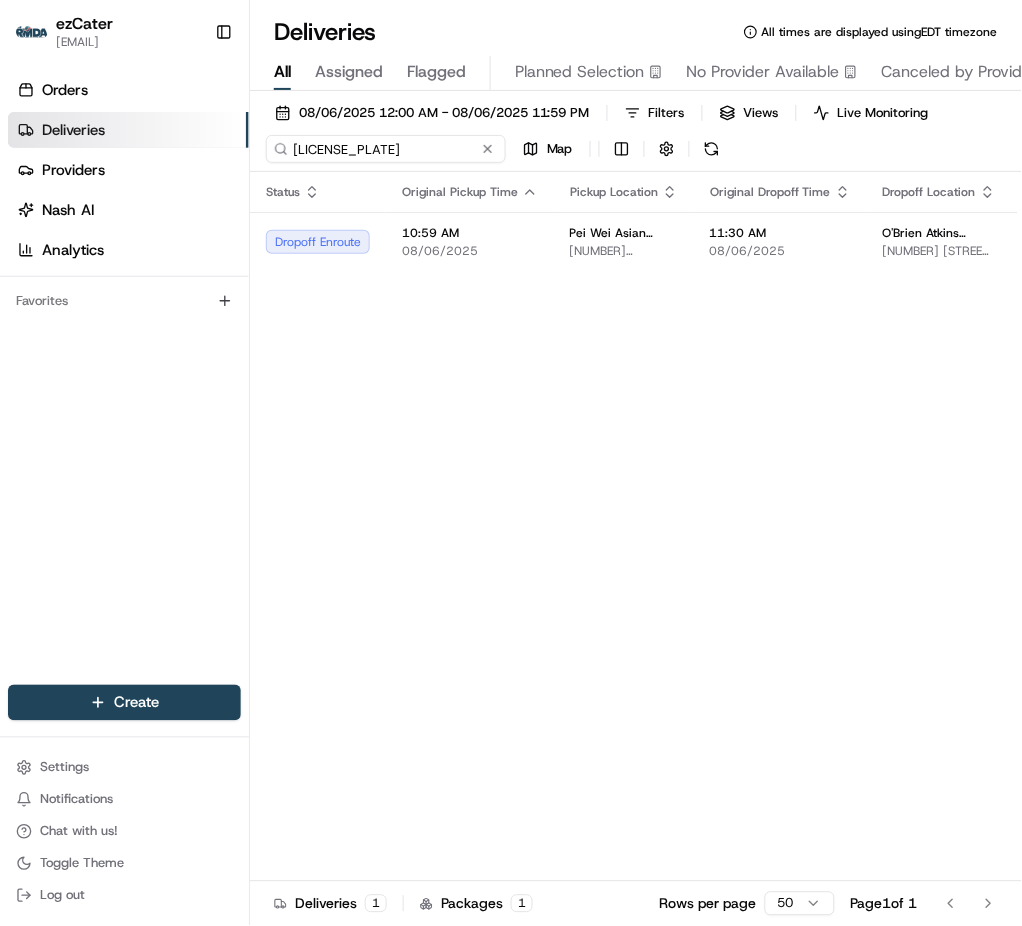 paste on "Z7TM4J" 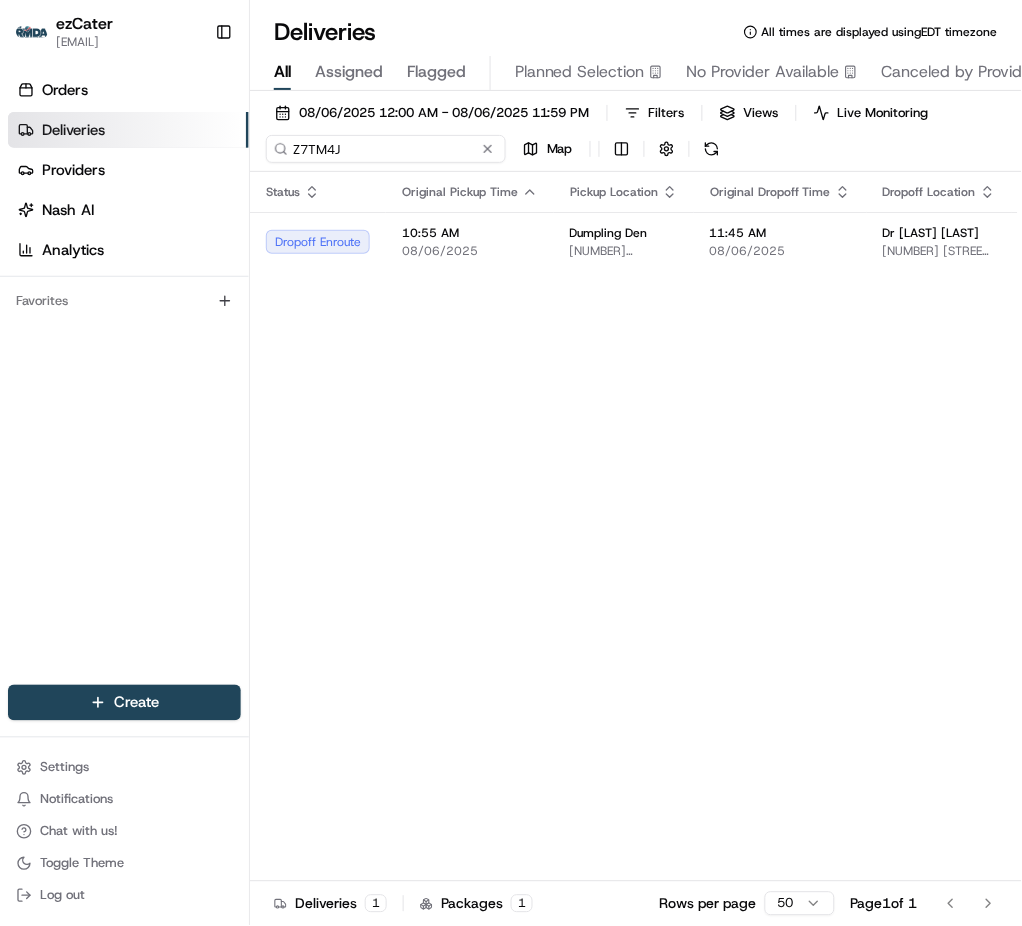 click on "Z7TM4J" at bounding box center [386, 149] 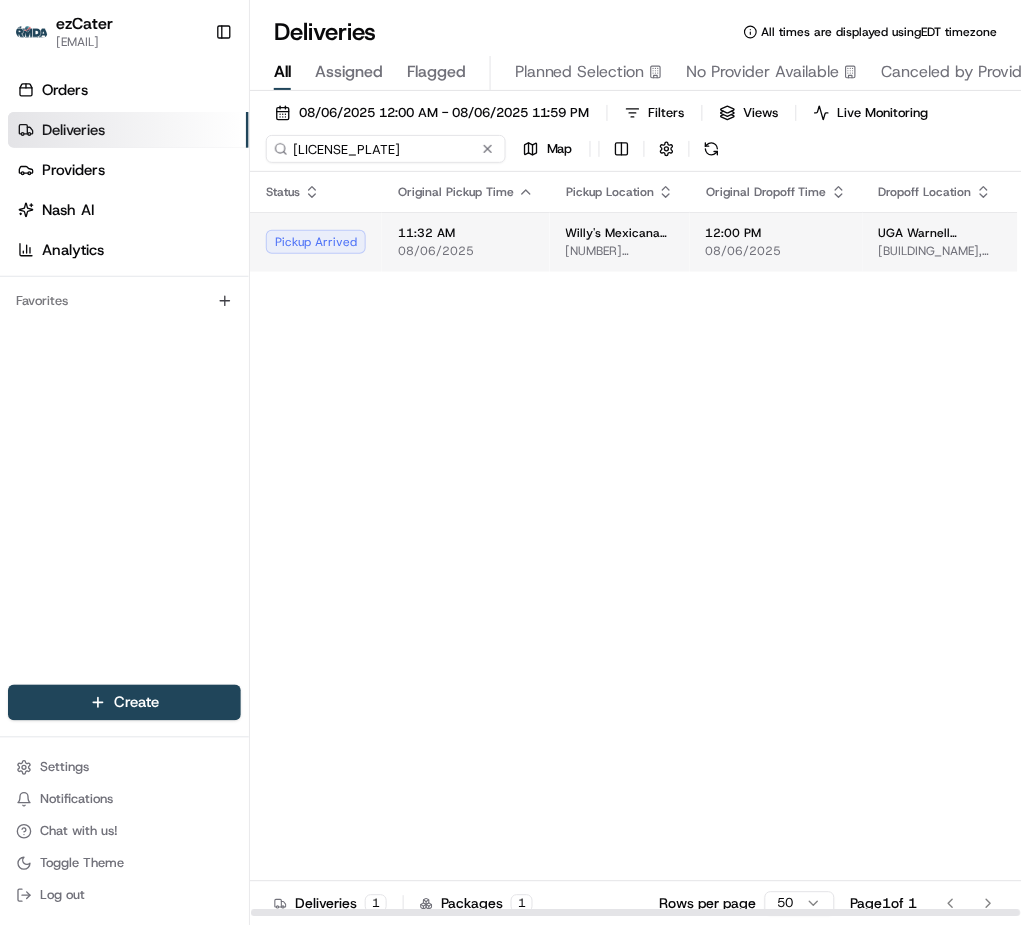 type on "[LICENSE_PLATE]" 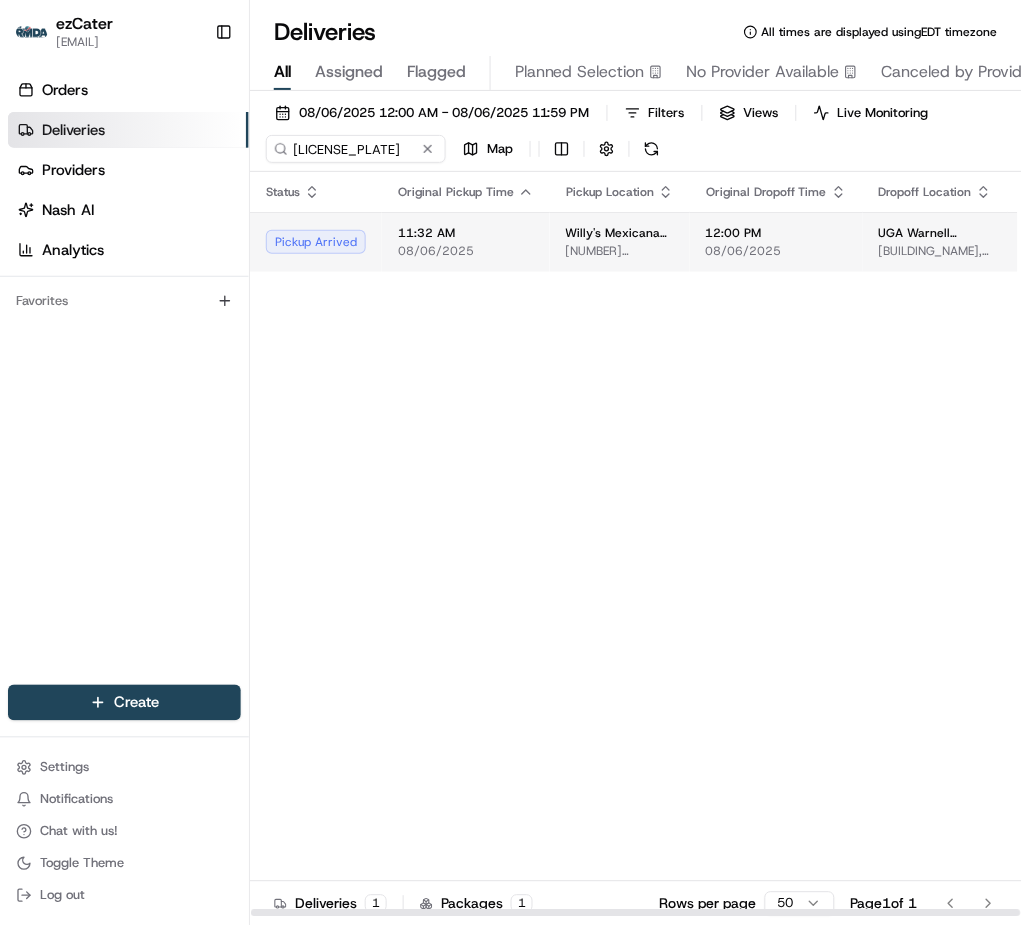 click on "08/06/2025" at bounding box center (466, 251) 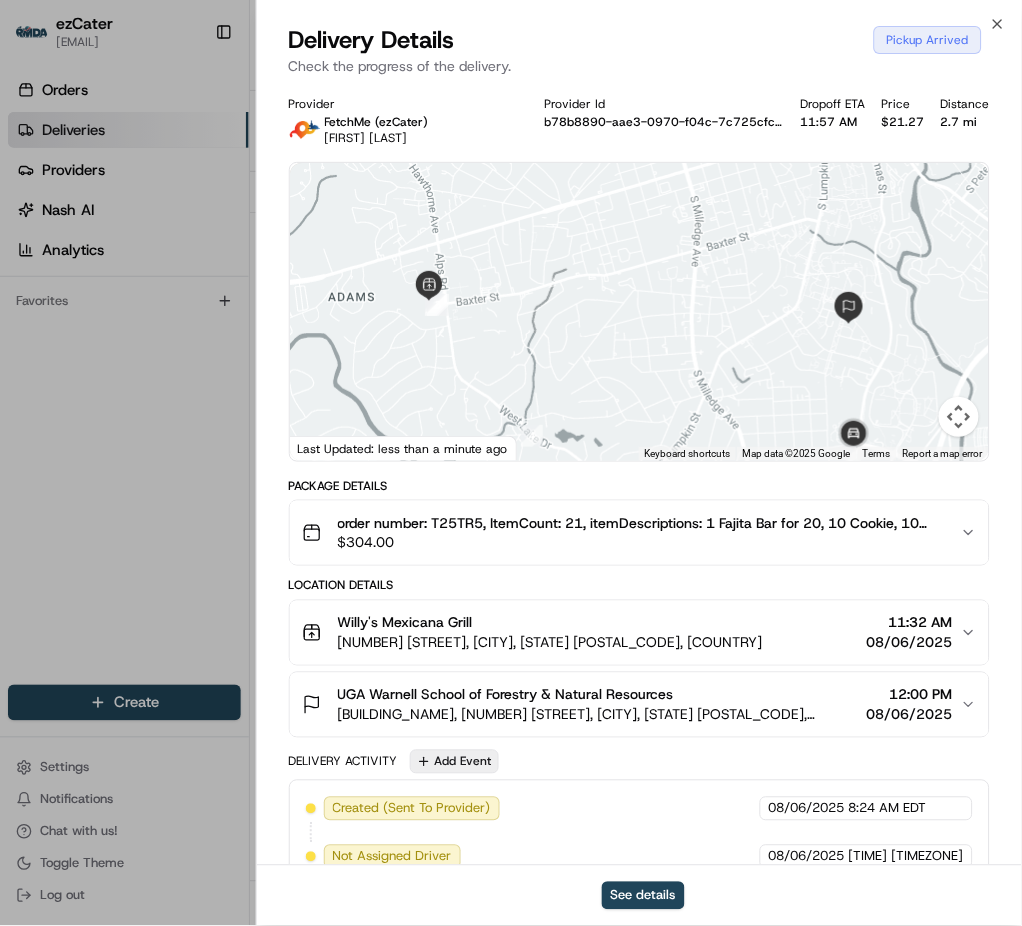 click on "Add Event" at bounding box center [454, 762] 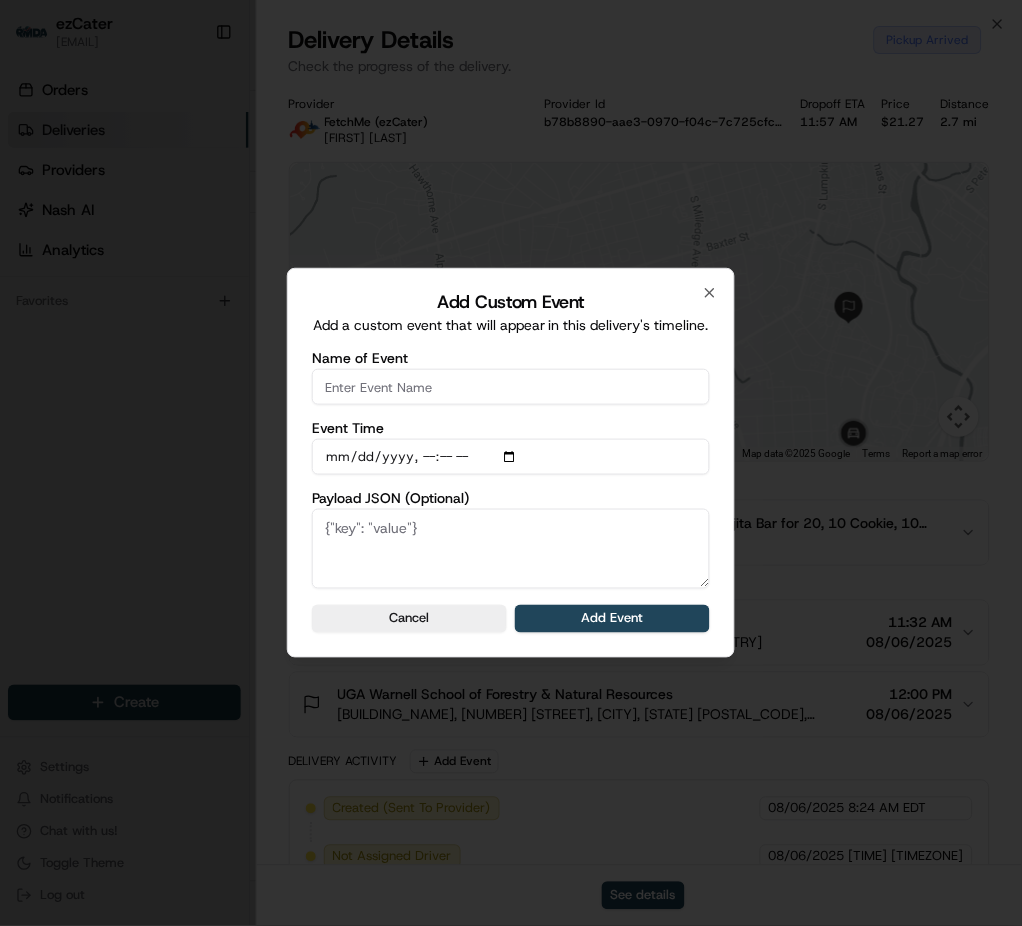 click on "Name of Event" at bounding box center (511, 387) 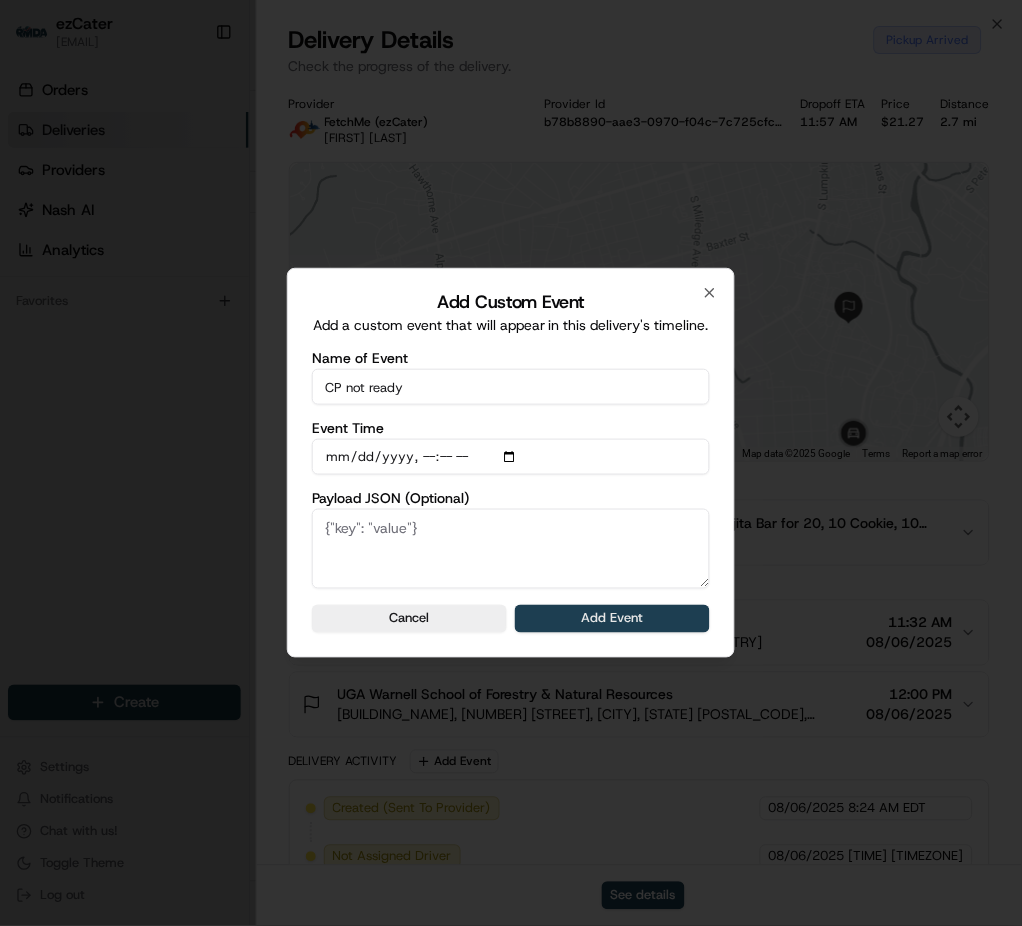 click on "Add Event" at bounding box center (612, 619) 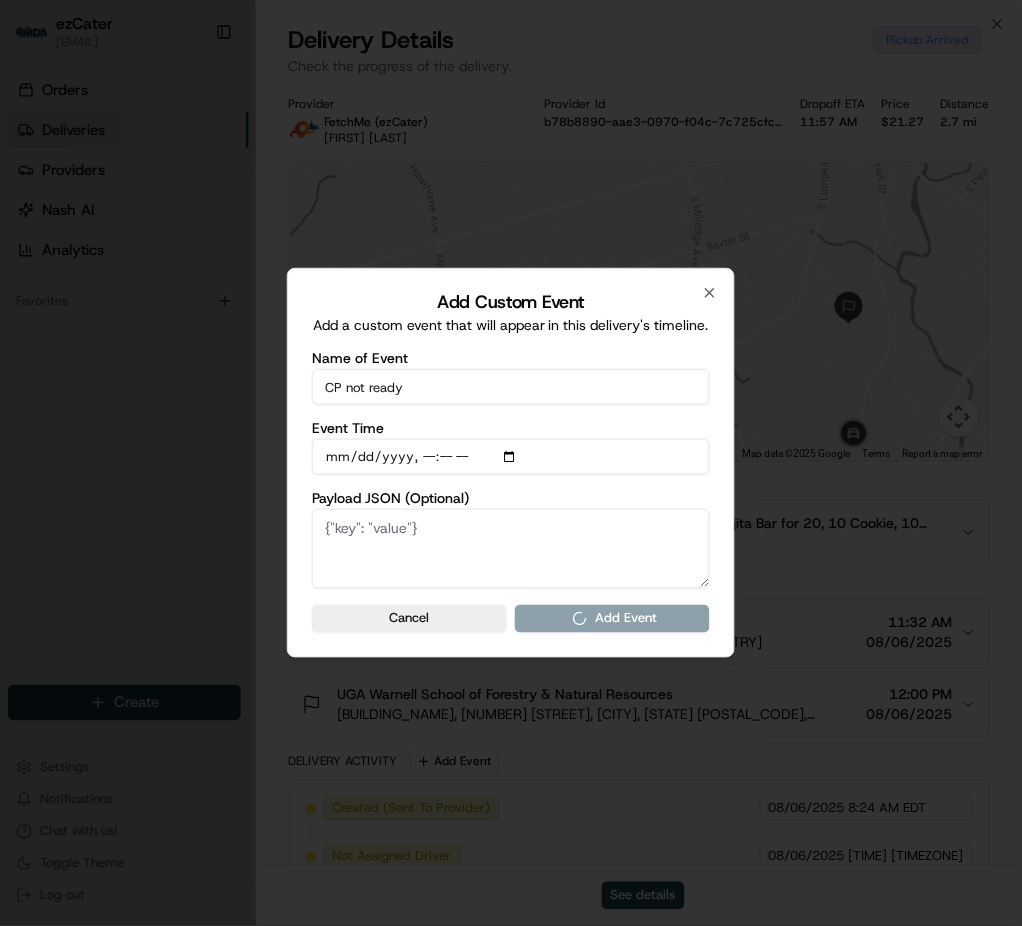type 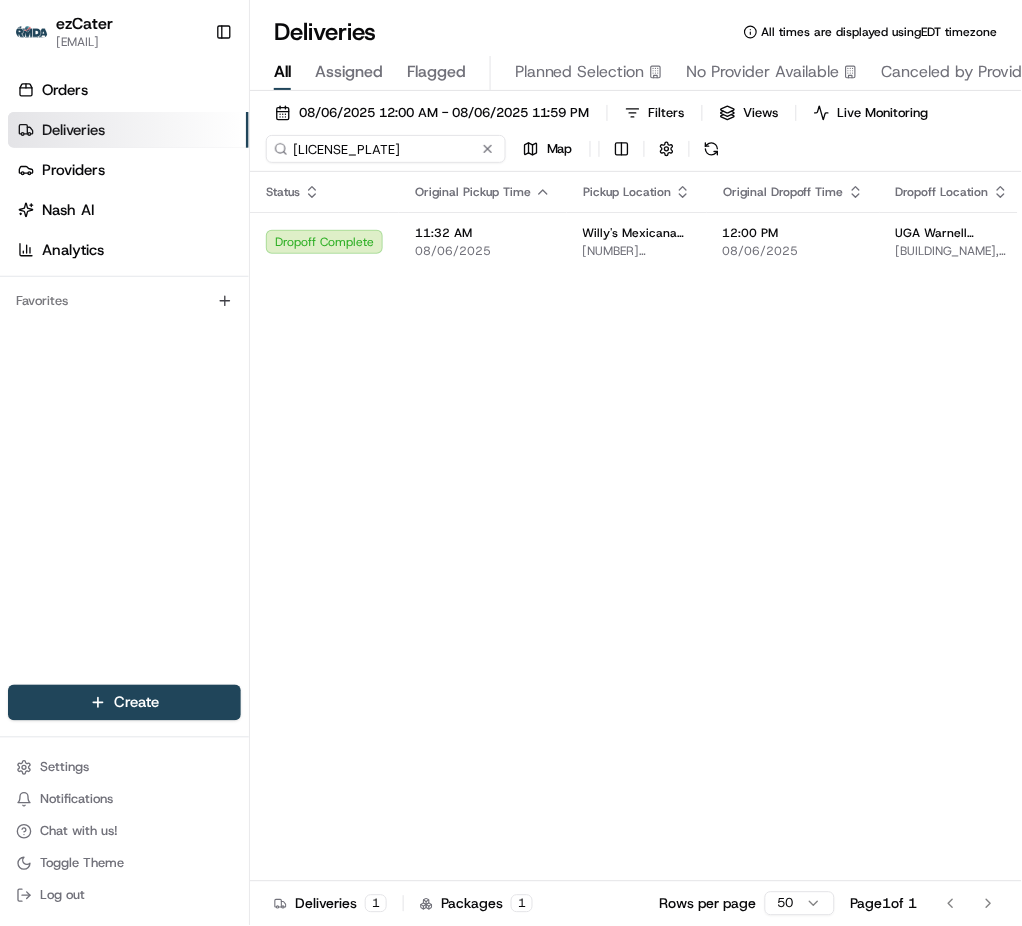 click on "[LICENSE_PLATE]" at bounding box center (386, 149) 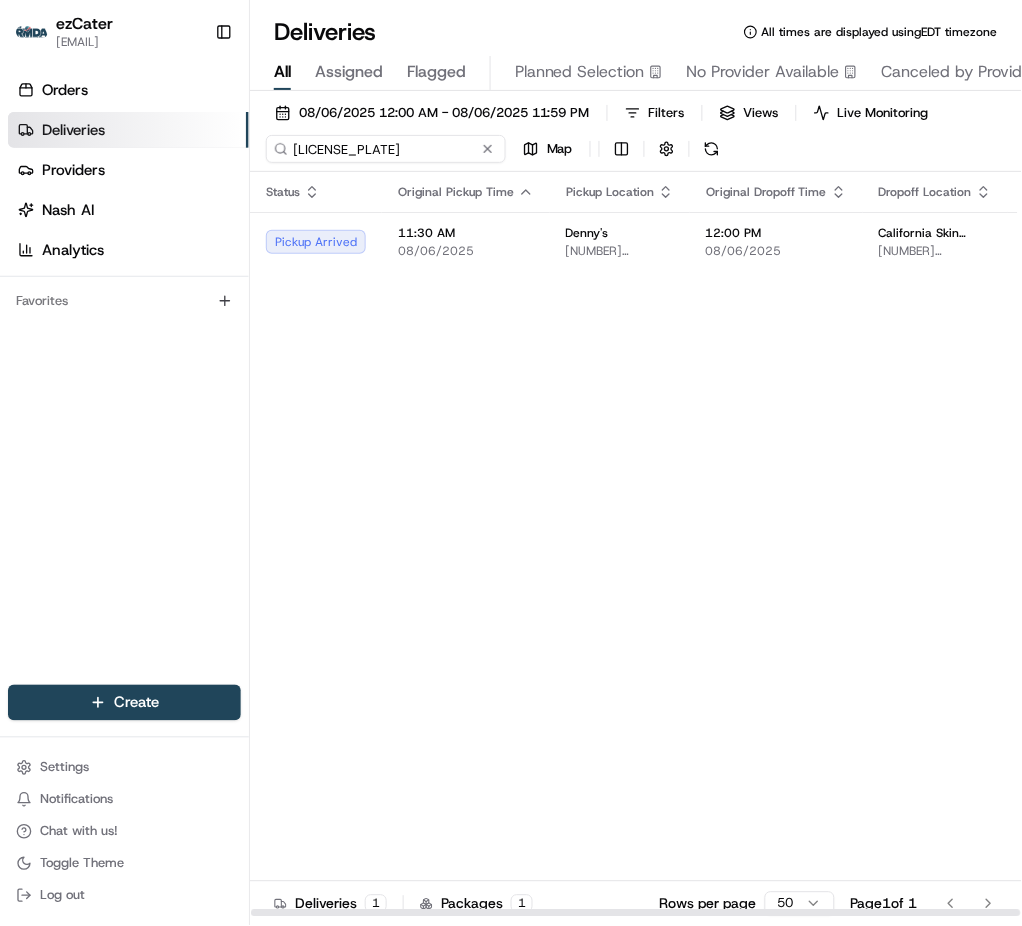 click on "[LICENSE_PLATE]" at bounding box center [386, 149] 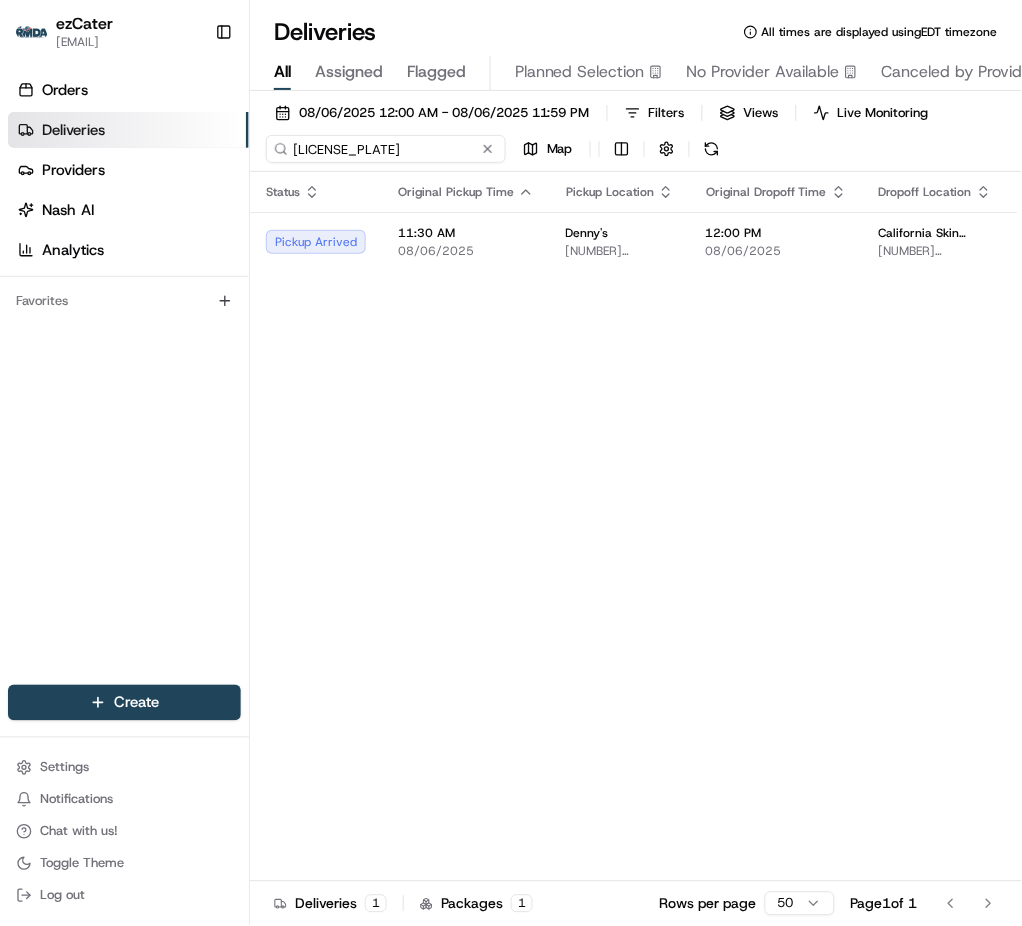 click on "[LICENSE_PLATE]" at bounding box center [386, 149] 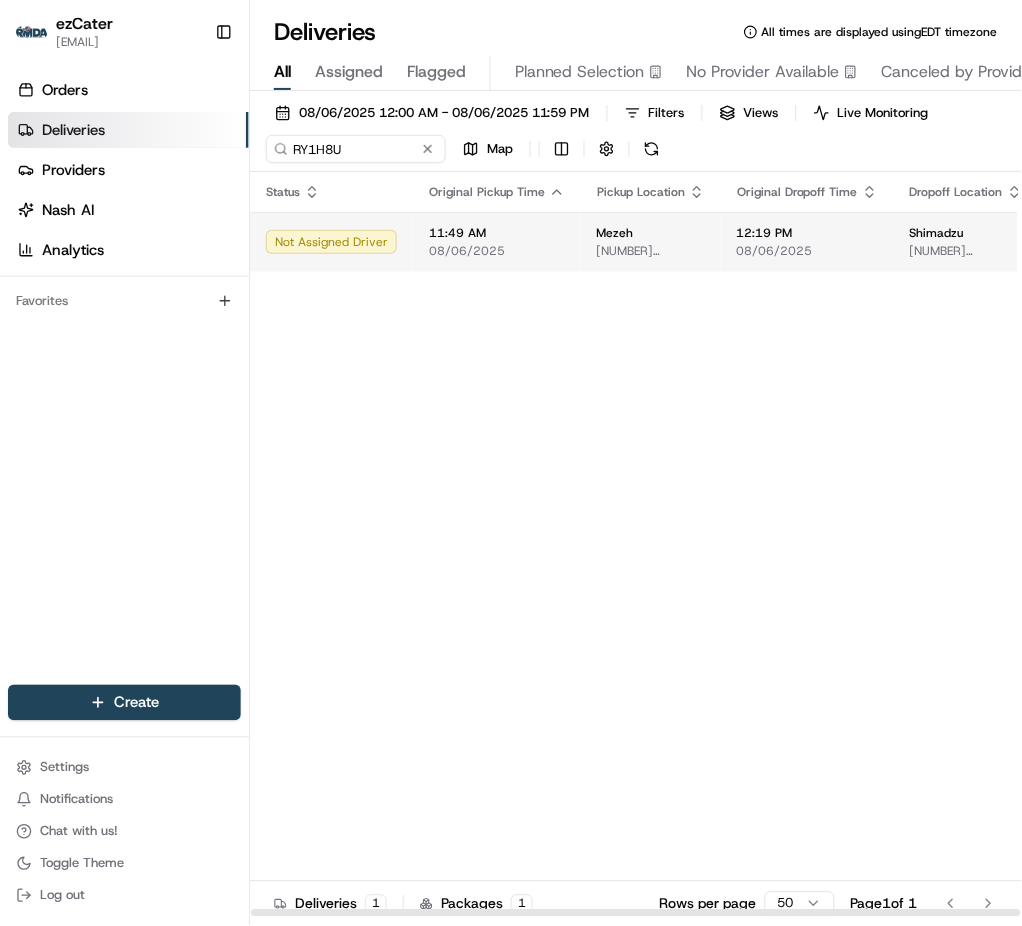 click on "08/06/2025" at bounding box center [497, 251] 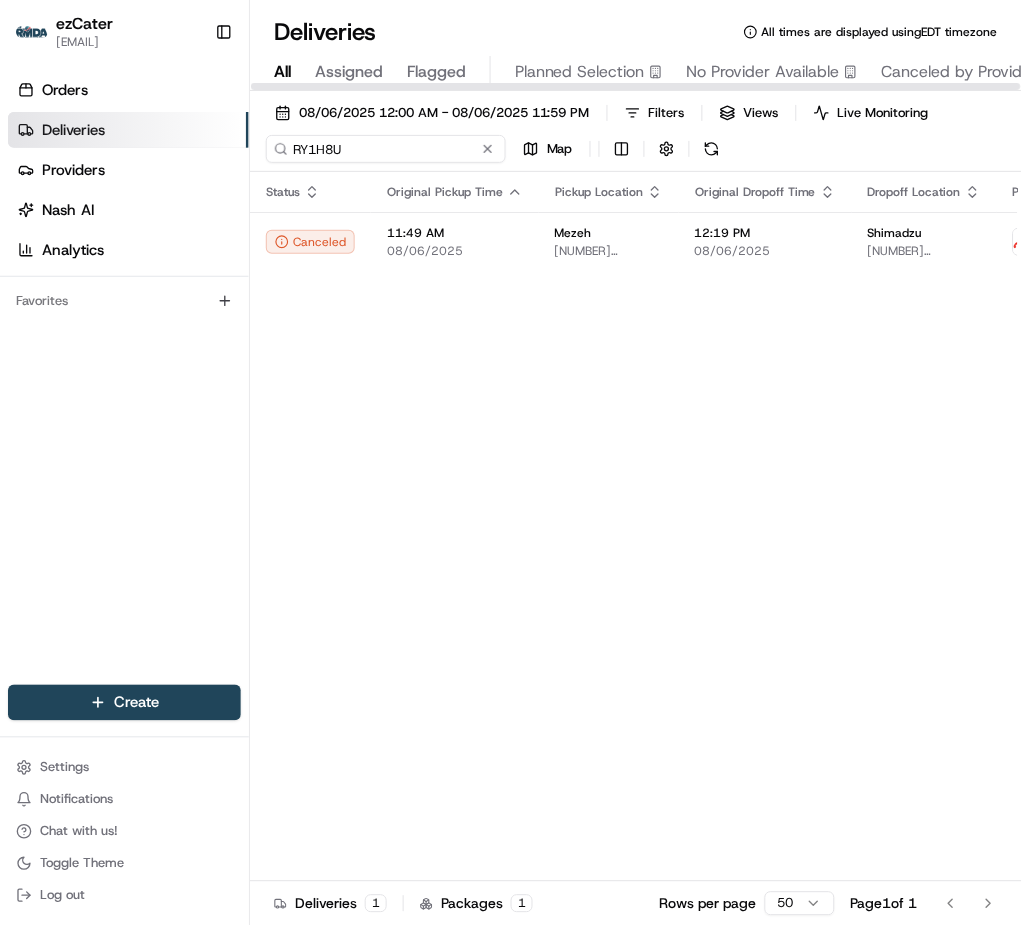 click on "RY1H8U" at bounding box center [386, 149] 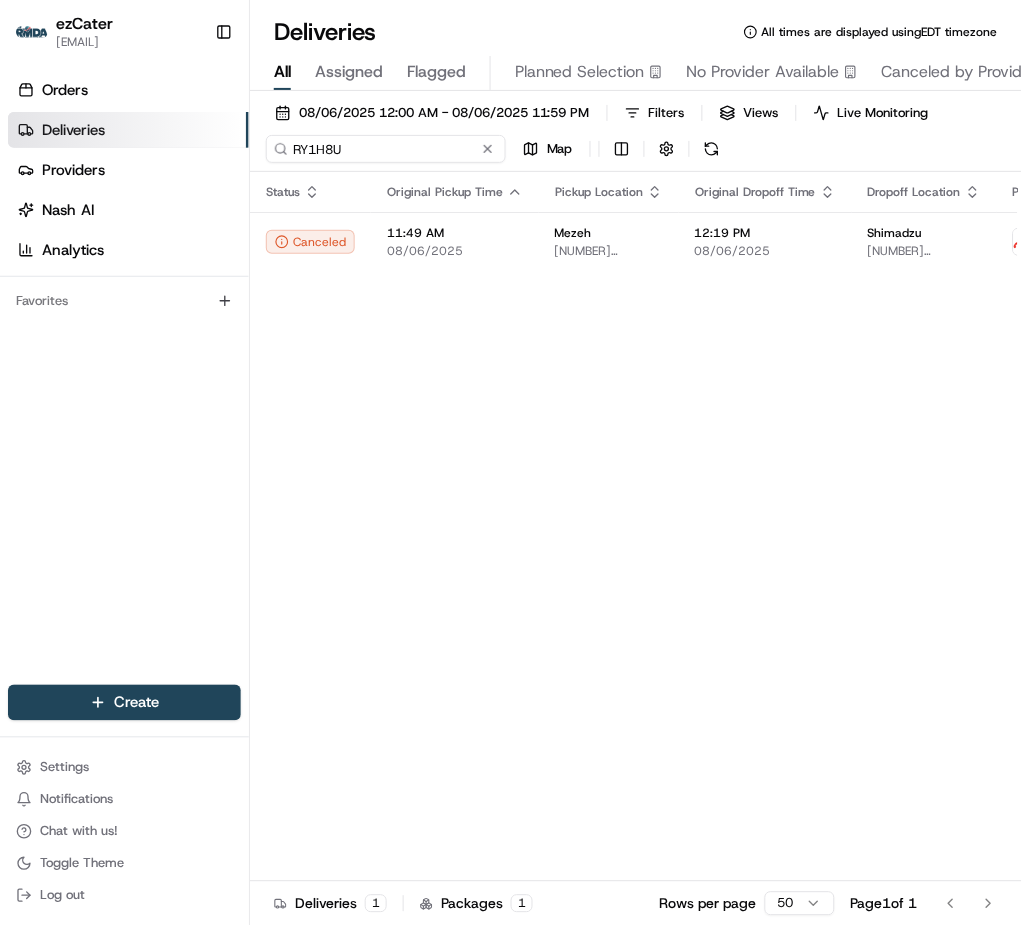 click on "RY1H8U" at bounding box center [386, 149] 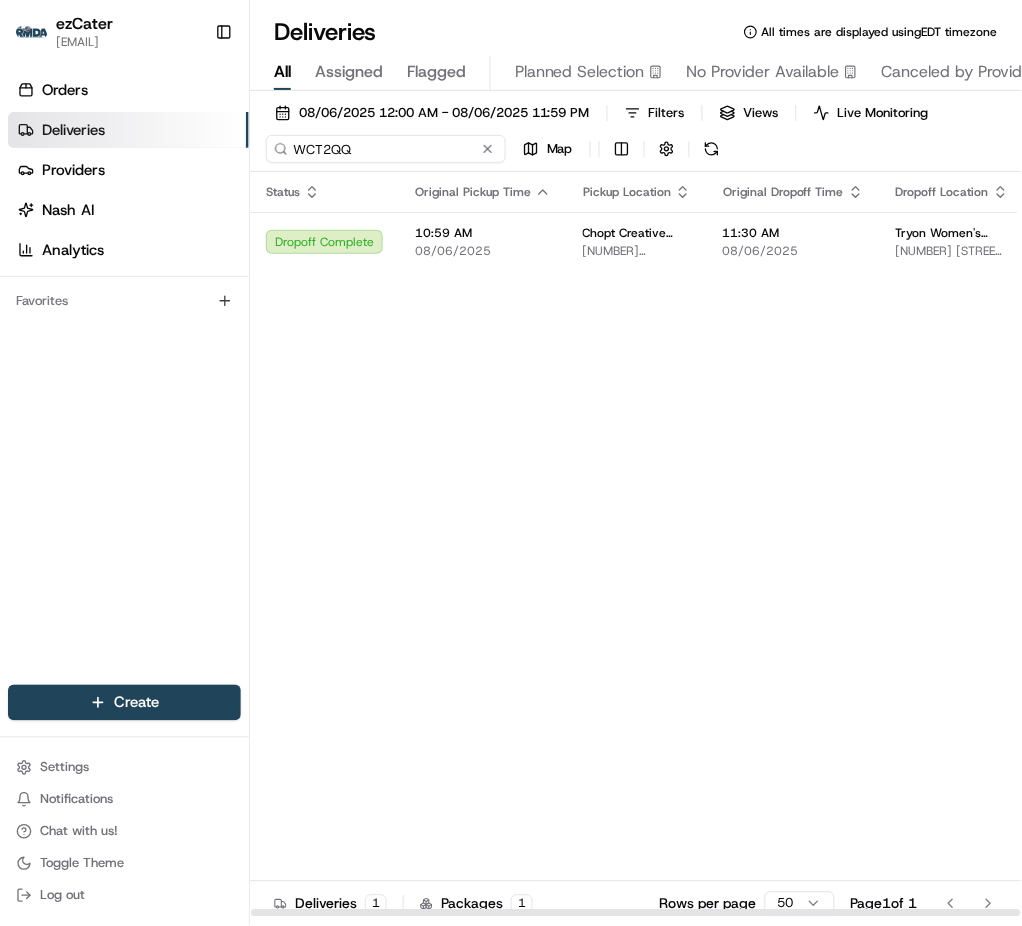 click on "WCT2QQ" at bounding box center (386, 149) 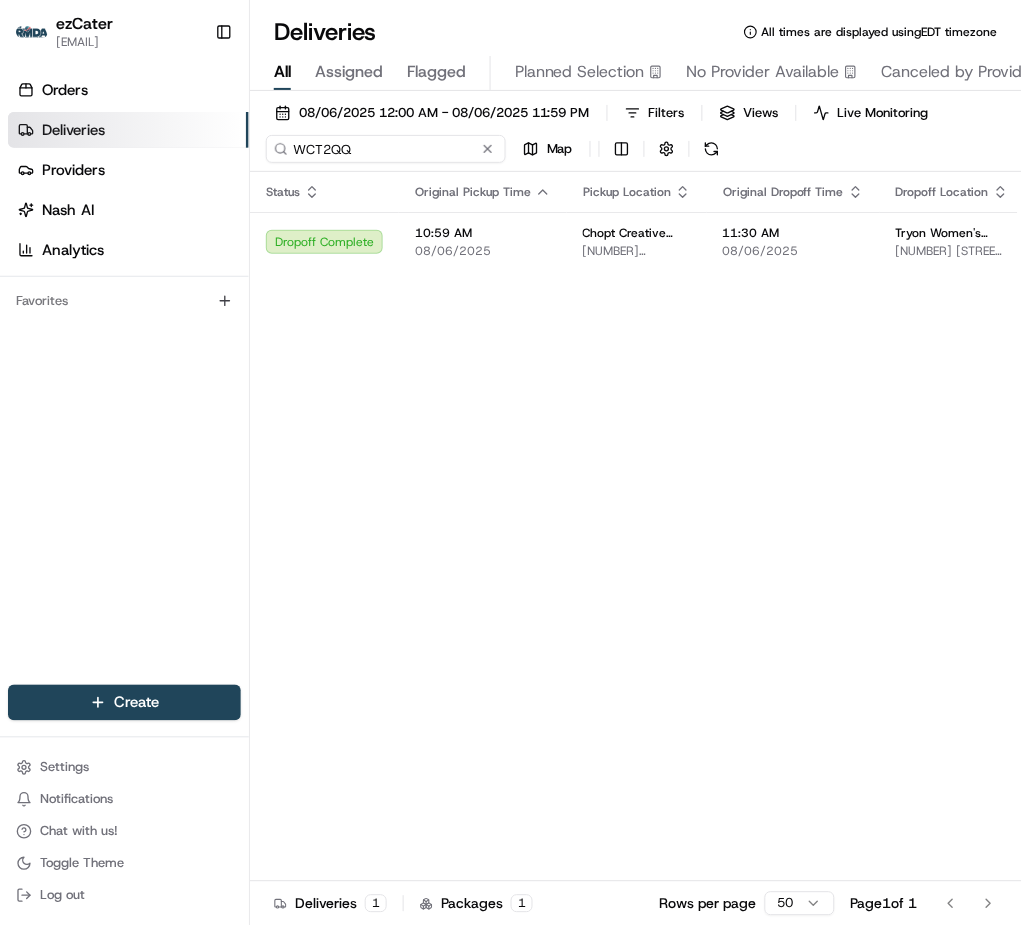 click on "WCT2QQ" at bounding box center [386, 149] 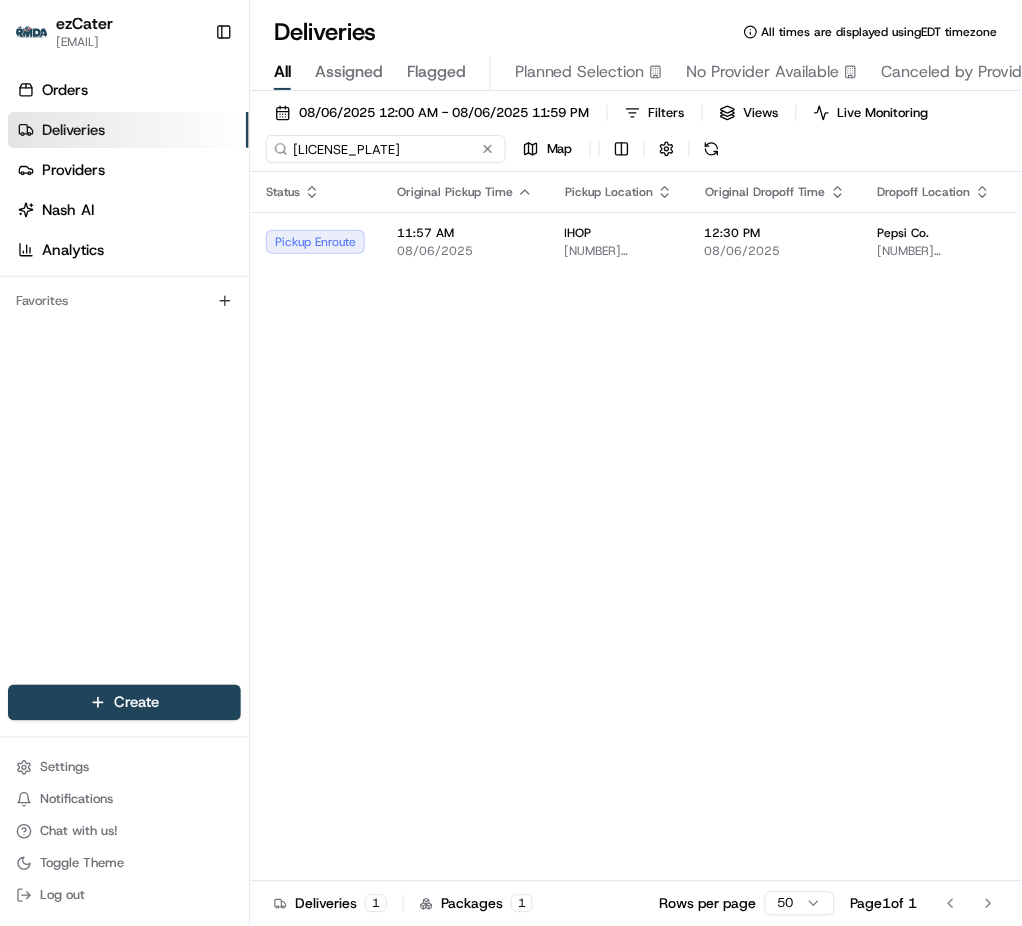click on "[LICENSE_PLATE]" at bounding box center [386, 149] 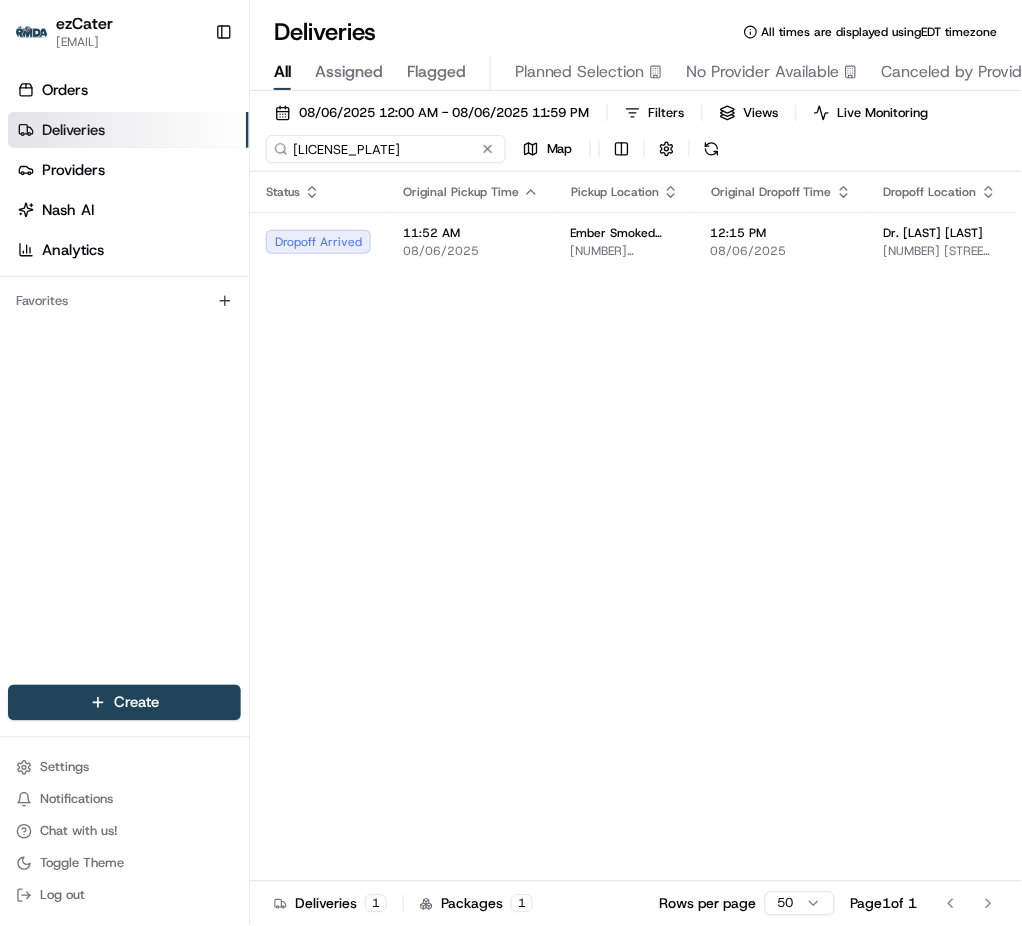 click on "[LICENSE_PLATE]" at bounding box center [386, 149] 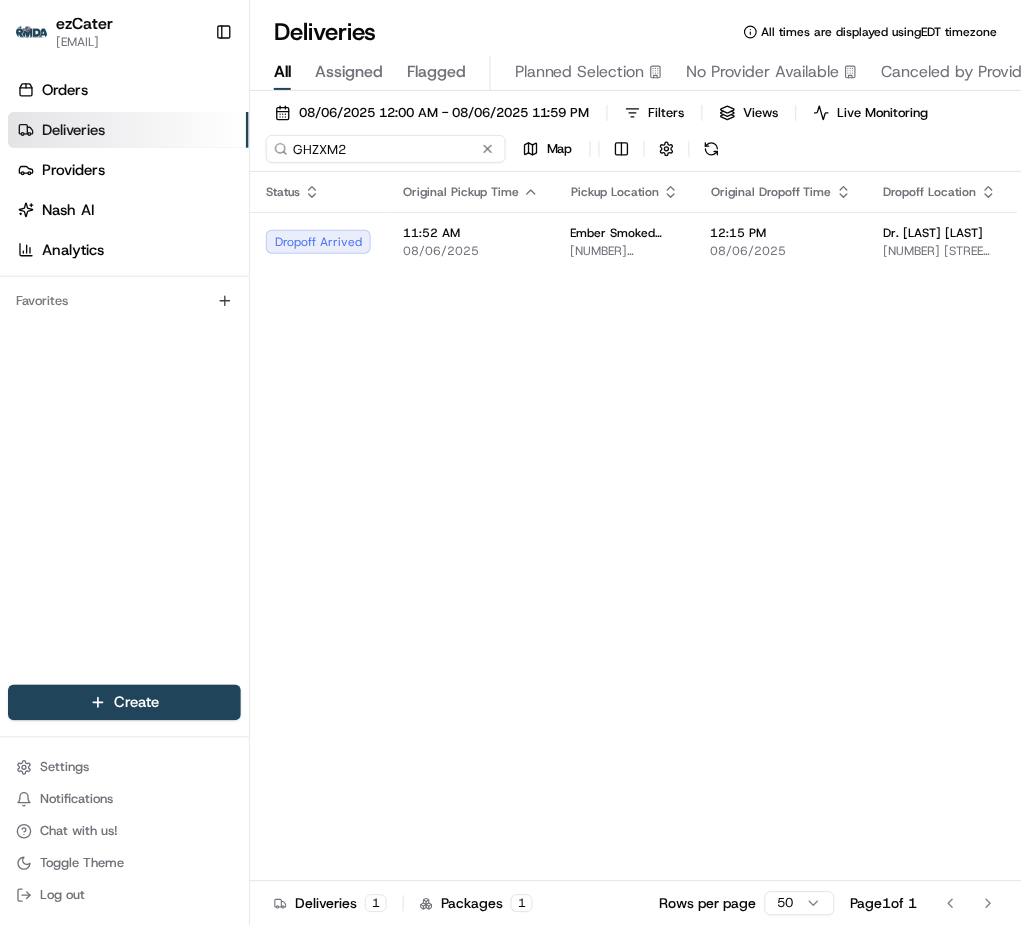 type on "GHZXM2" 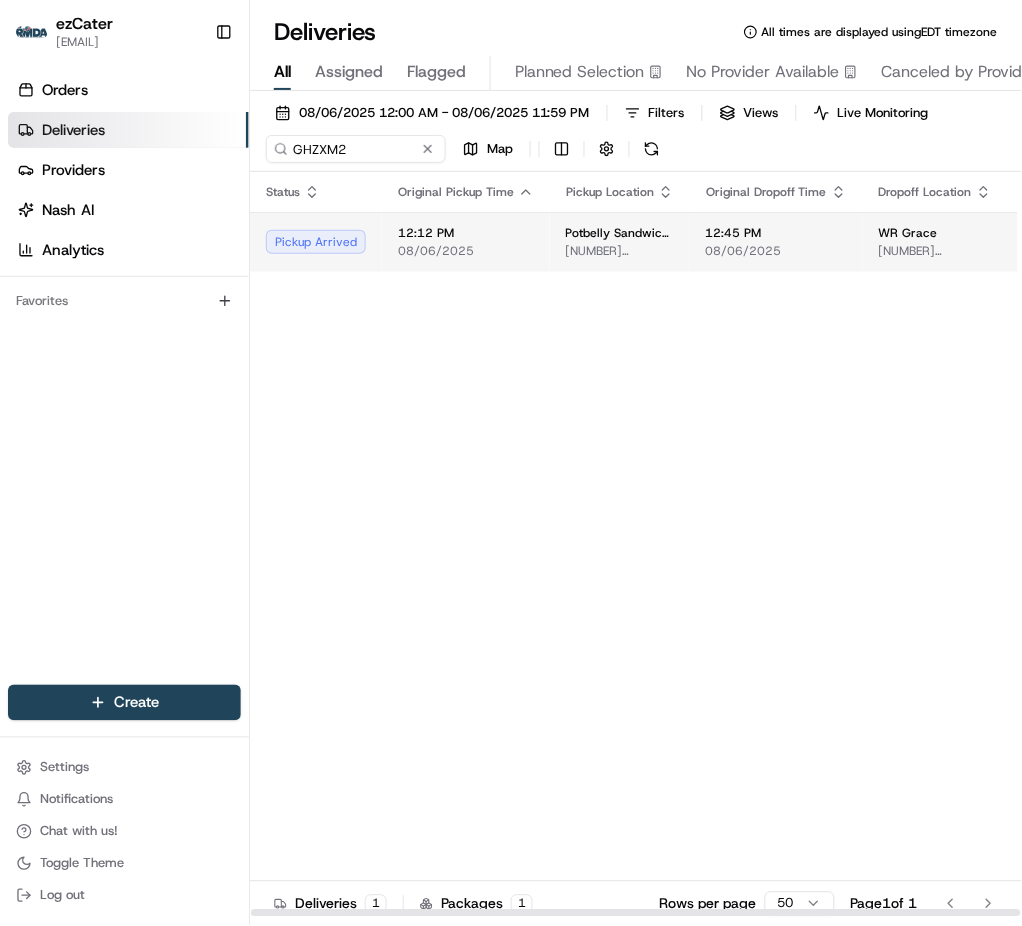 click on "08/06/2025" at bounding box center [466, 251] 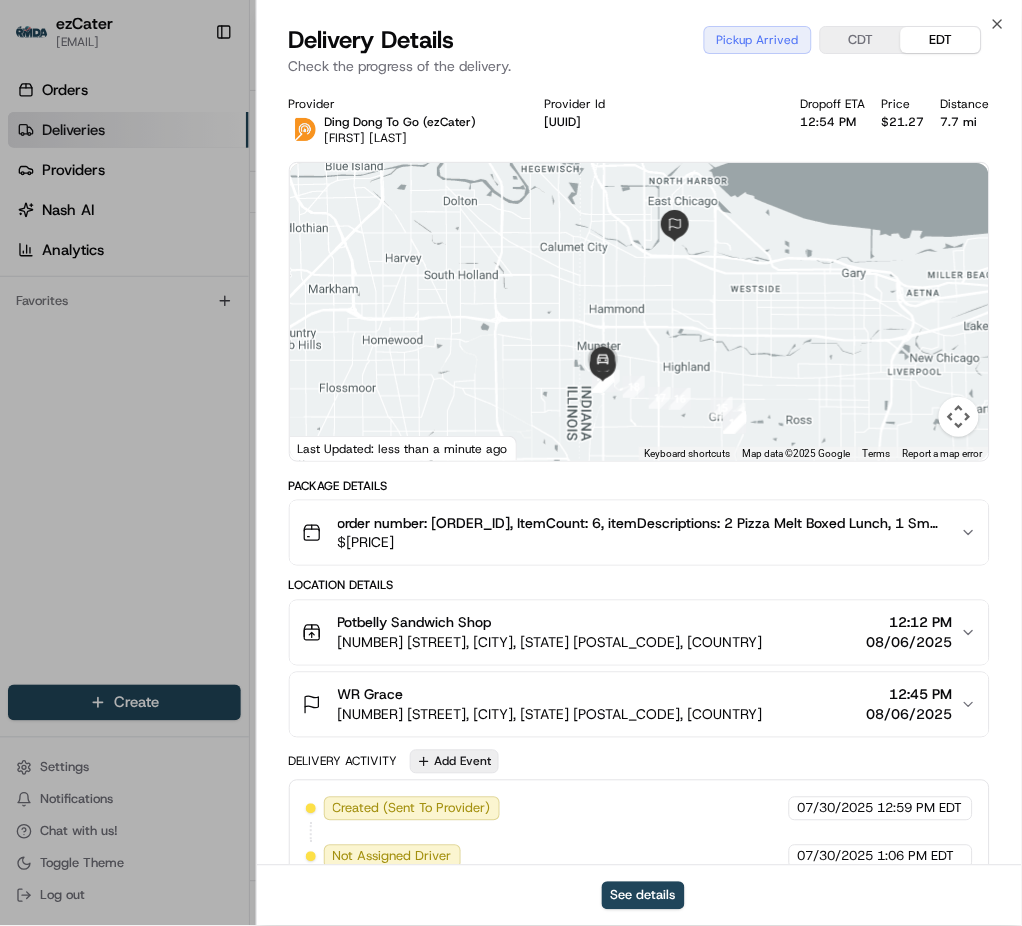 click on "Add Event" at bounding box center [454, 762] 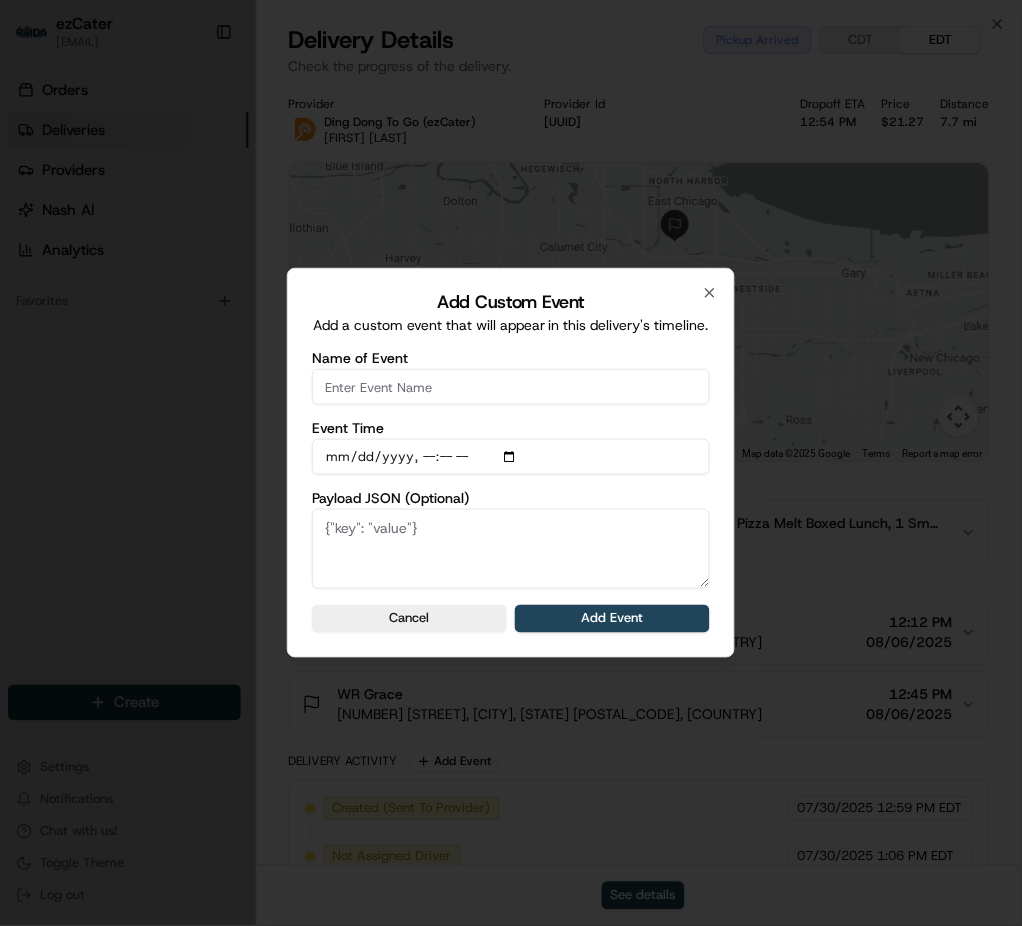 click on "Name of Event" at bounding box center (511, 387) 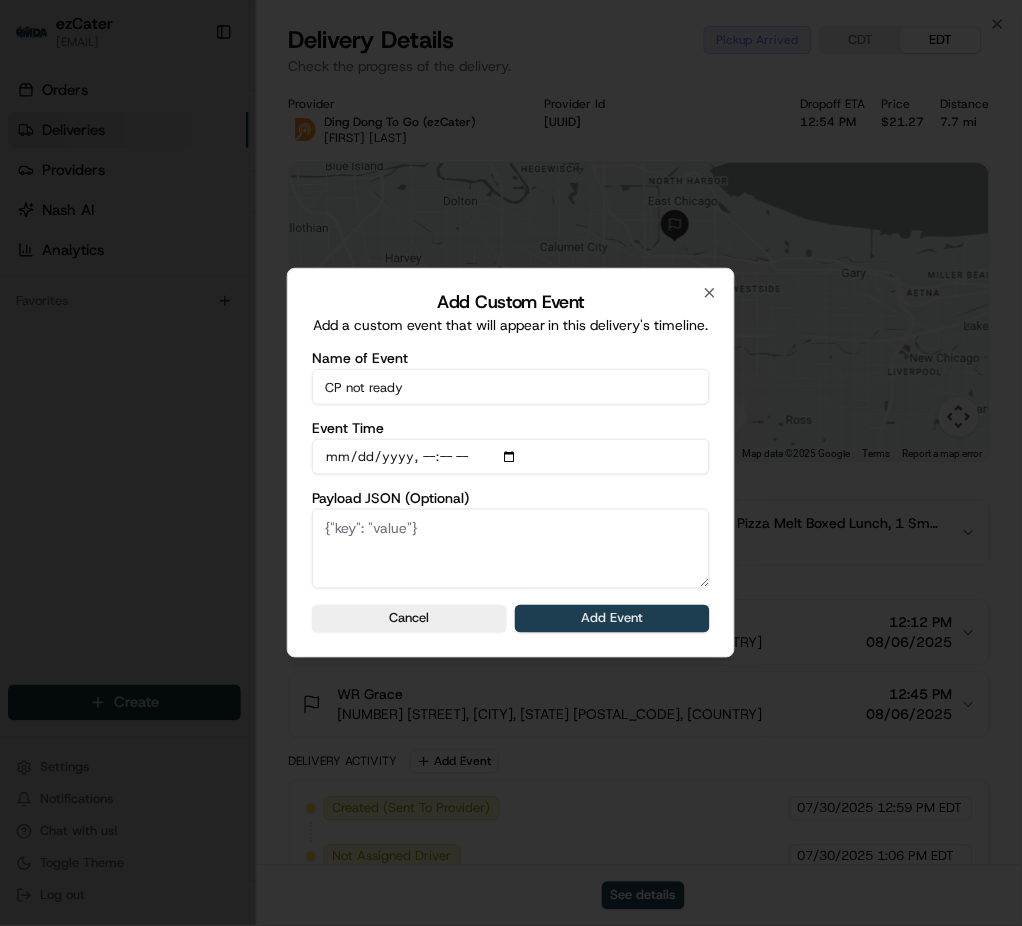click on "Add Event" at bounding box center [612, 619] 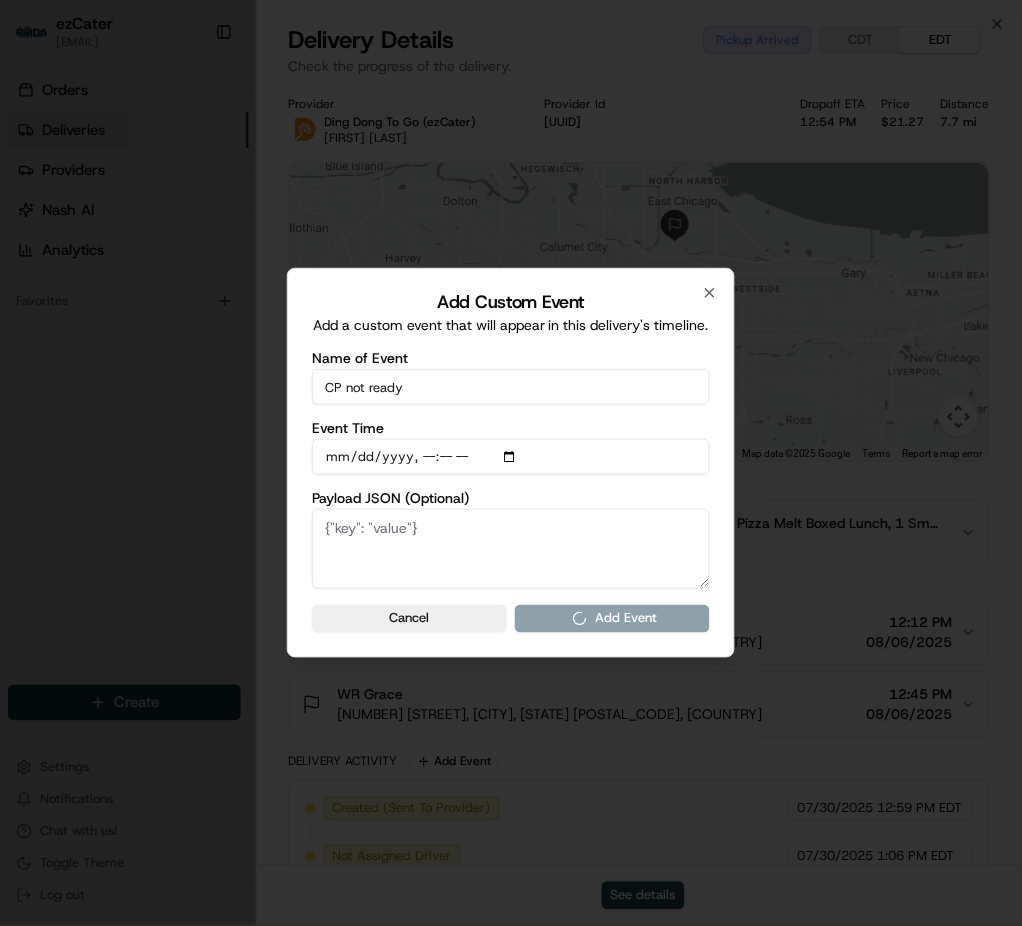 type 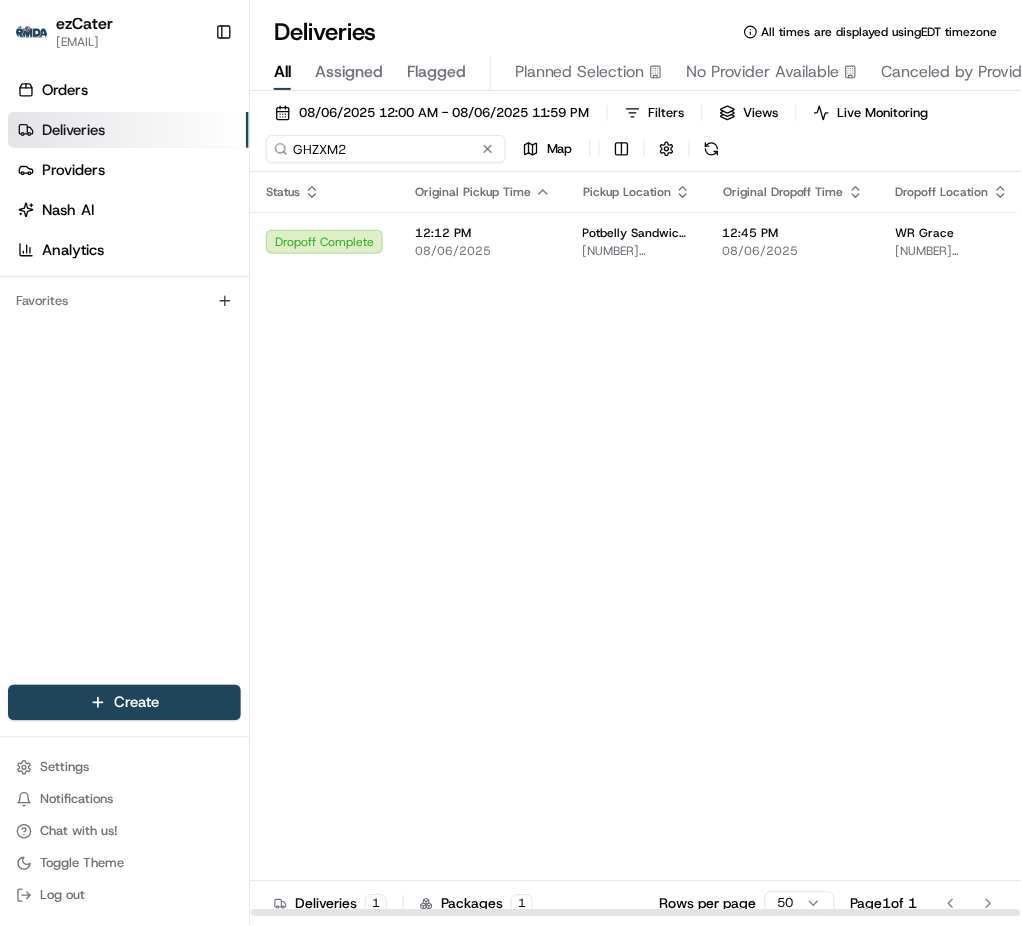 click on "GHZXM2" at bounding box center [386, 149] 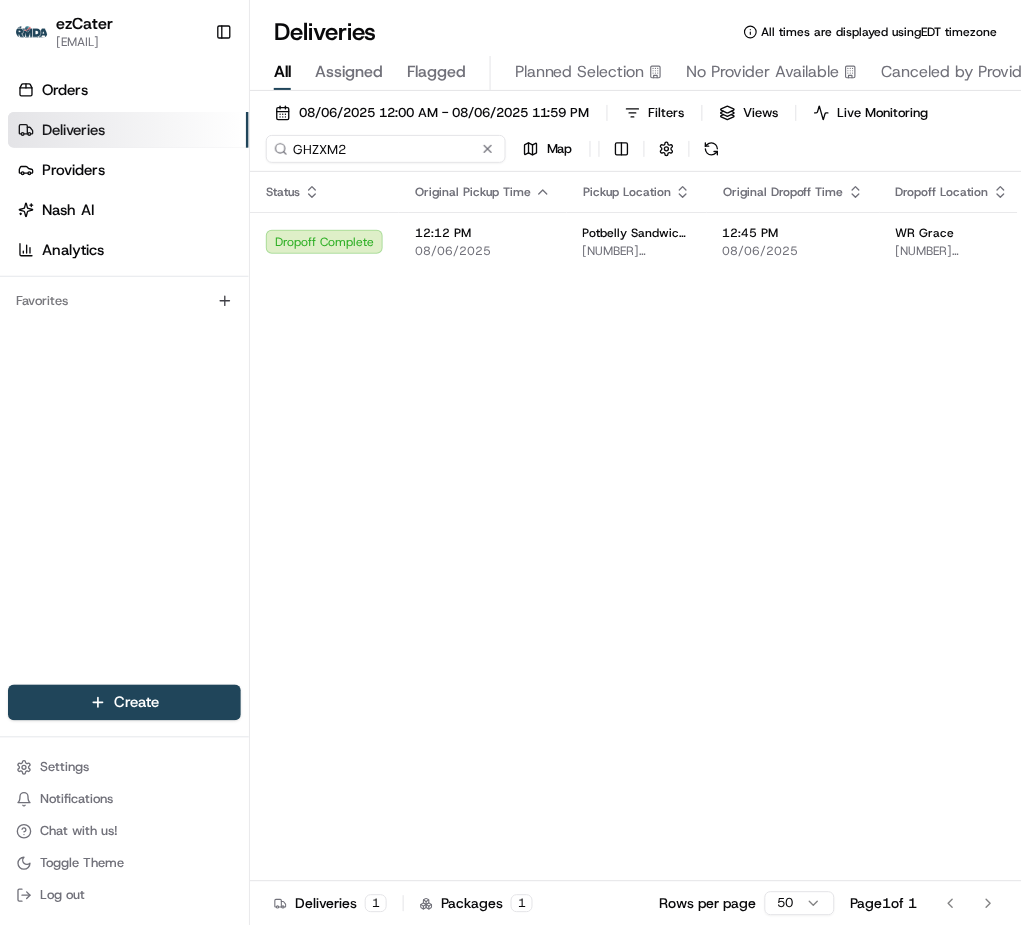 paste 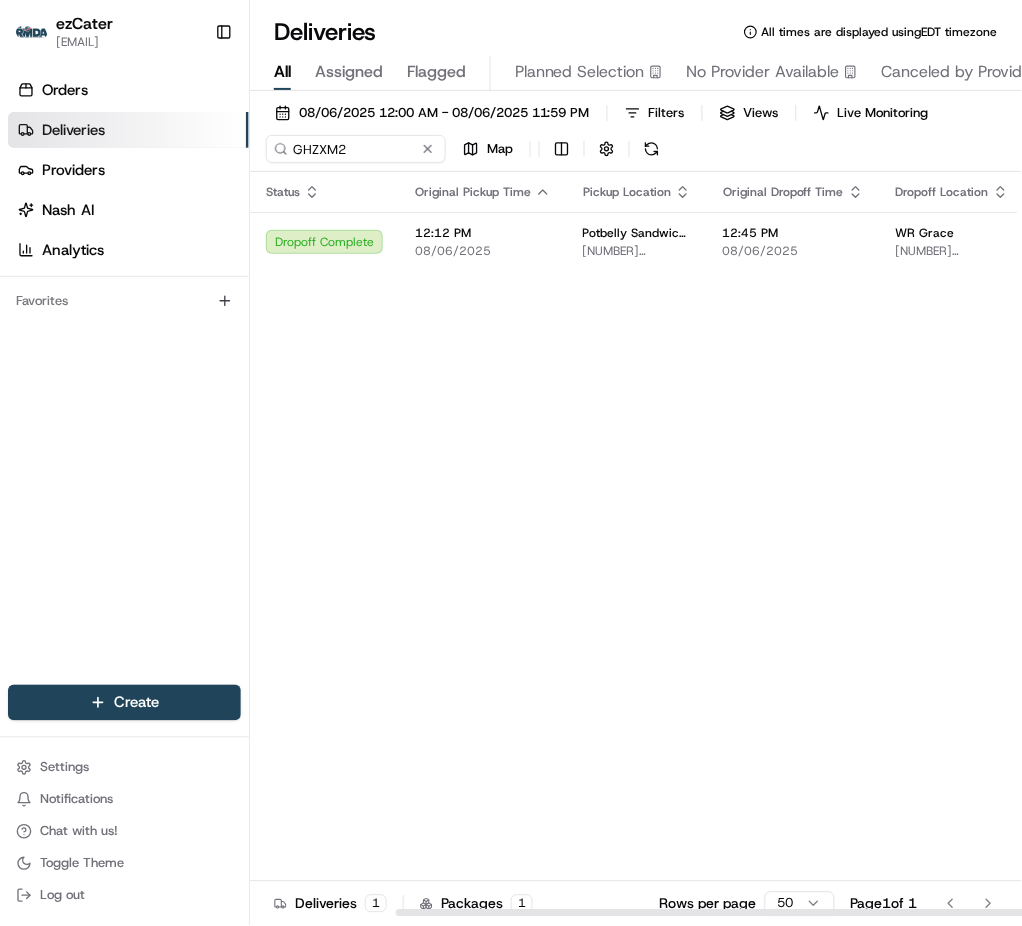scroll, scrollTop: 0, scrollLeft: 280, axis: horizontal 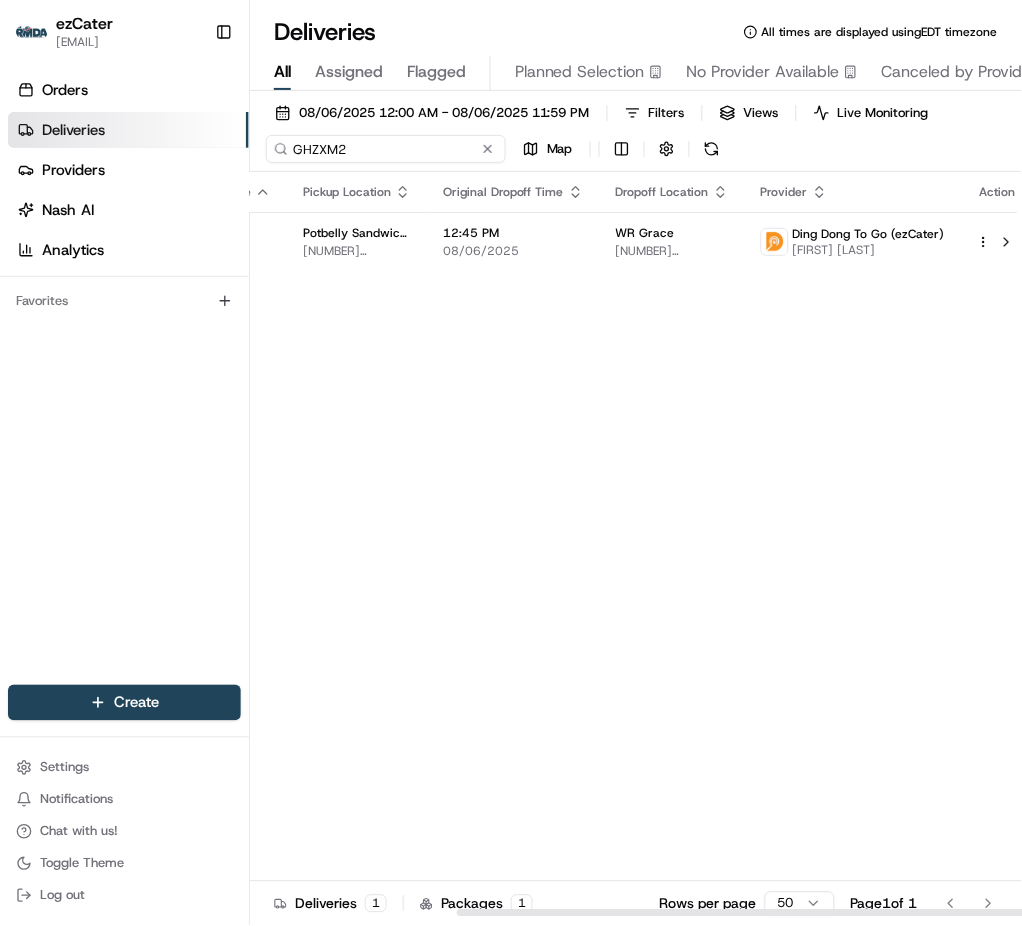 click on "GHZXM2" at bounding box center (386, 149) 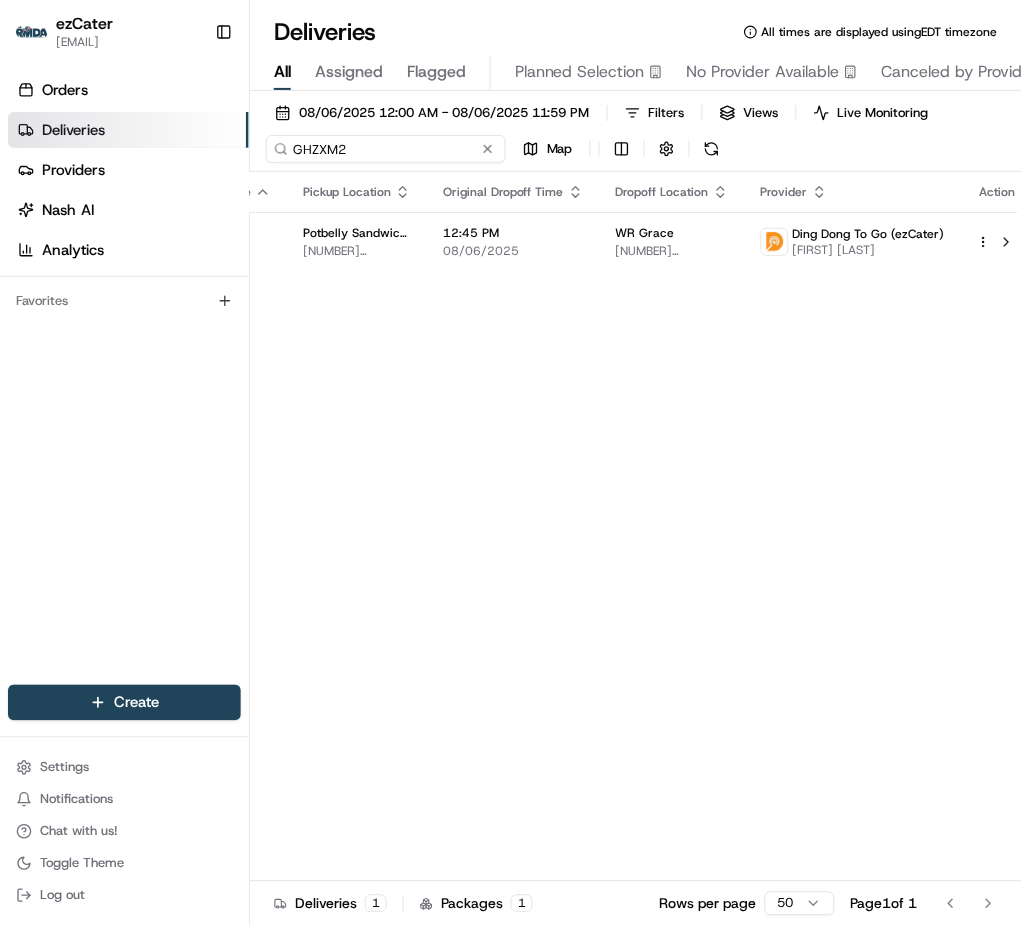 paste on "[LICENSE_PLATE]" 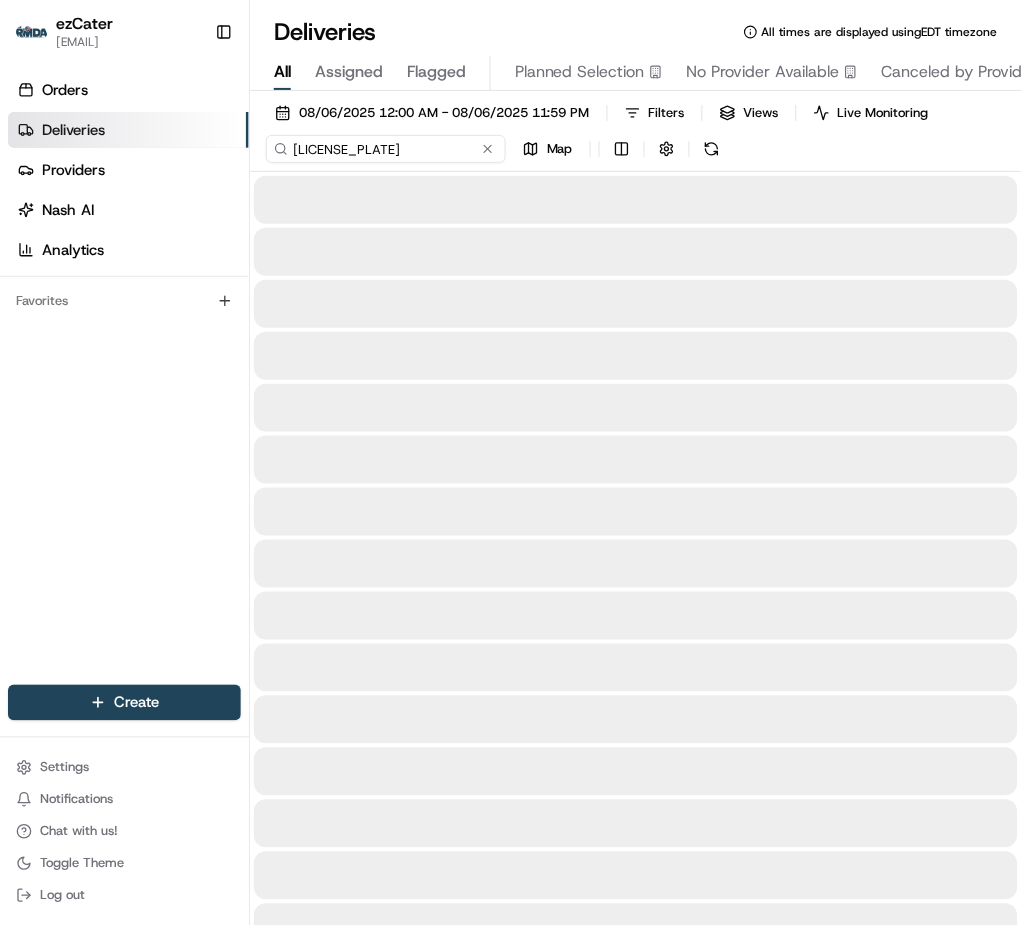 type on "[LICENSE_PLATE]" 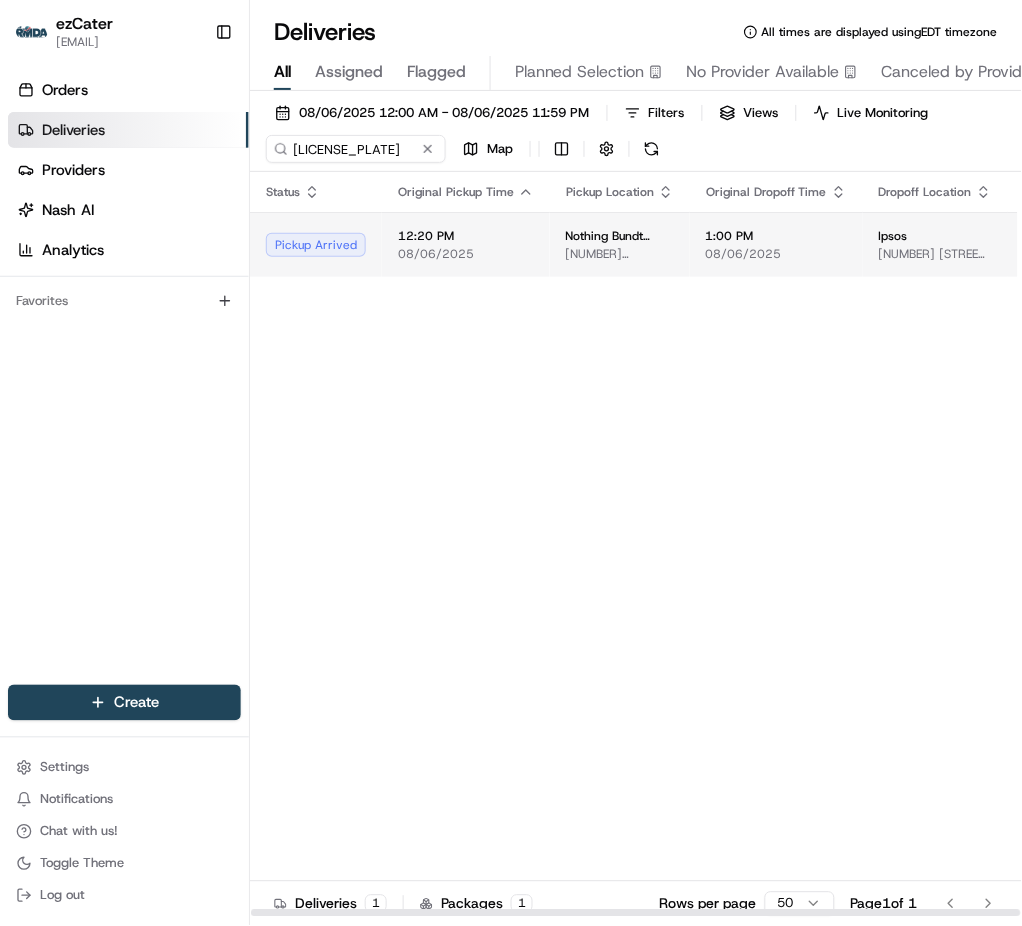 click on "12:20 PM" at bounding box center (466, 236) 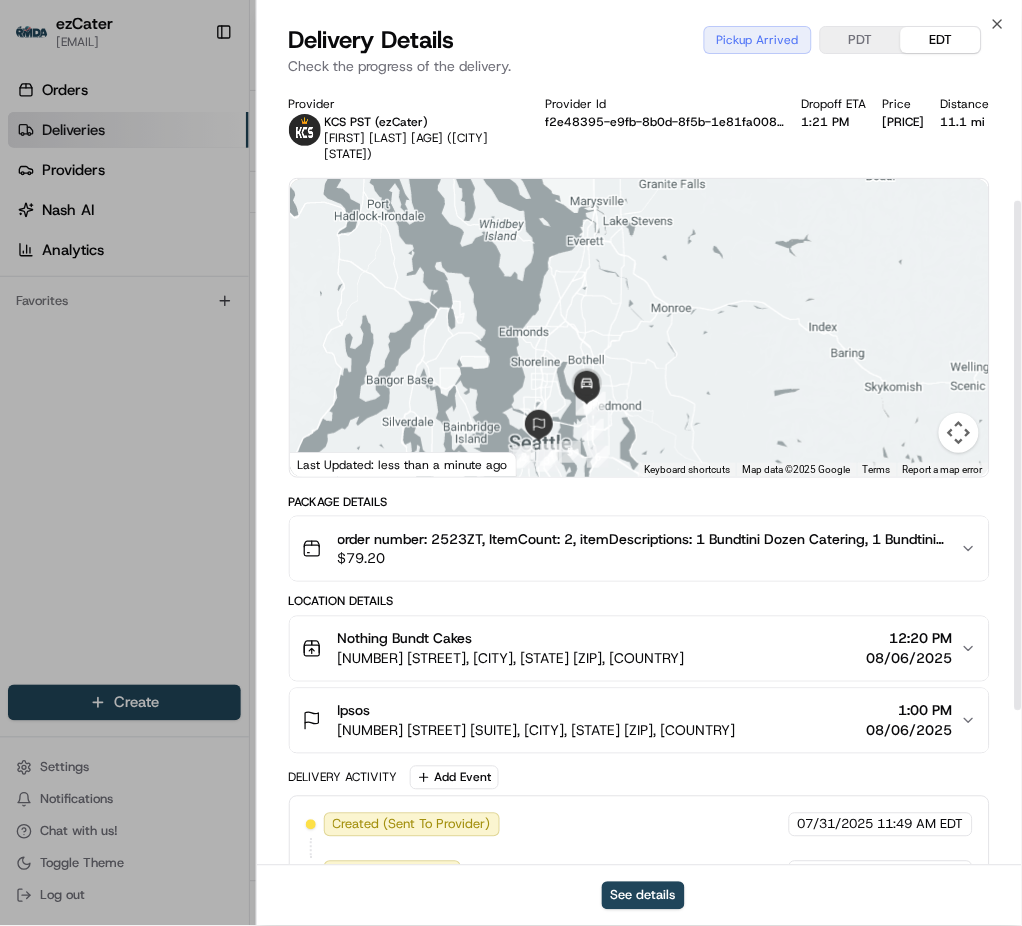 scroll, scrollTop: 182, scrollLeft: 0, axis: vertical 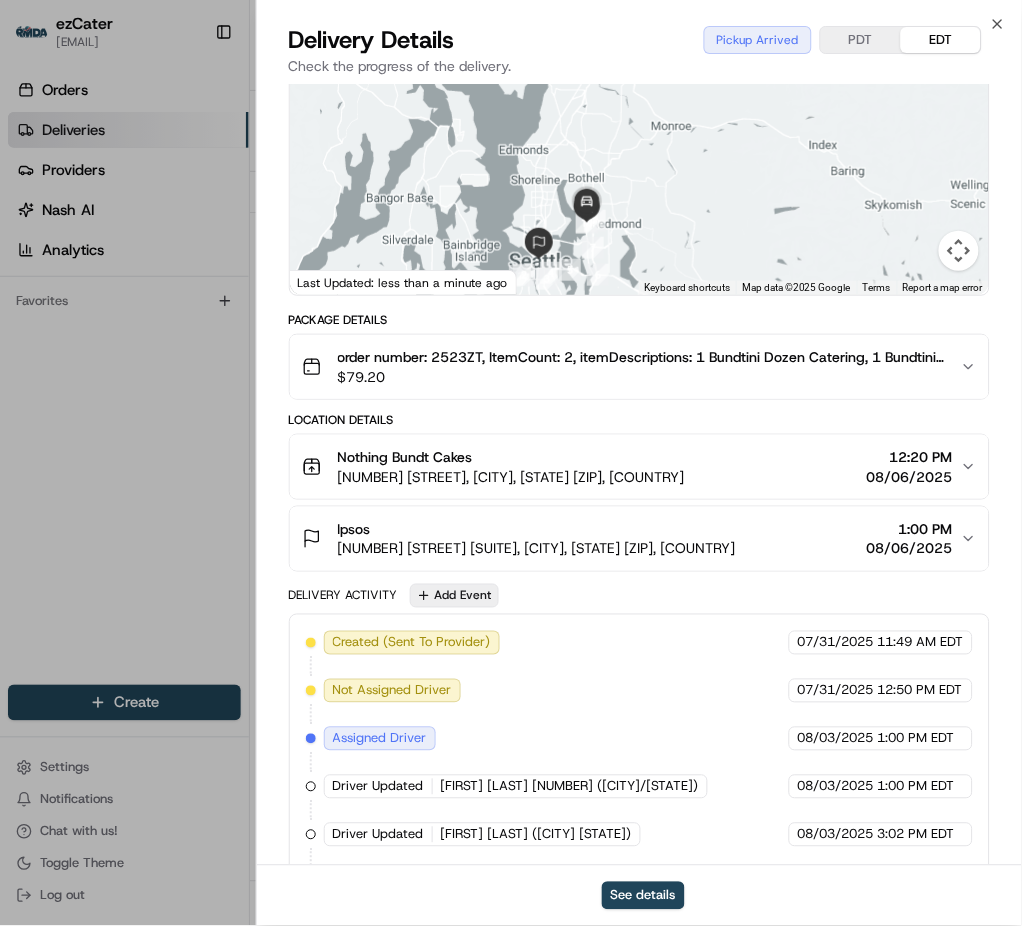 click on "Add Event" at bounding box center (454, 596) 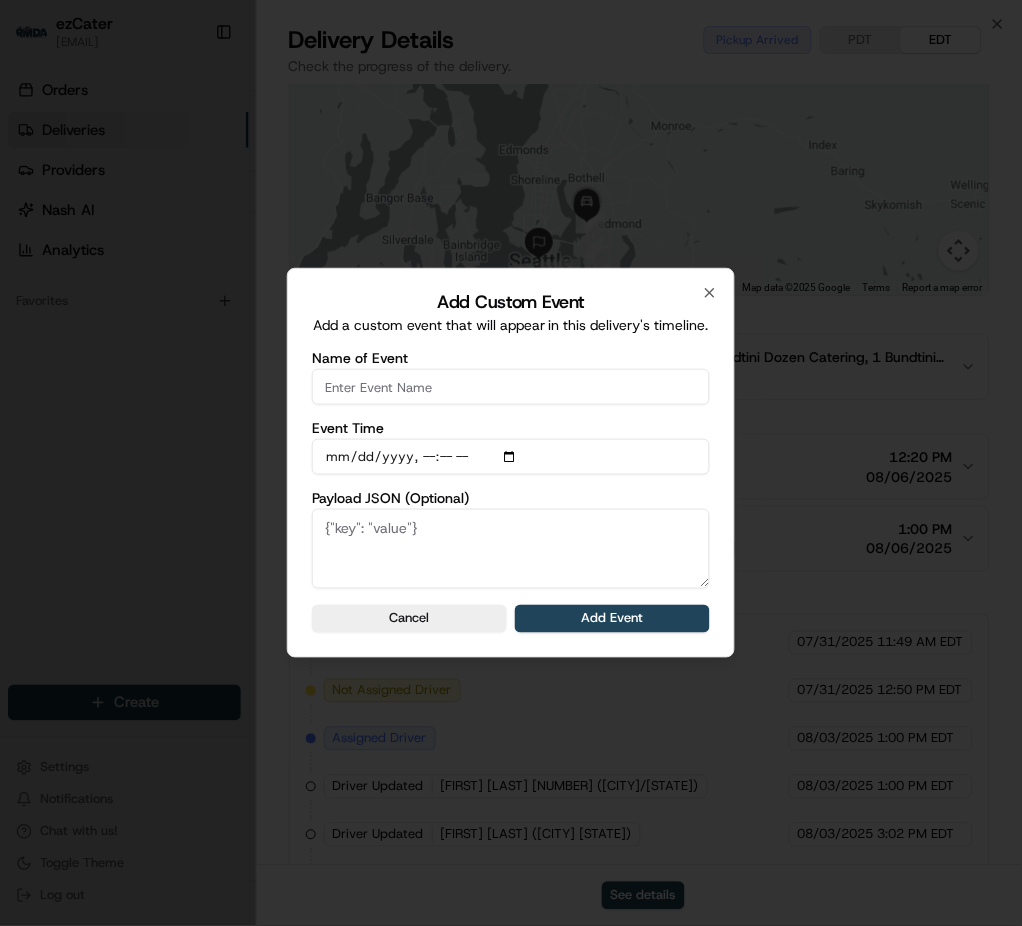 click on "Name of Event" at bounding box center [511, 387] 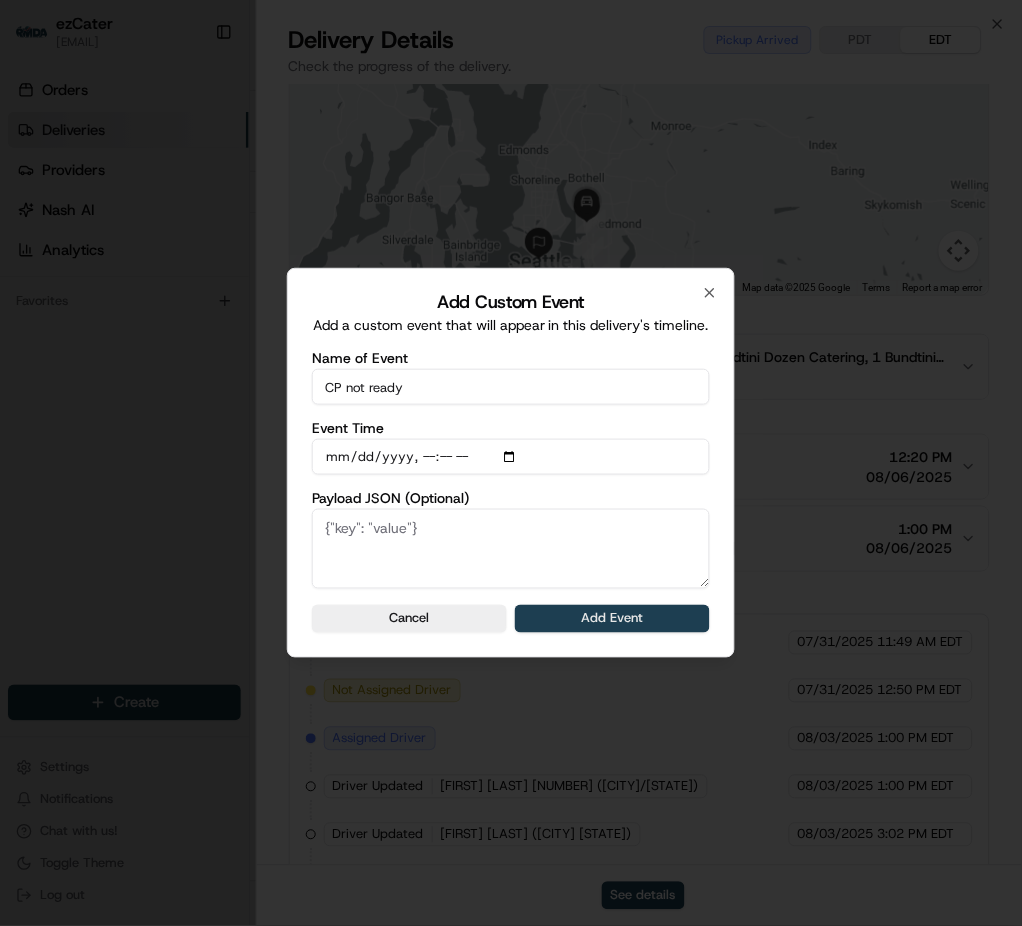 click on "Add Event" at bounding box center (612, 619) 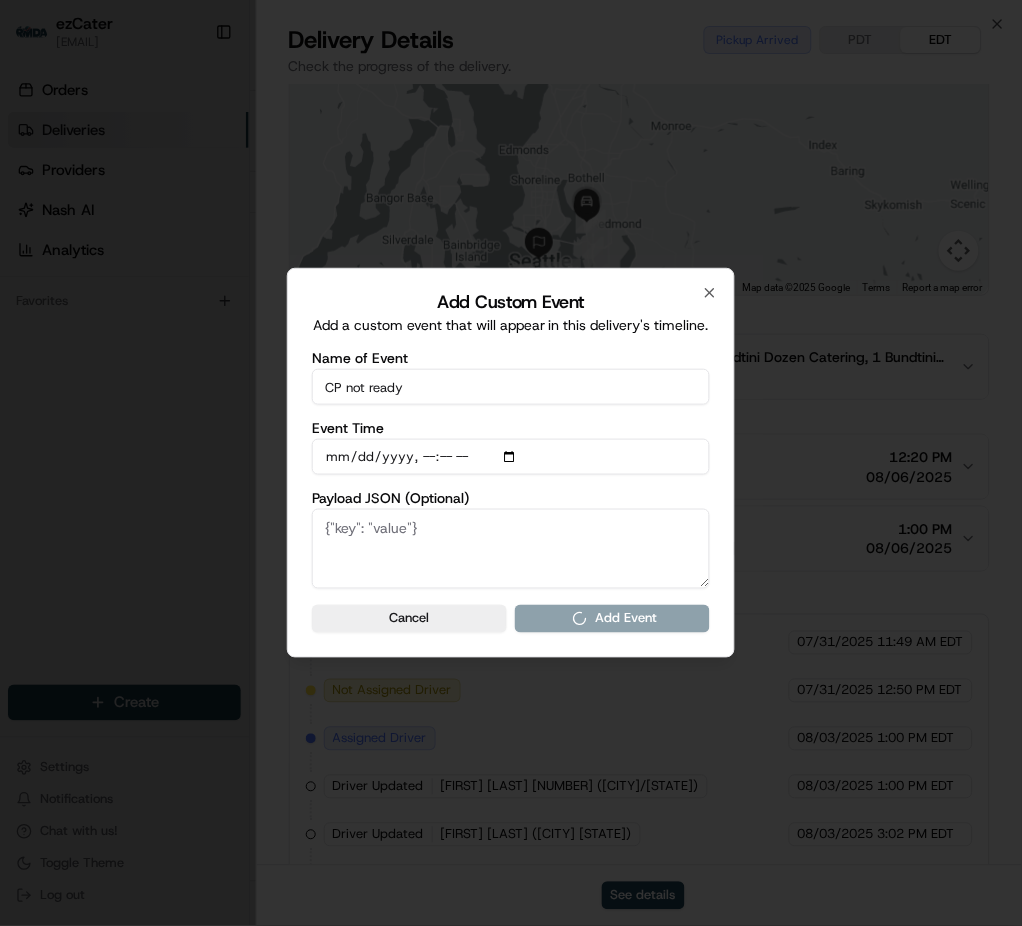 type 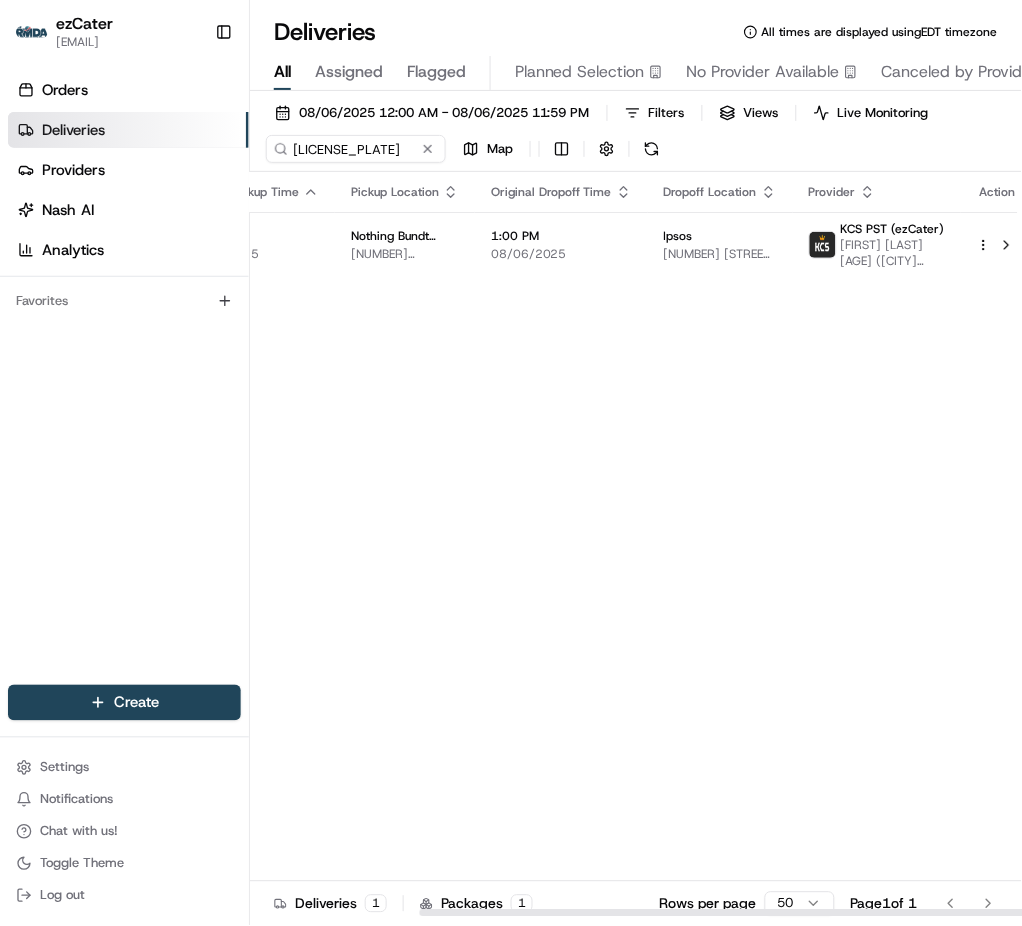 scroll, scrollTop: 0, scrollLeft: 0, axis: both 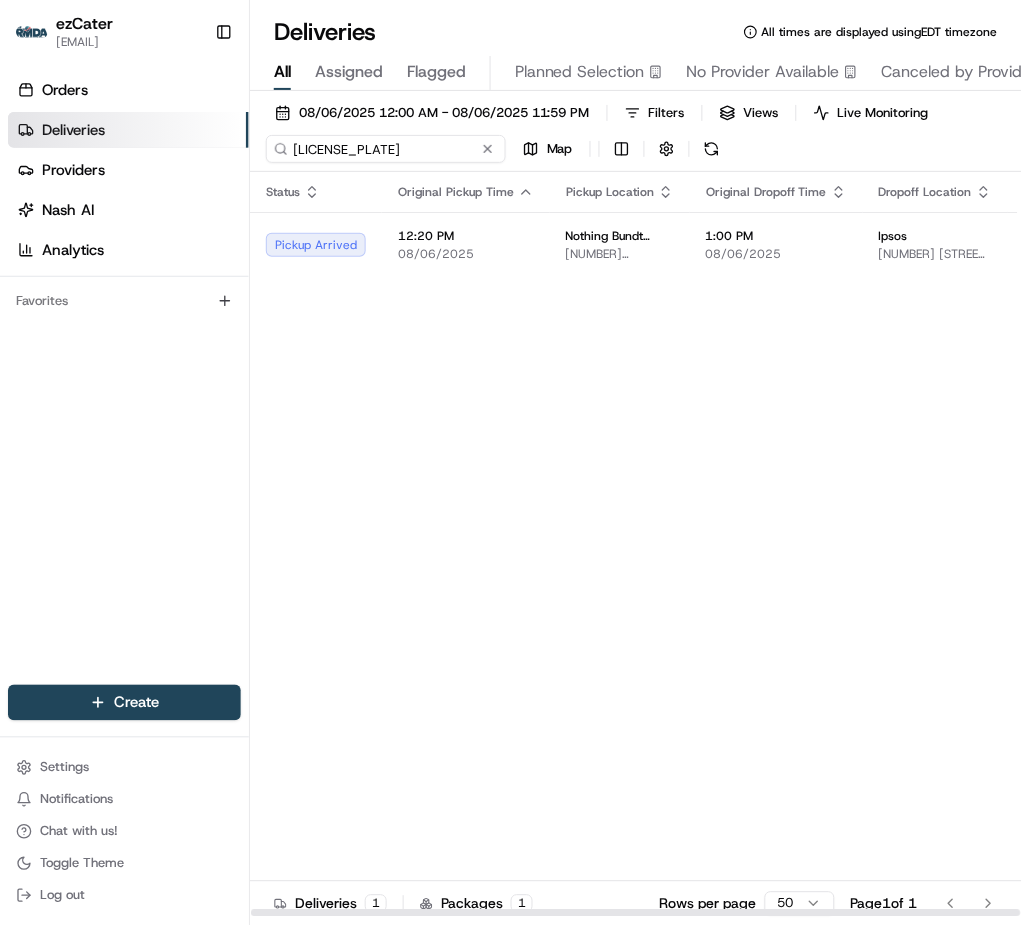 click on "[LICENSE_PLATE]" at bounding box center [386, 149] 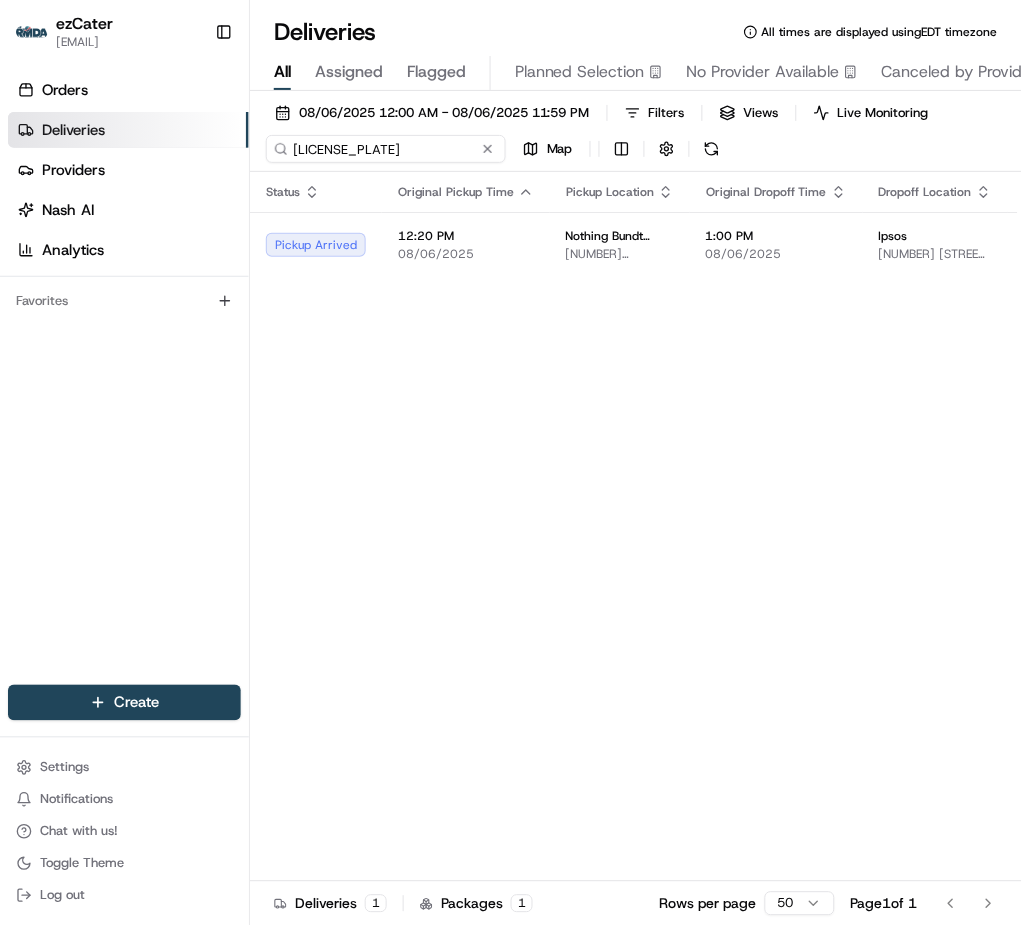 paste on "R7YEWF" 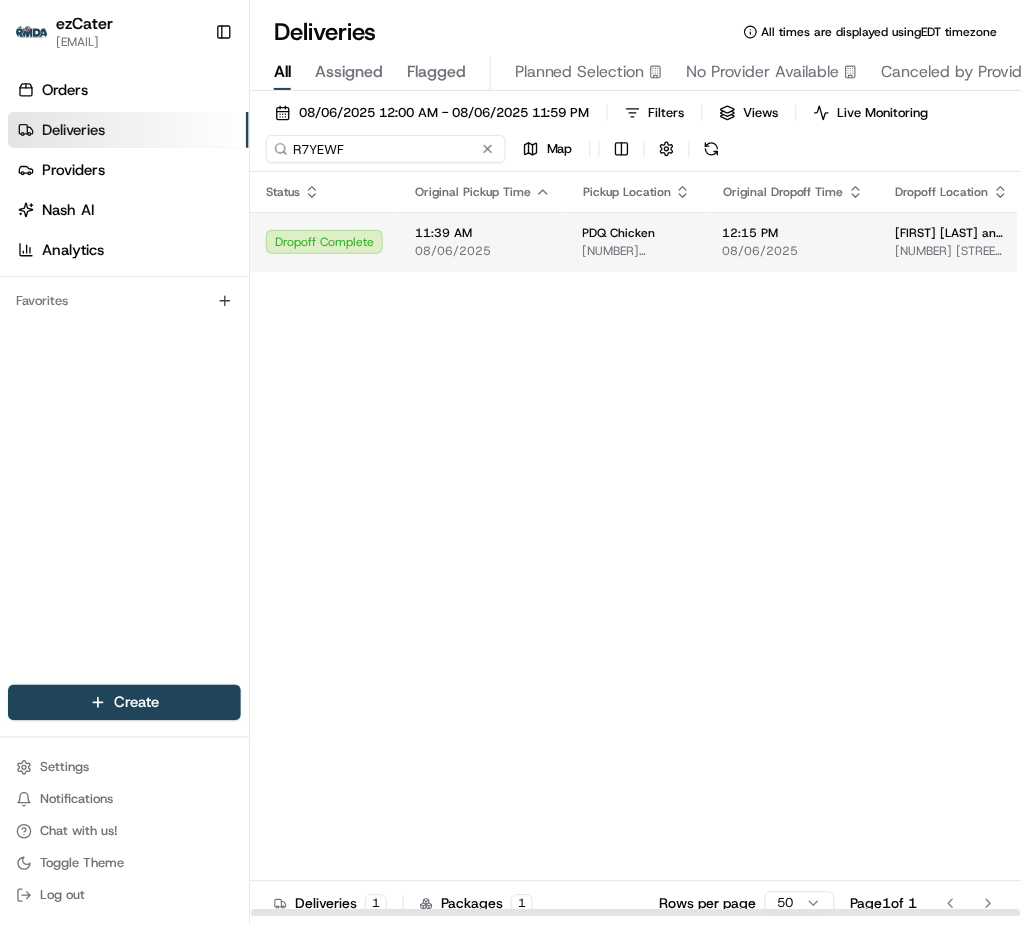 type on "R7YEWF" 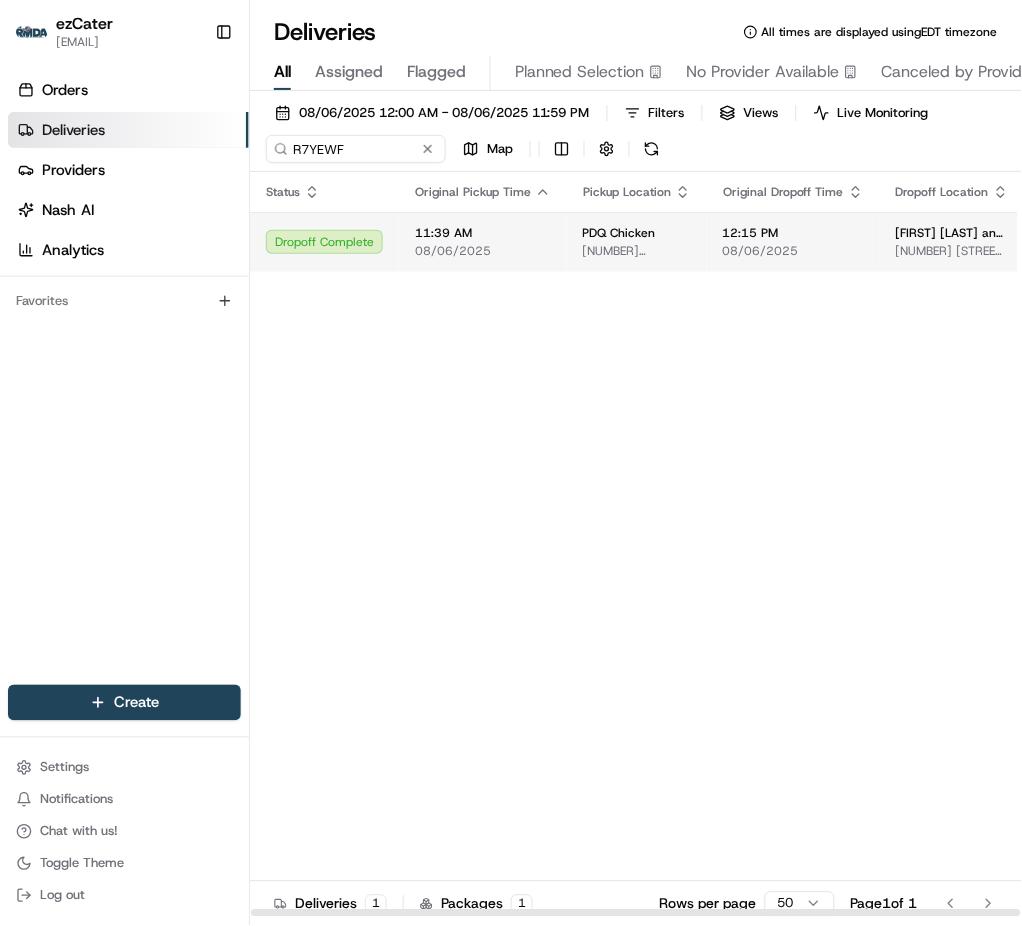 click on "[TIME] [DATE]" at bounding box center (483, 242) 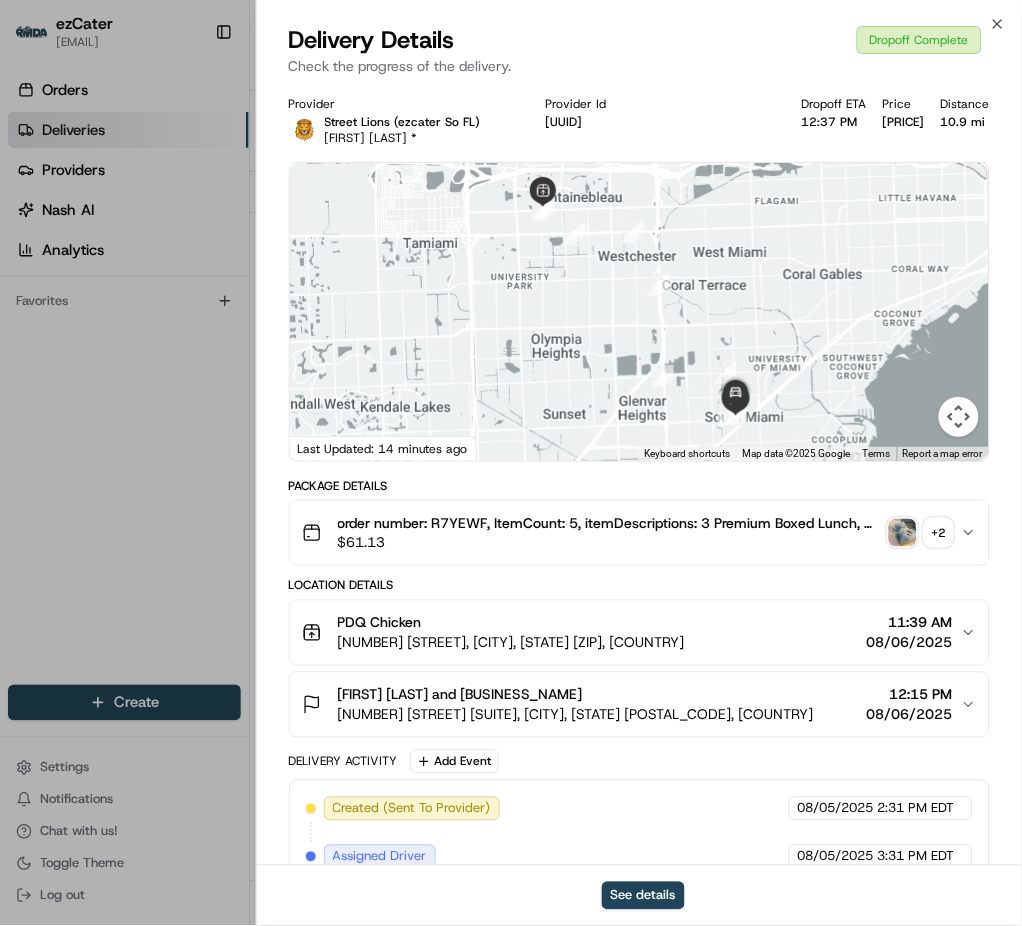 click on "Dr [LAST] [LAST] /South Maimi Spine and Joint [NUMBER] [STREET] [SUITE], [CITY], [STATE] [POSTAL_CODE], [COUNTRY] [TIME] [DATE]" at bounding box center (632, 705) 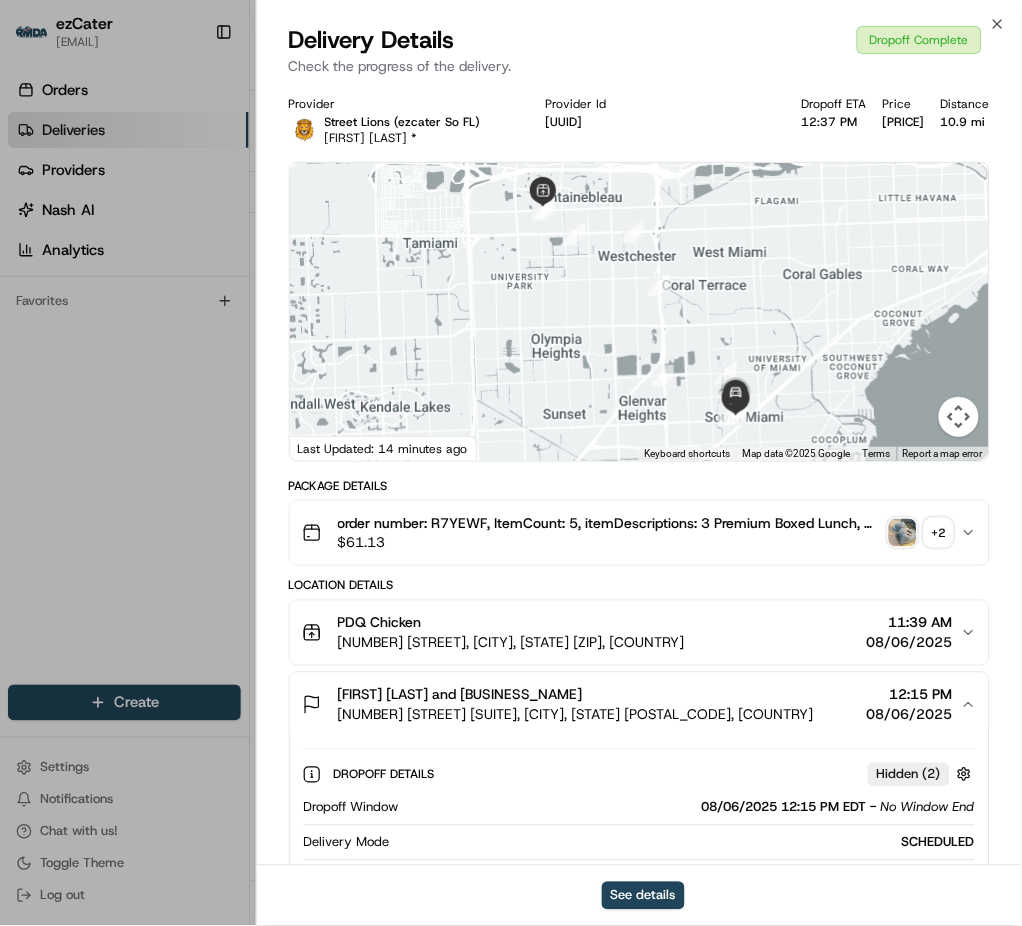 type 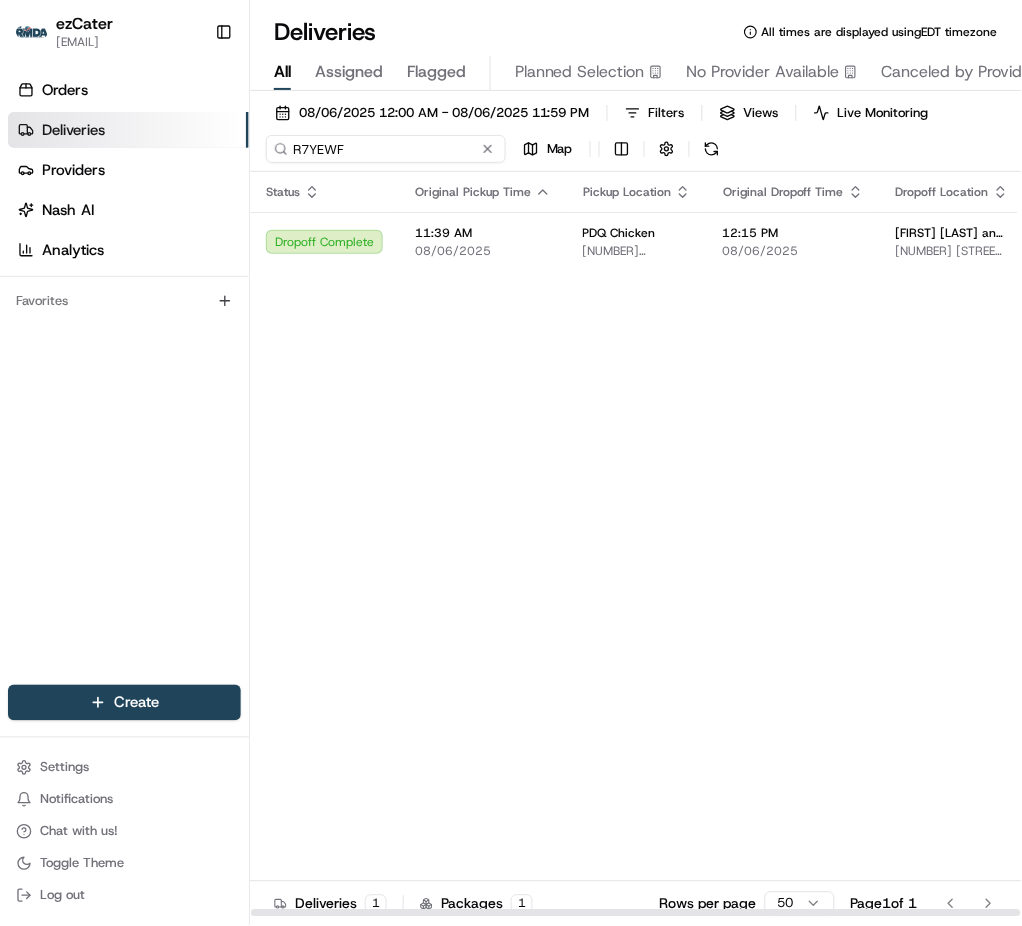 click on "R7YEWF" at bounding box center (386, 149) 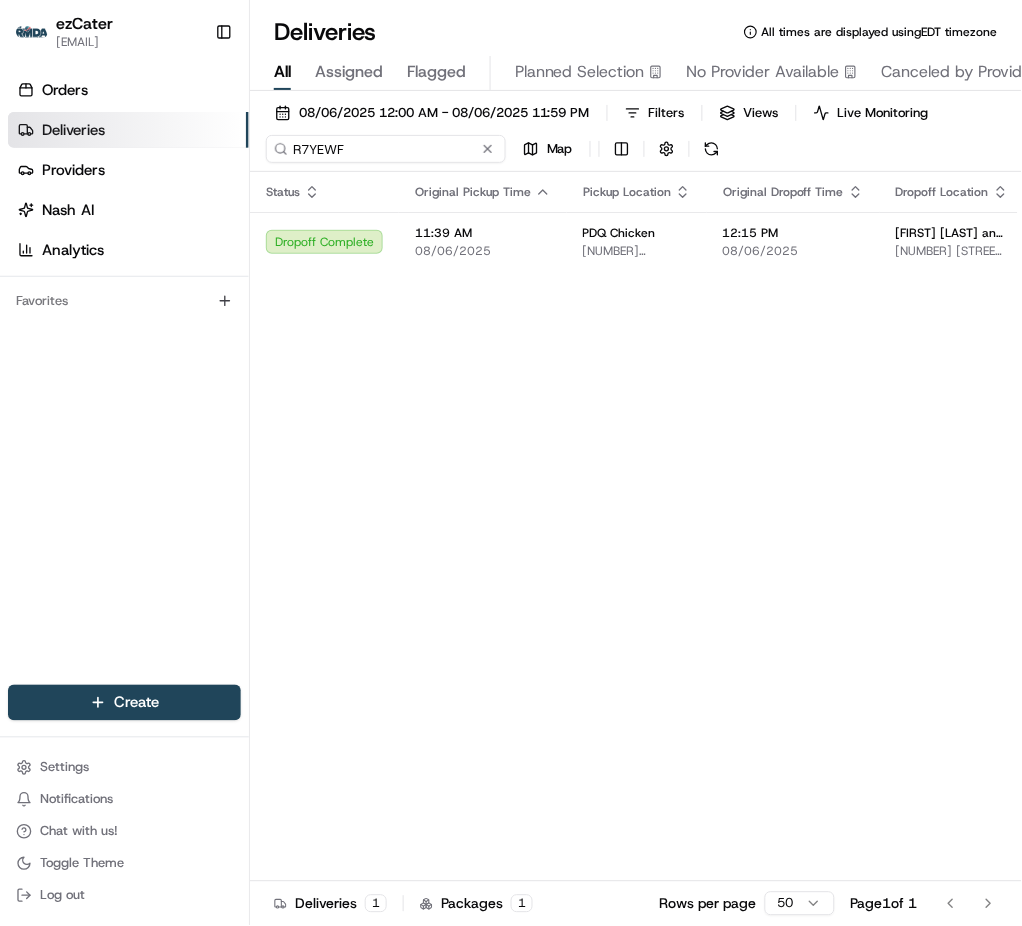 paste on "4P8A4Z" 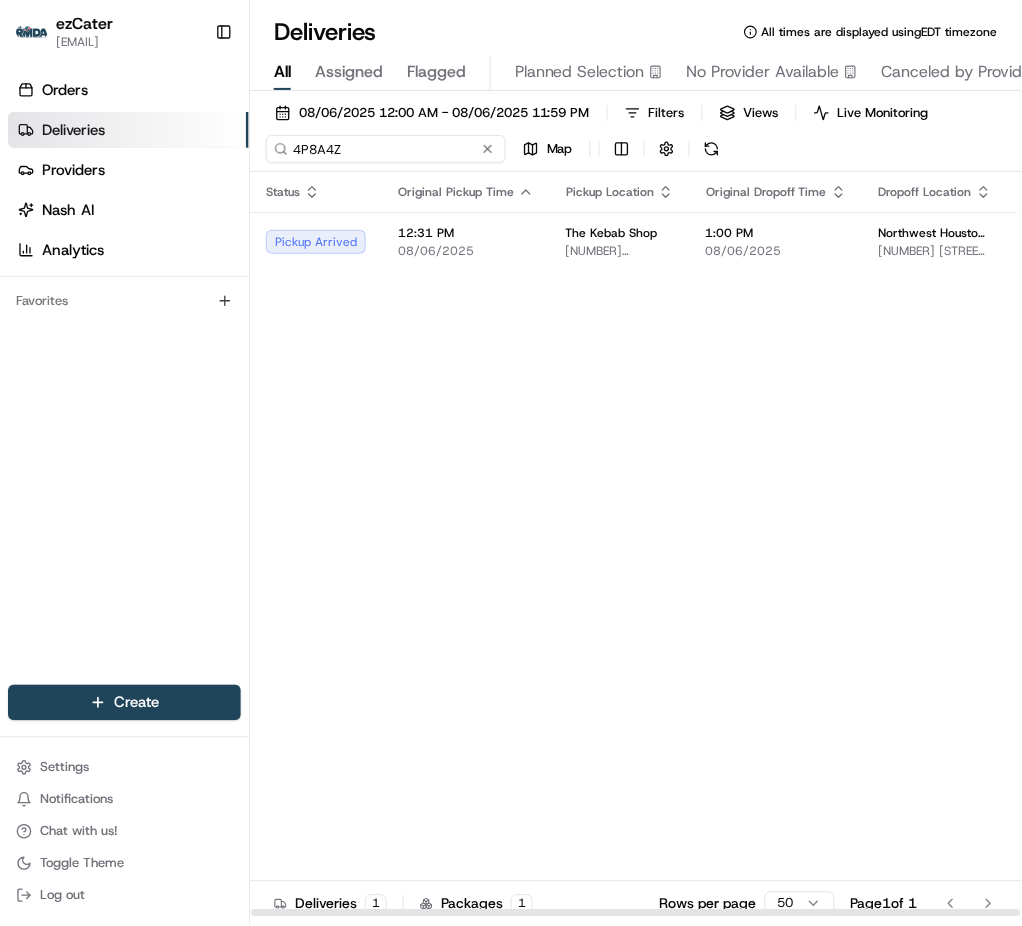 click on "4P8A4Z" at bounding box center [386, 149] 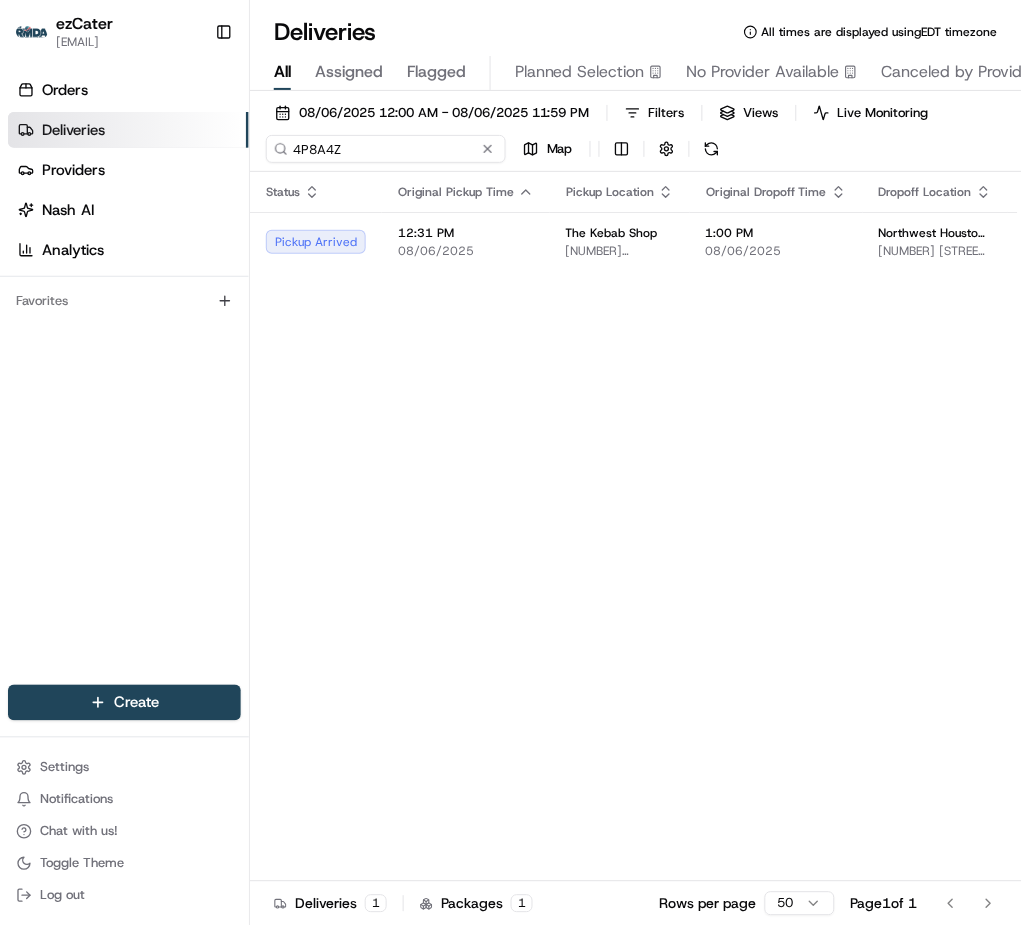 paste on "CCQQPQ" 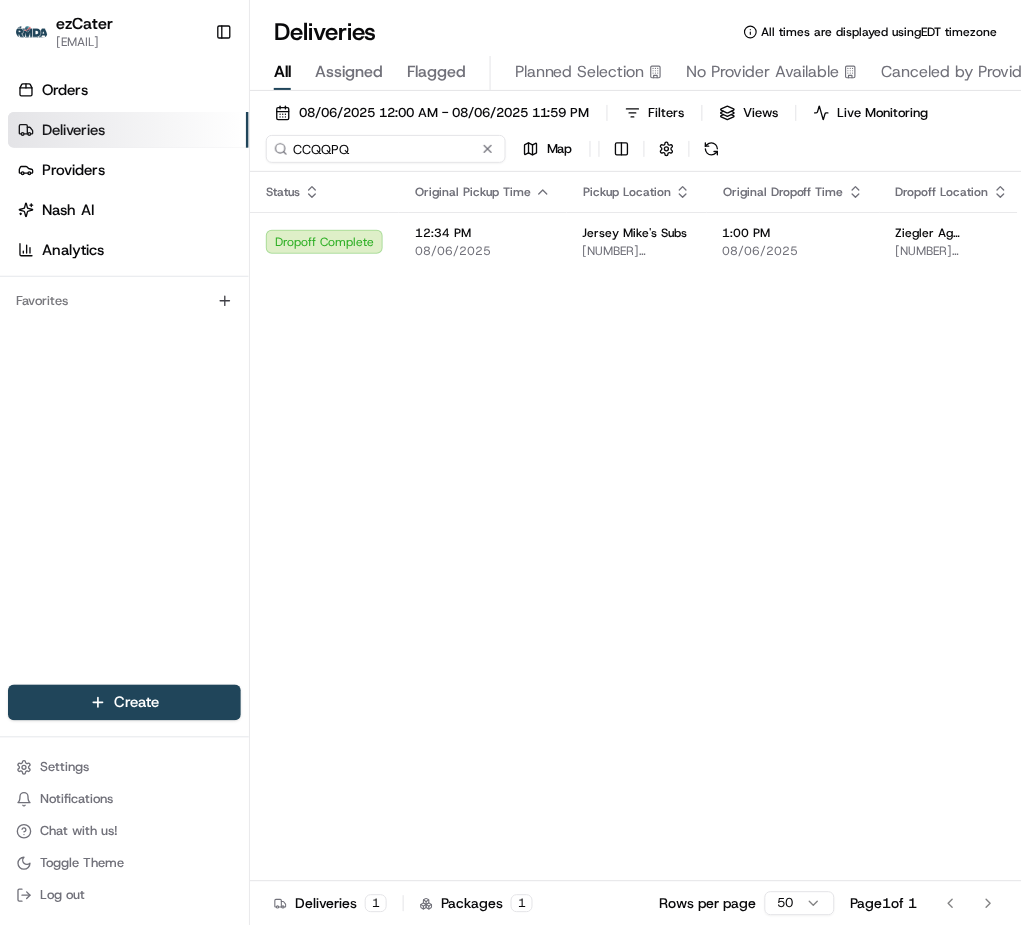 click on "CCQQPQ" at bounding box center (386, 149) 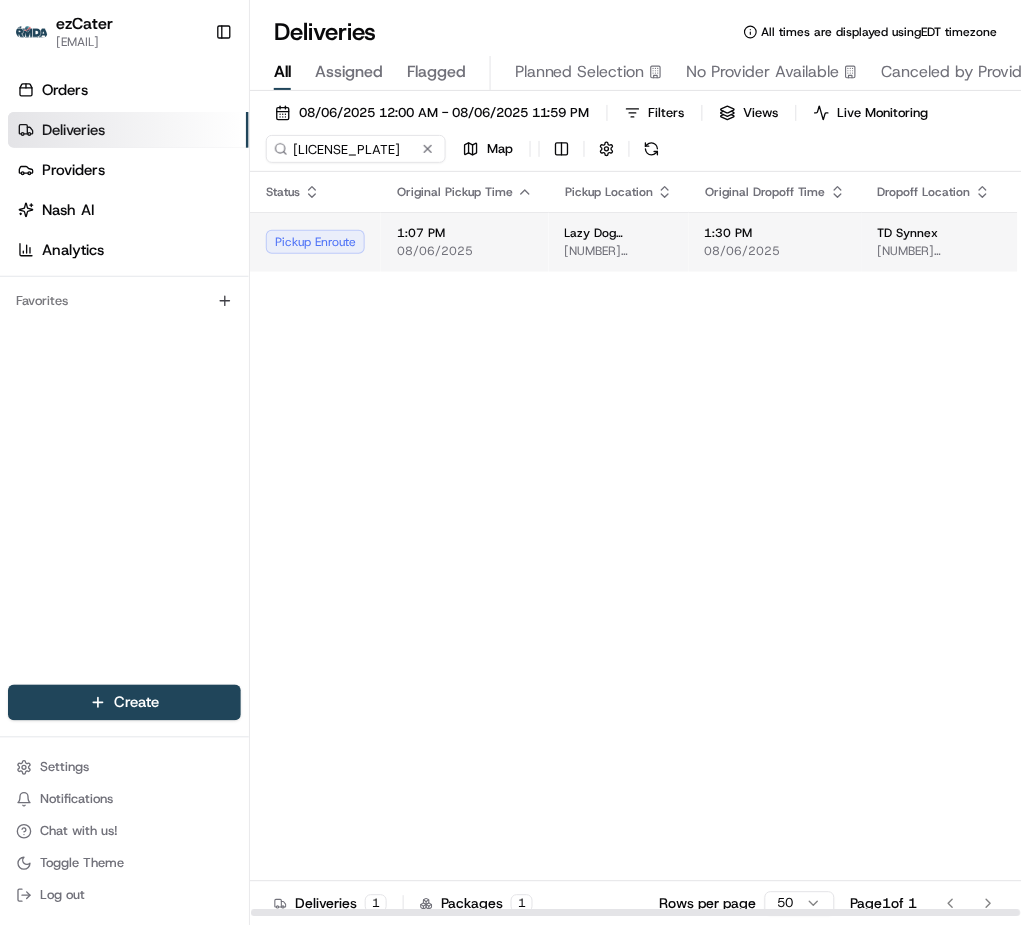 click on "08/06/2025" at bounding box center (465, 251) 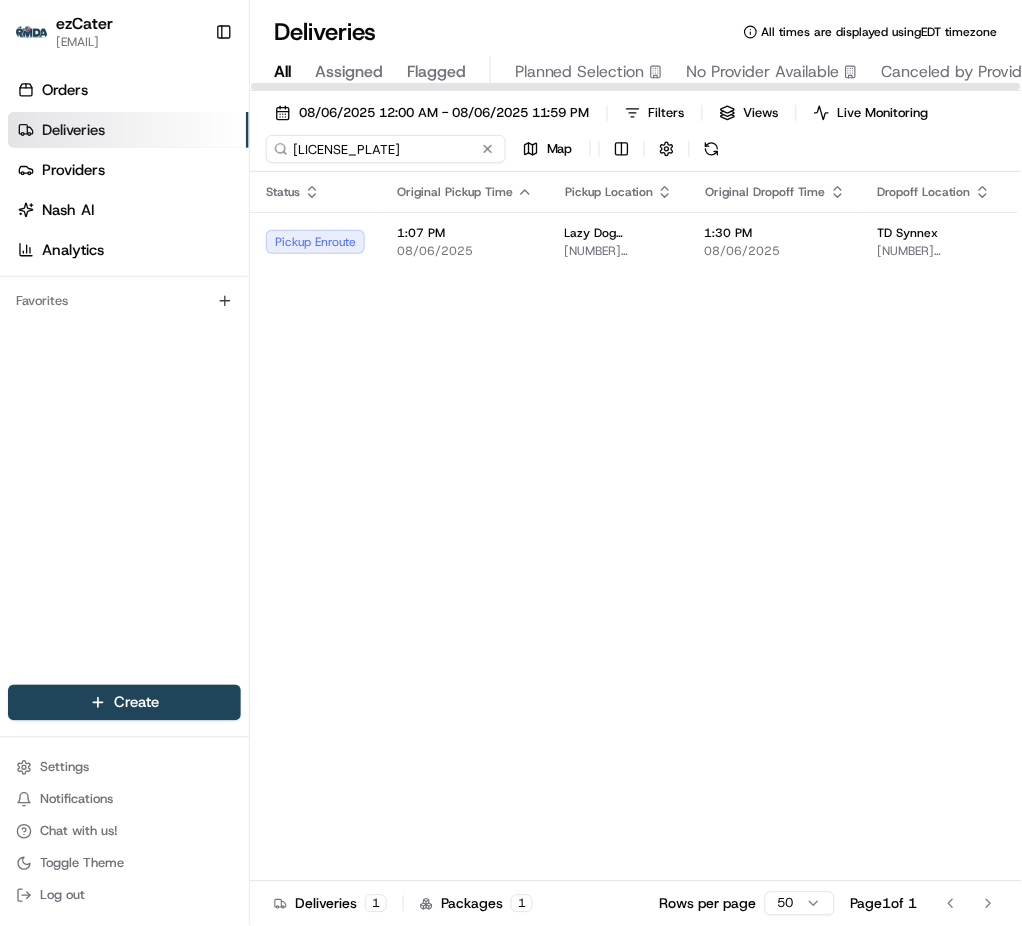 click on "[LICENSE_PLATE]" at bounding box center [386, 149] 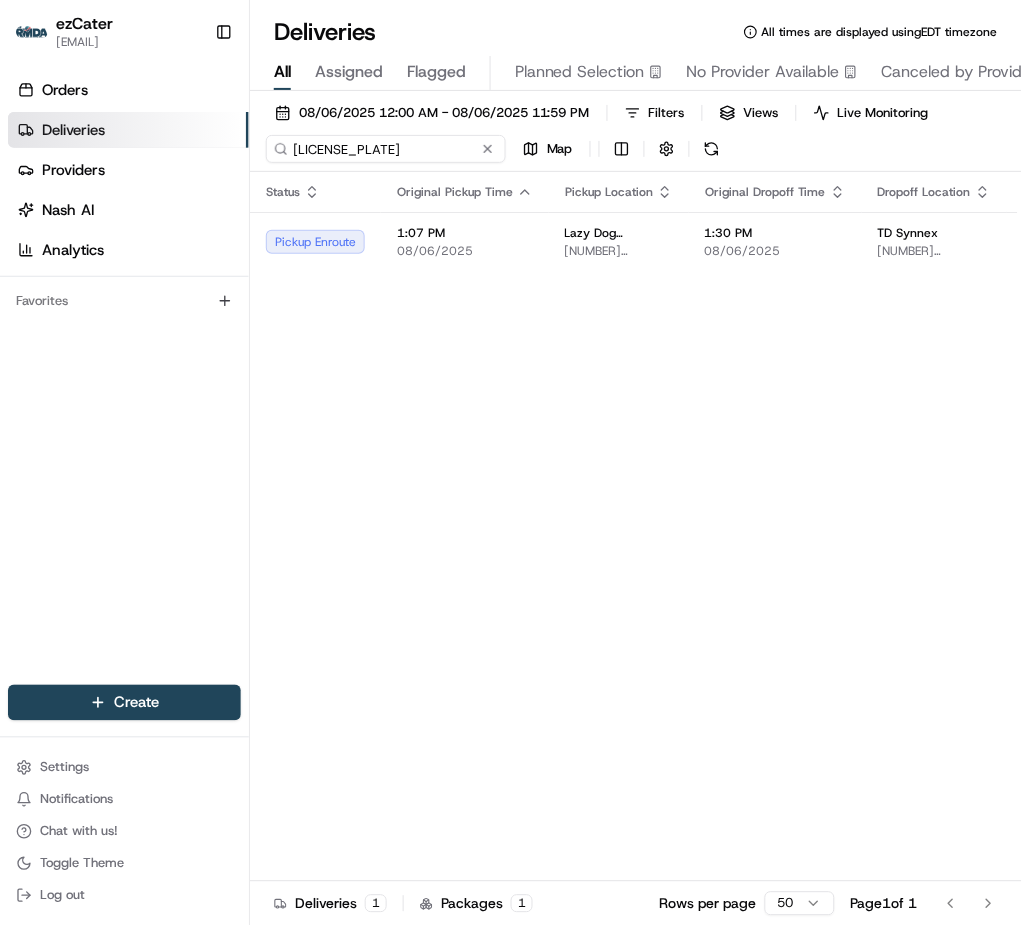 click on "[LICENSE_PLATE]" at bounding box center (386, 149) 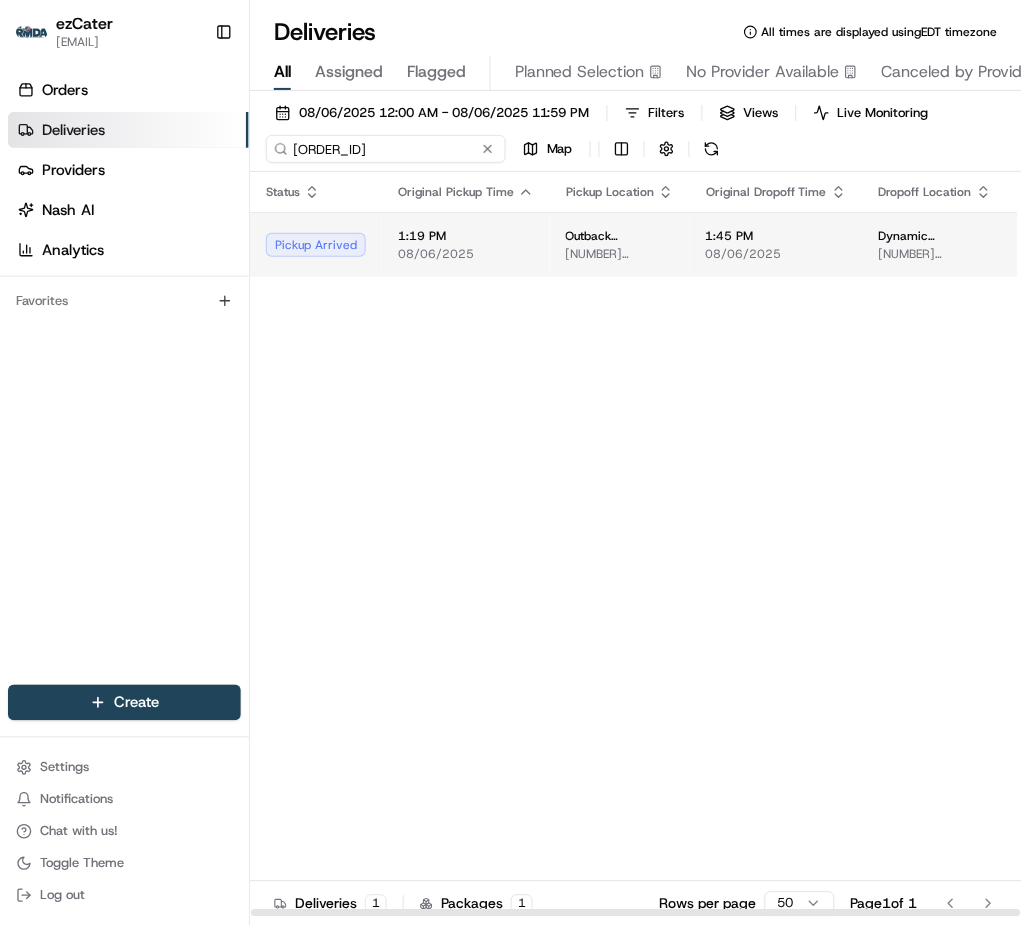 type on "[ORDER_ID]" 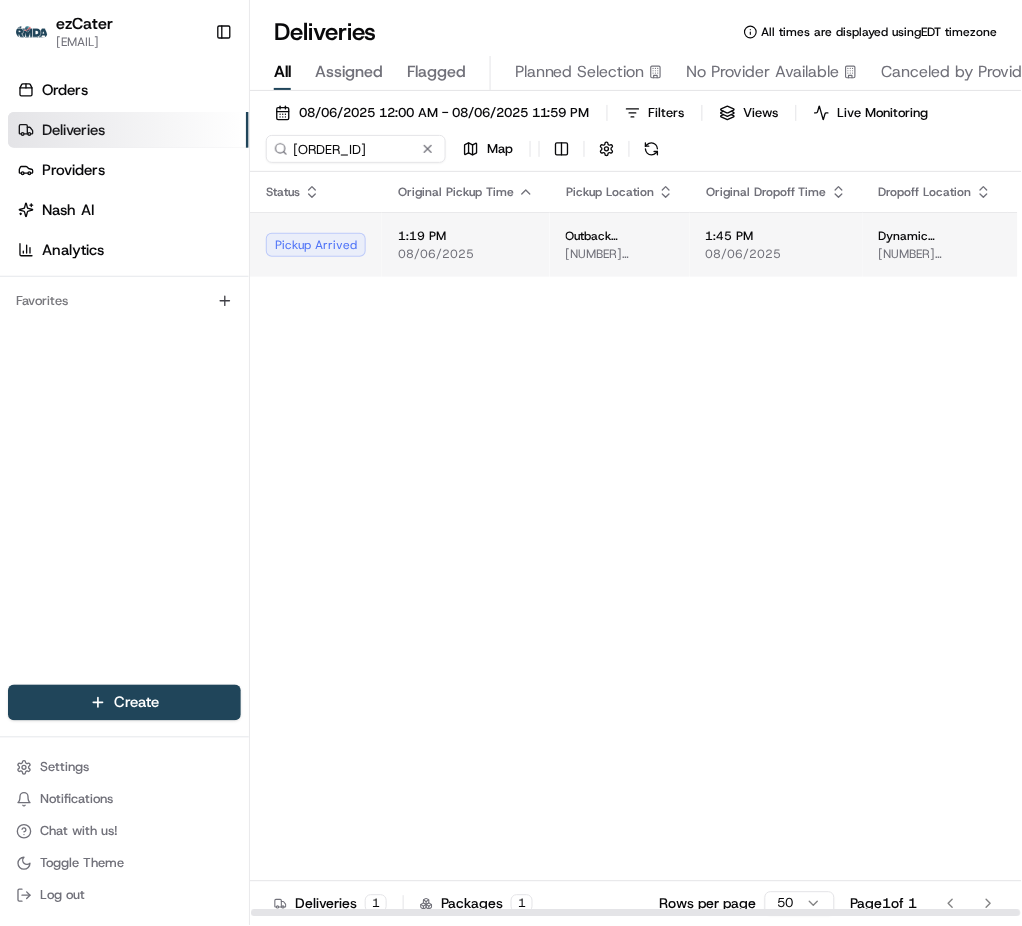 click on "08/06/2025" at bounding box center [466, 254] 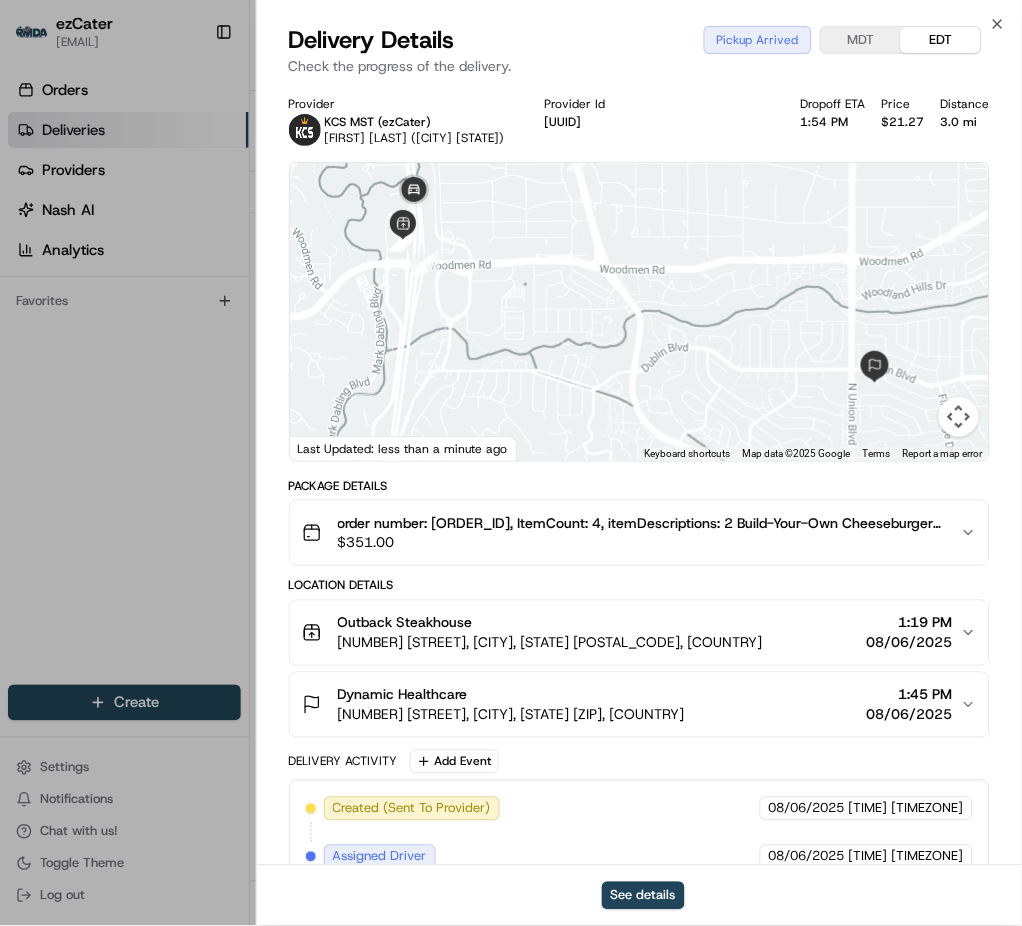 scroll, scrollTop: 321, scrollLeft: 0, axis: vertical 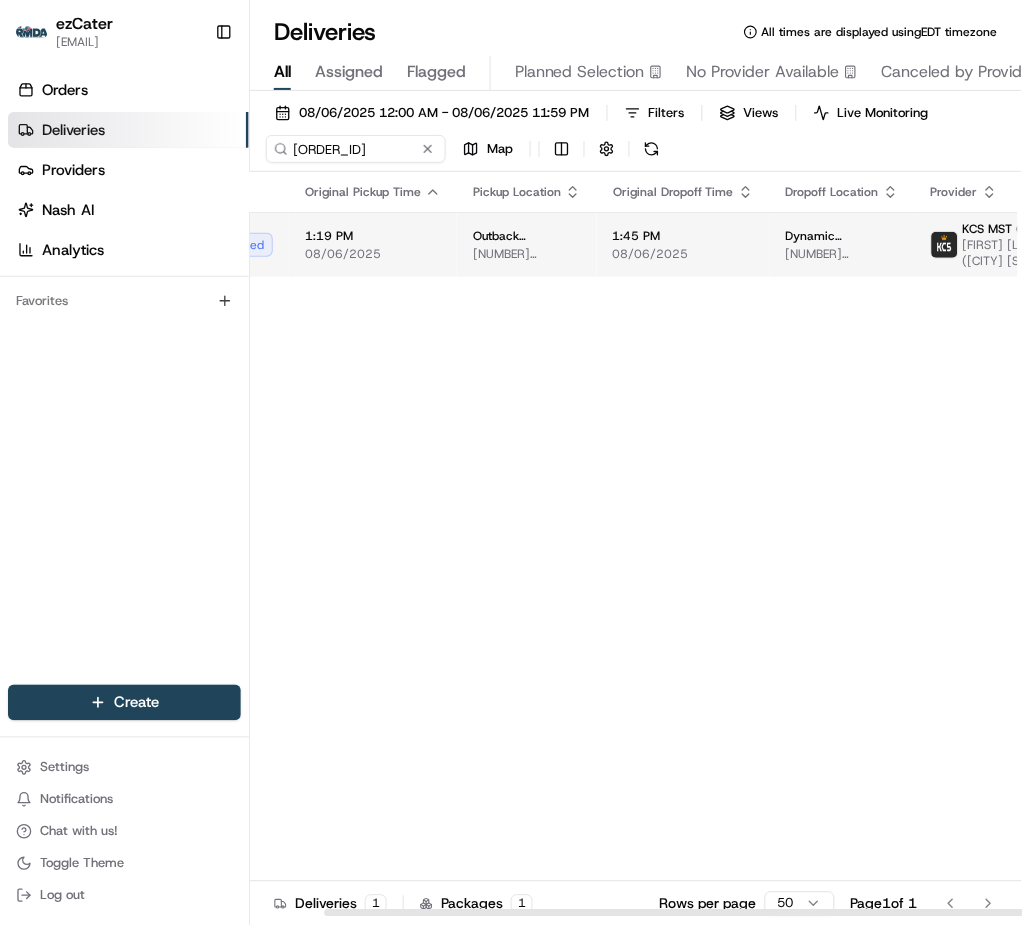 click on "[RESTAURANT_NAME] [NUMBER] [STREET], [CITY], [STATE] [POSTAL_CODE], [COUNTRY]" at bounding box center [527, 244] 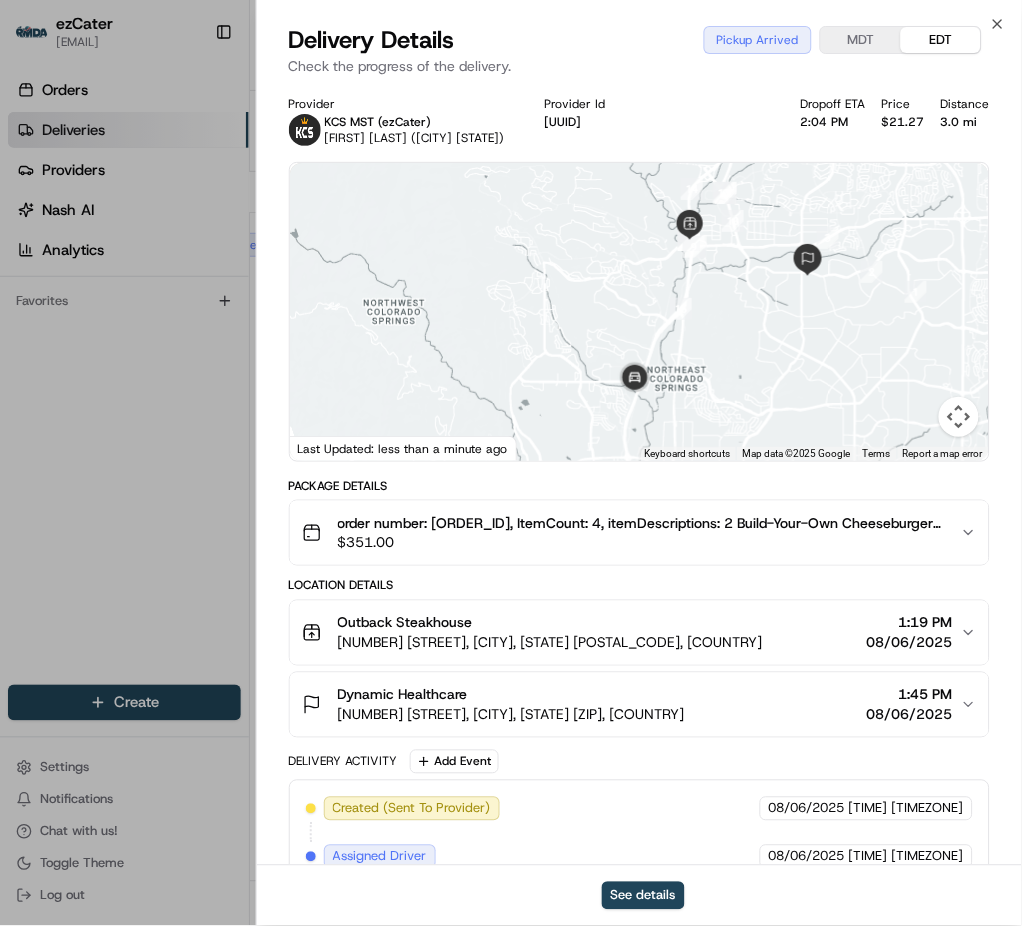 drag, startPoint x: 562, startPoint y: 266, endPoint x: 571, endPoint y: 351, distance: 85.47514 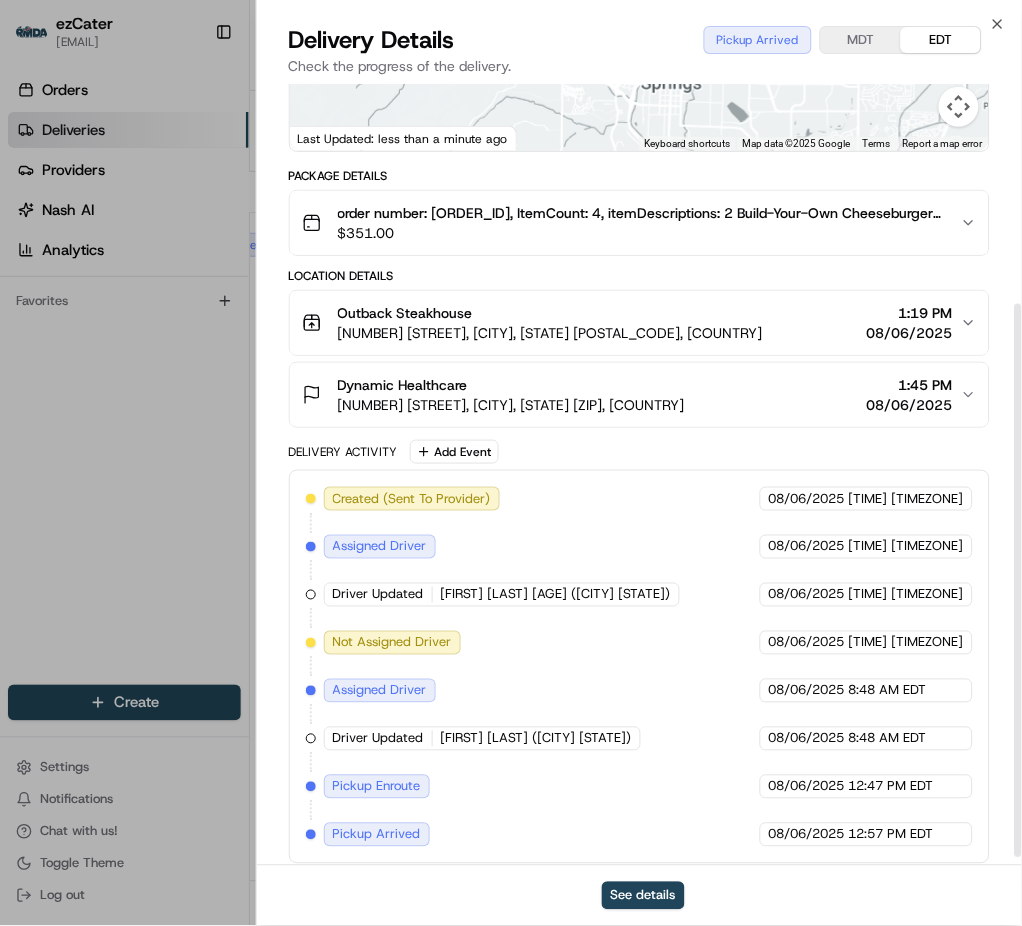 scroll, scrollTop: 321, scrollLeft: 0, axis: vertical 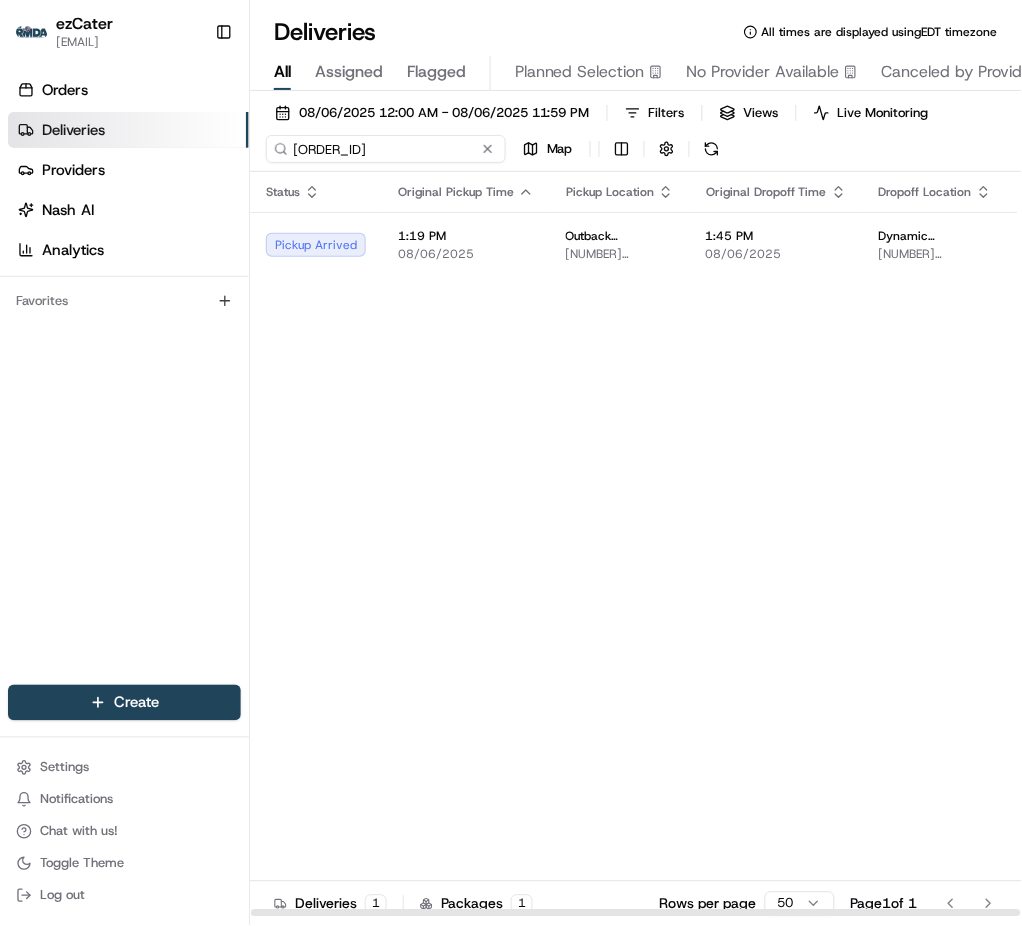 click on "[ORDER_ID]" at bounding box center [386, 149] 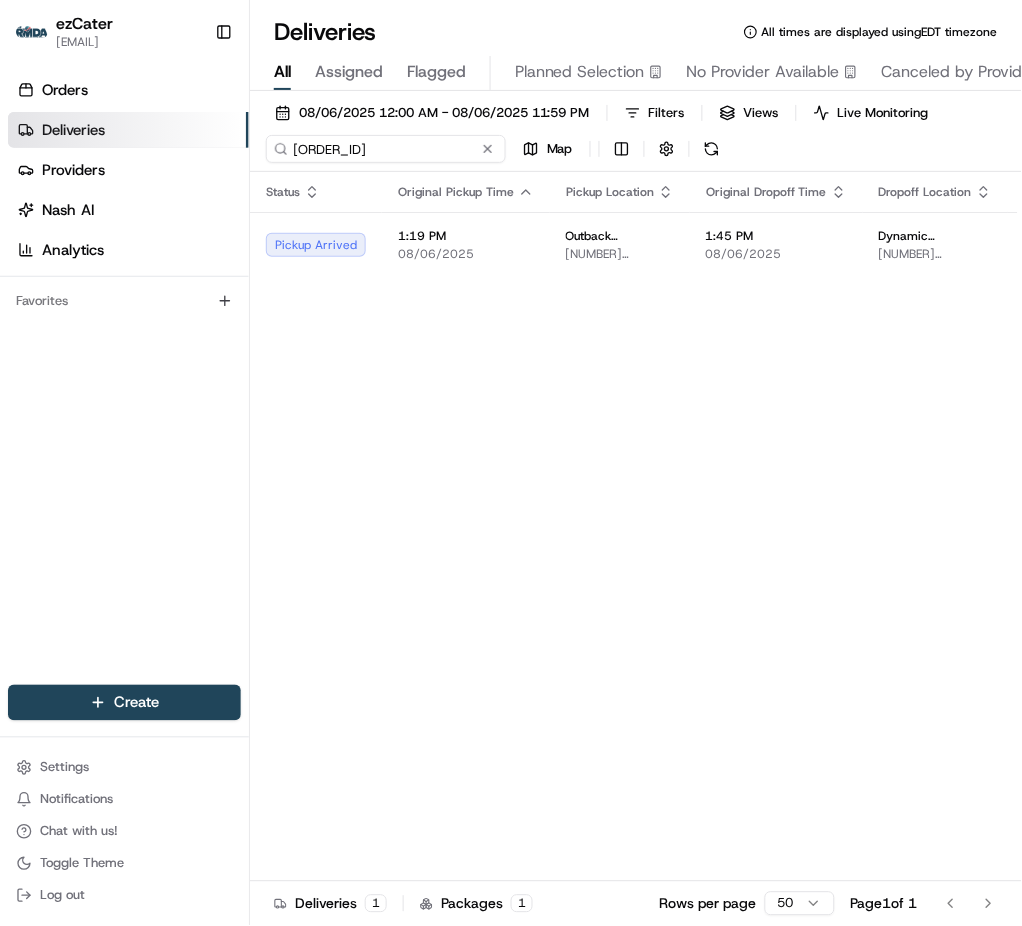 click on "[ORDER_ID]" at bounding box center (386, 149) 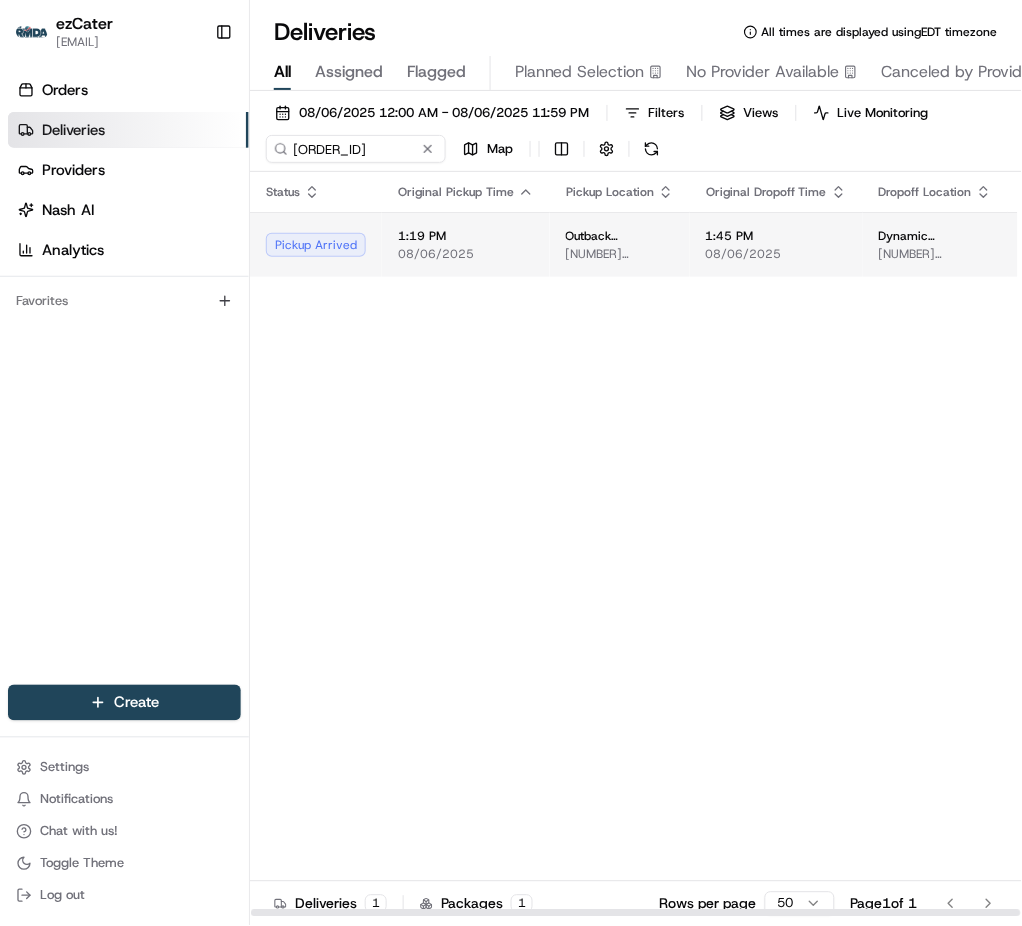 click on "[TIME] [DATE]" at bounding box center [466, 244] 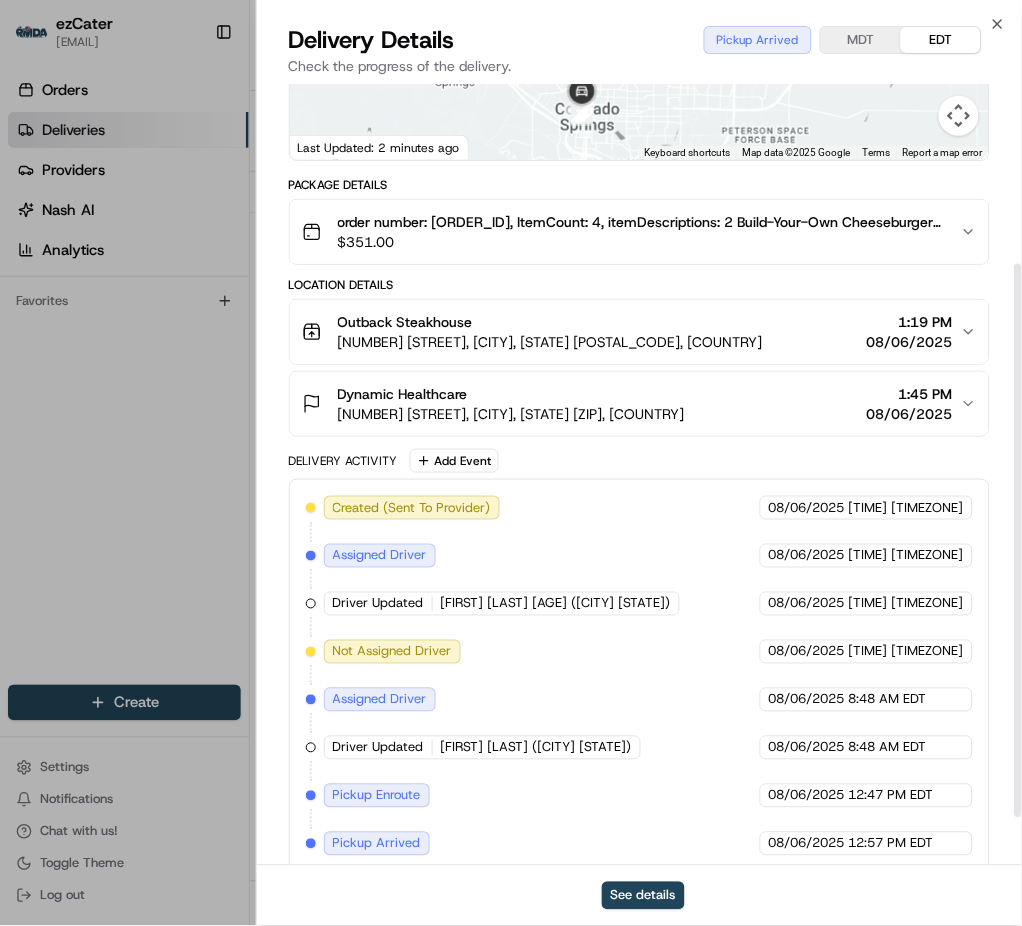 scroll, scrollTop: 321, scrollLeft: 0, axis: vertical 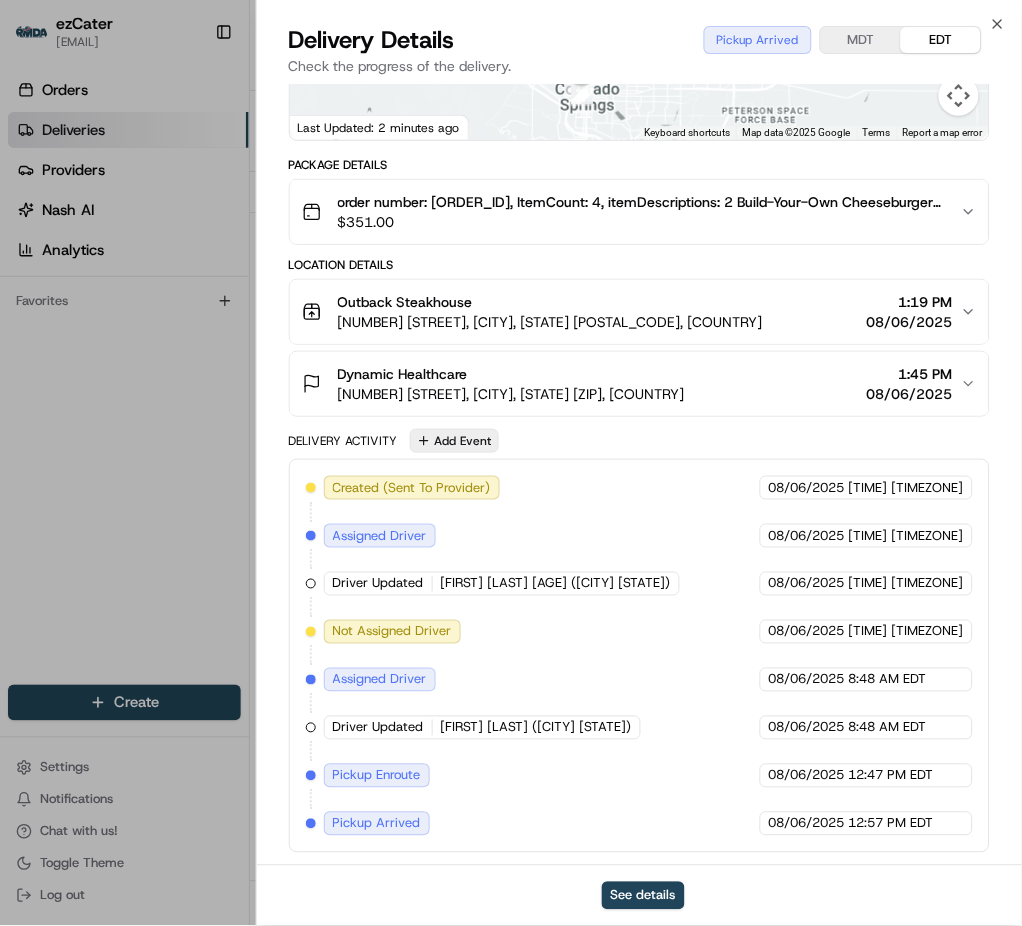 click on "Add Event" at bounding box center (454, 441) 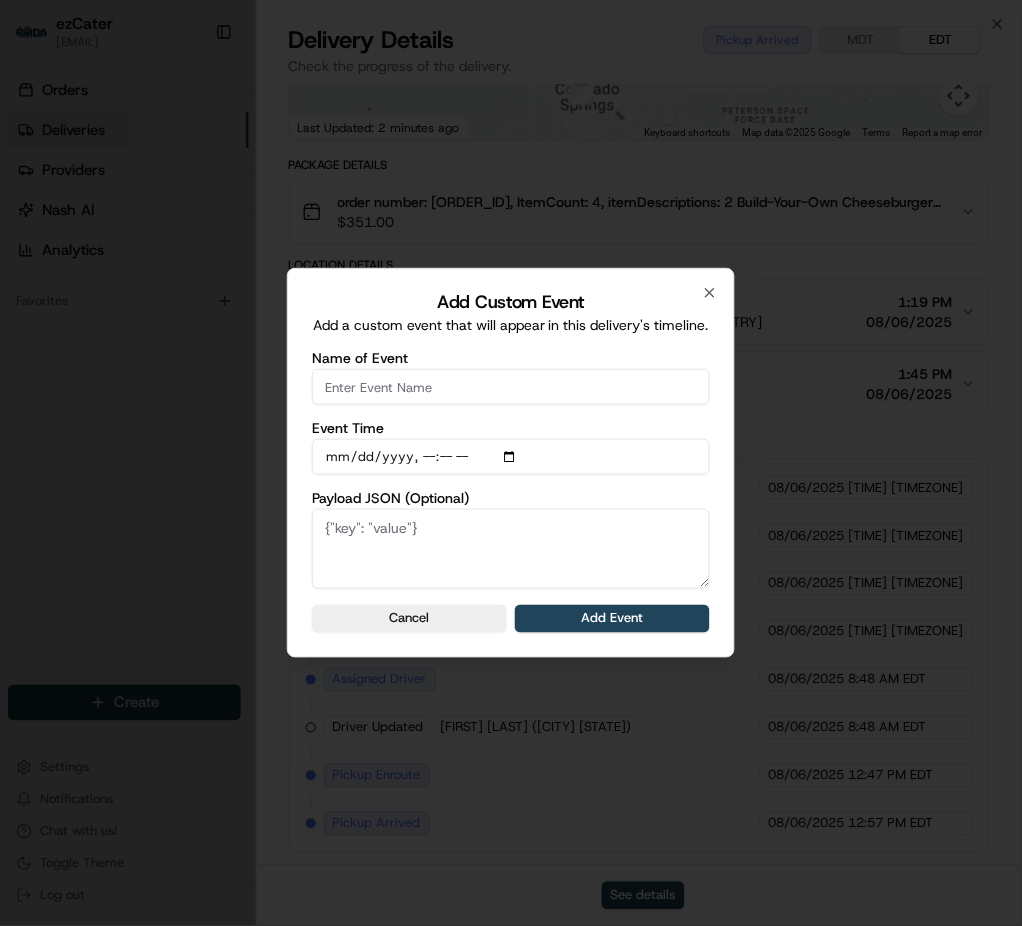 click on "Name of Event" at bounding box center [511, 387] 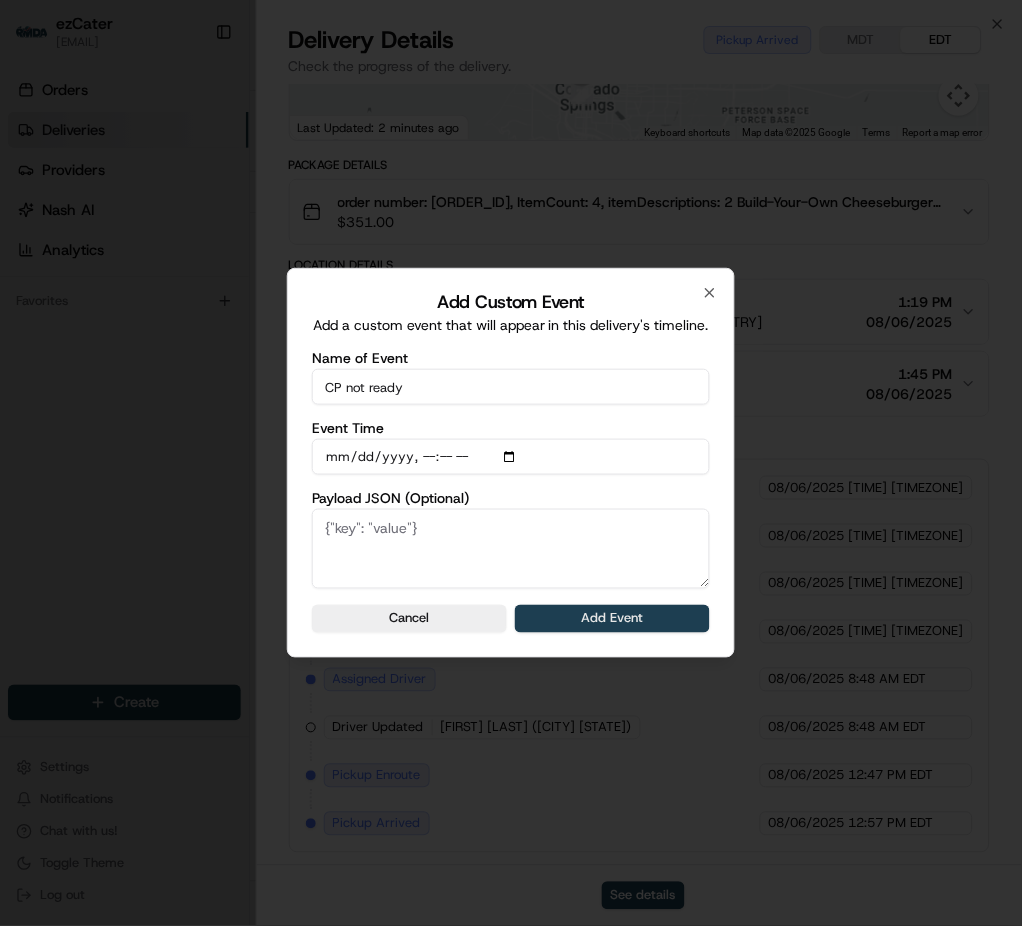click on "Add Event" at bounding box center (612, 619) 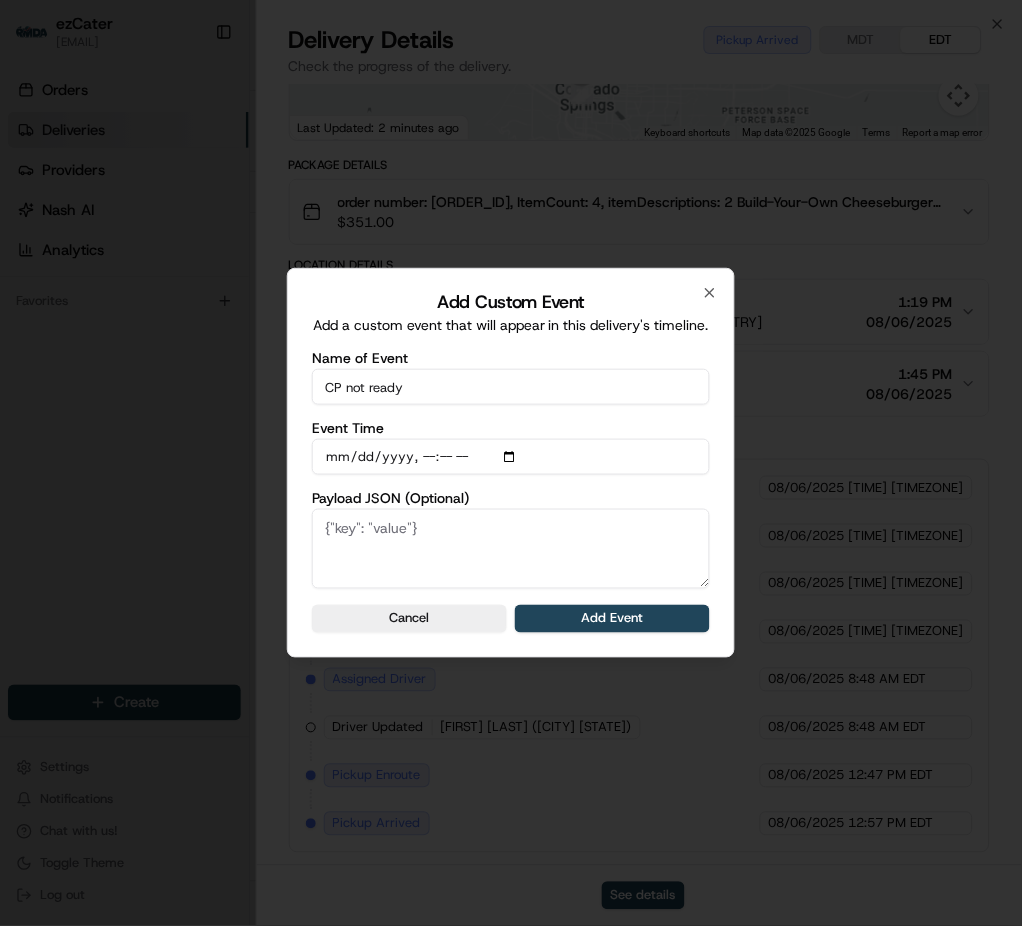 type 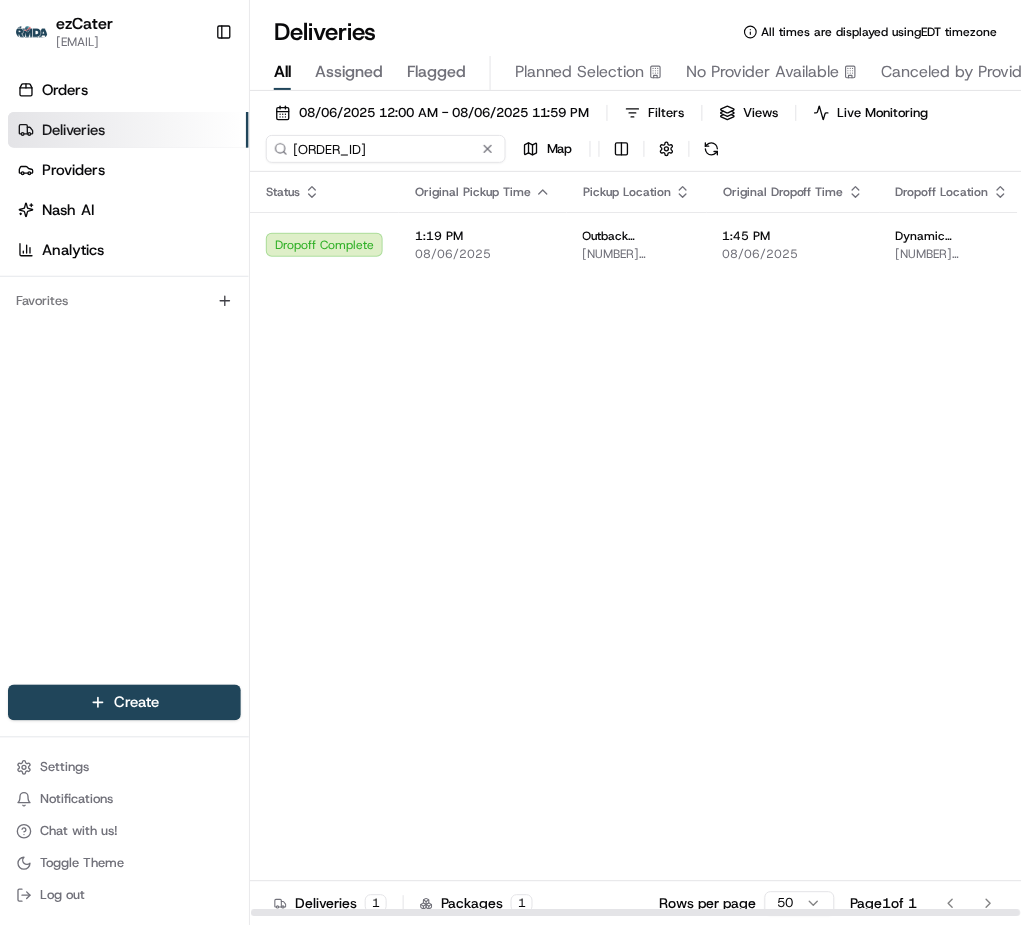 click on "[ORDER_ID]" at bounding box center [386, 149] 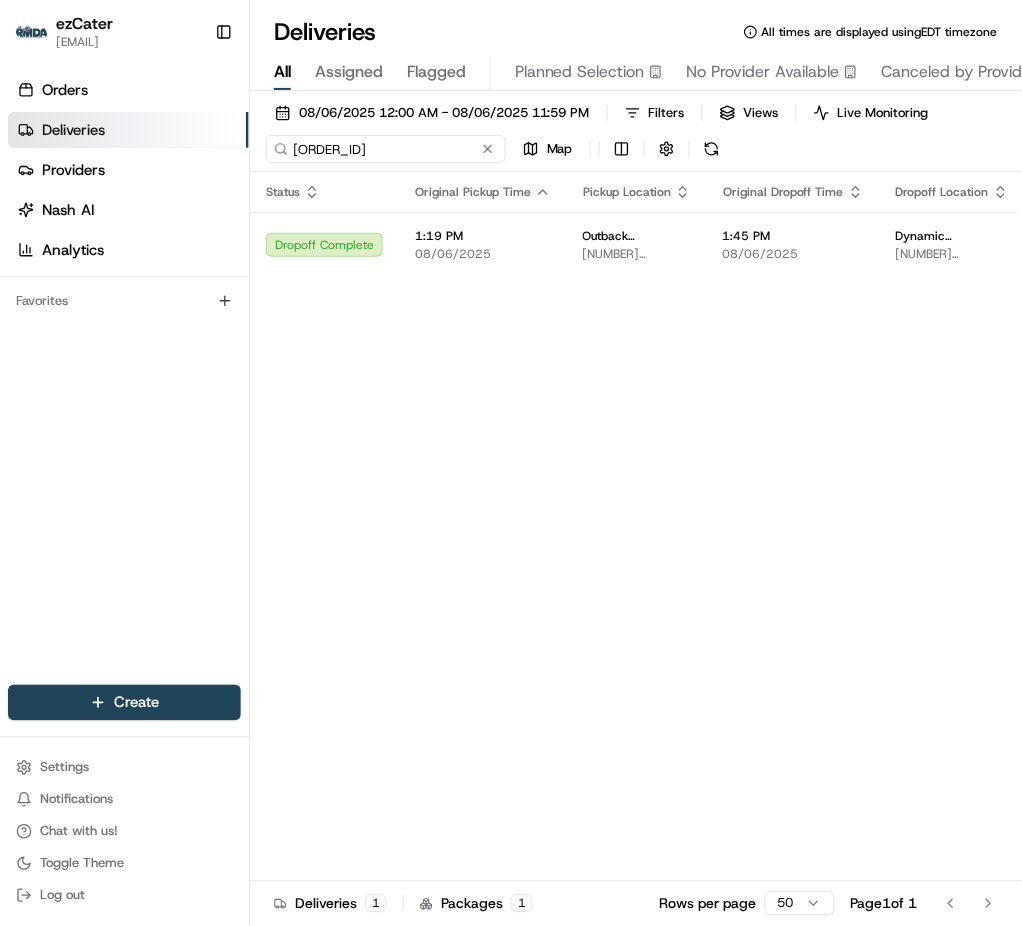click on "[ORDER_ID]" at bounding box center [386, 149] 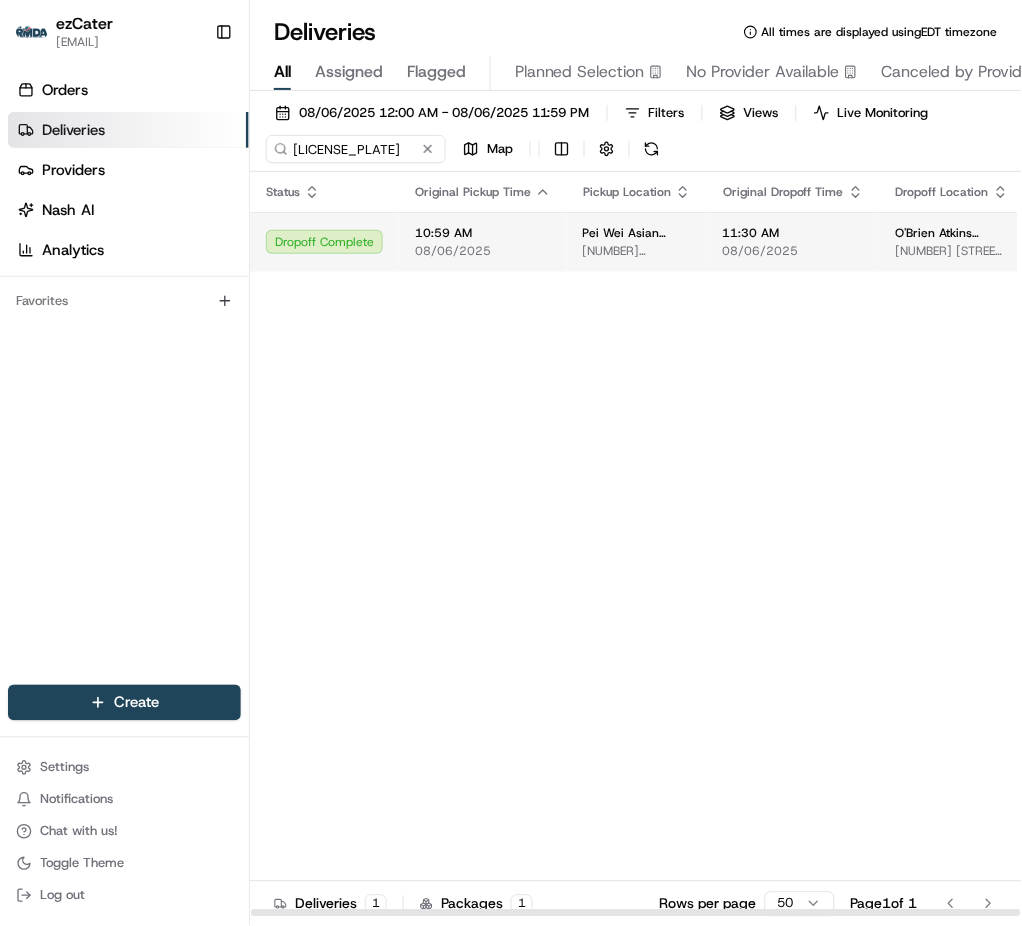 click on "08/06/2025" at bounding box center (483, 251) 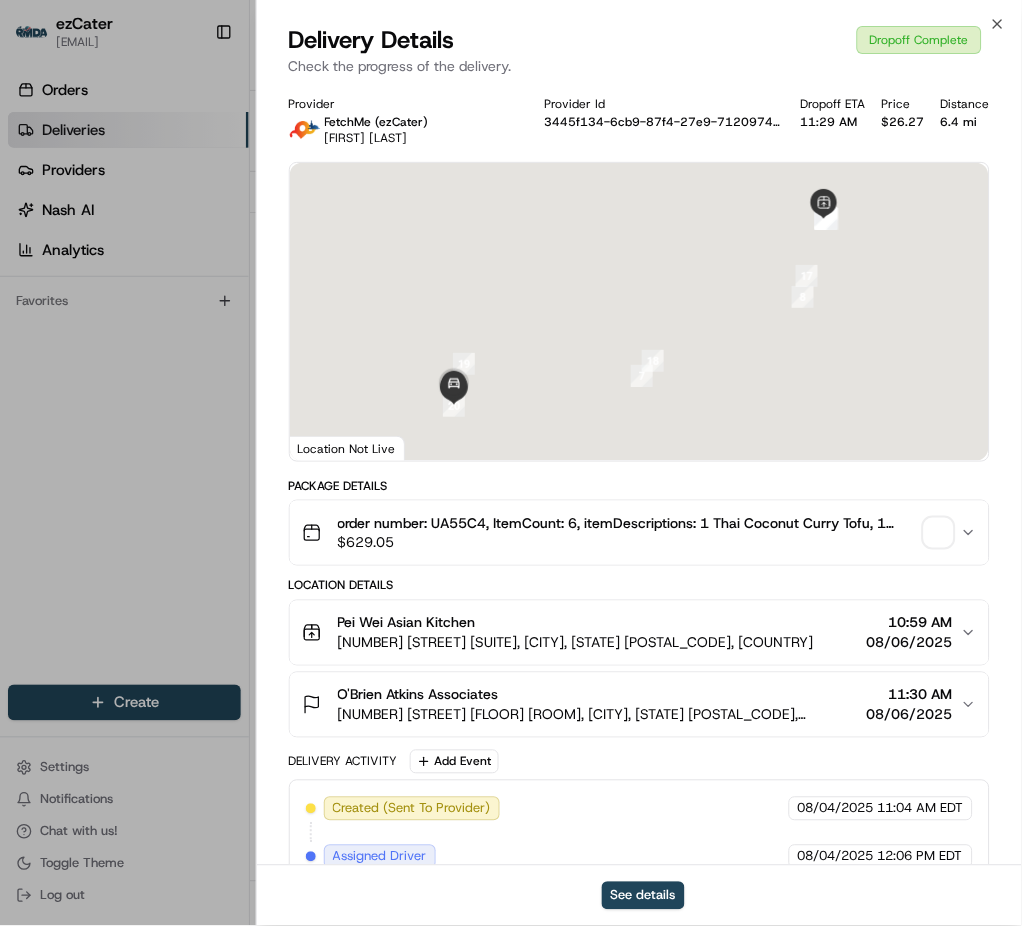 scroll, scrollTop: 370, scrollLeft: 0, axis: vertical 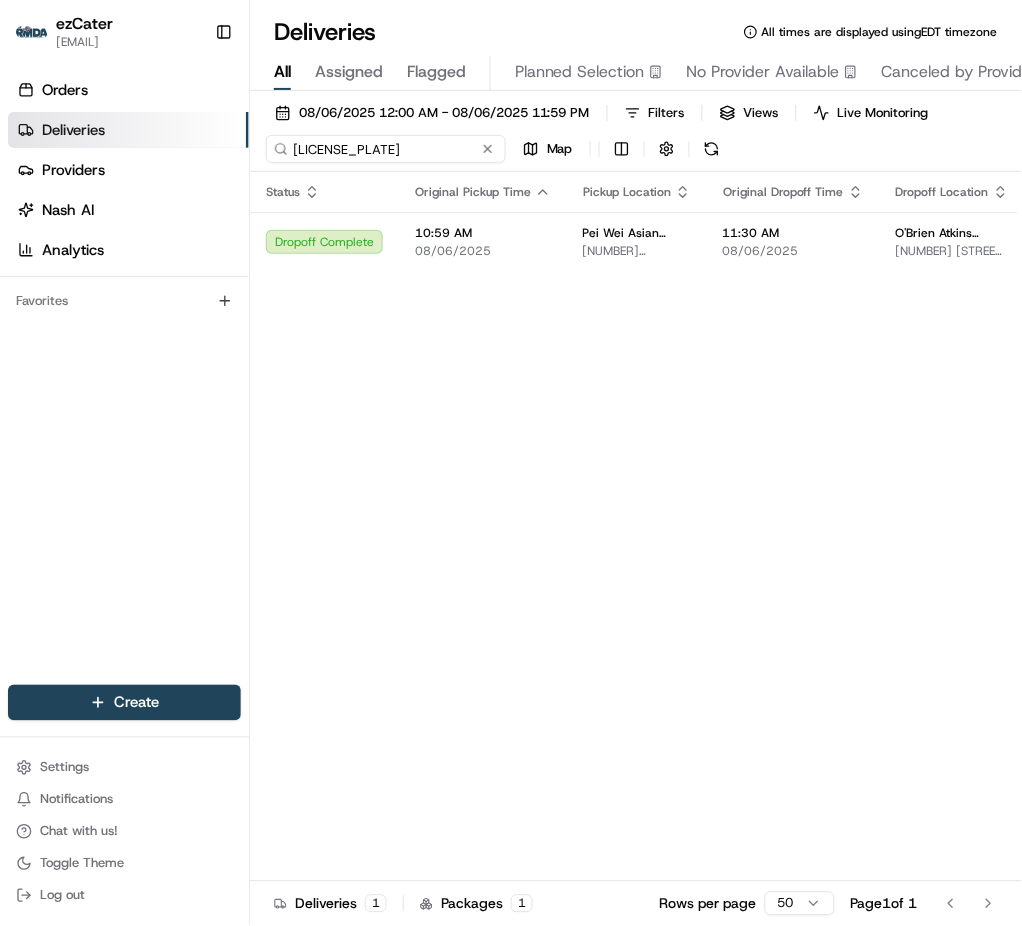 click on "[LICENSE_PLATE]" at bounding box center [386, 149] 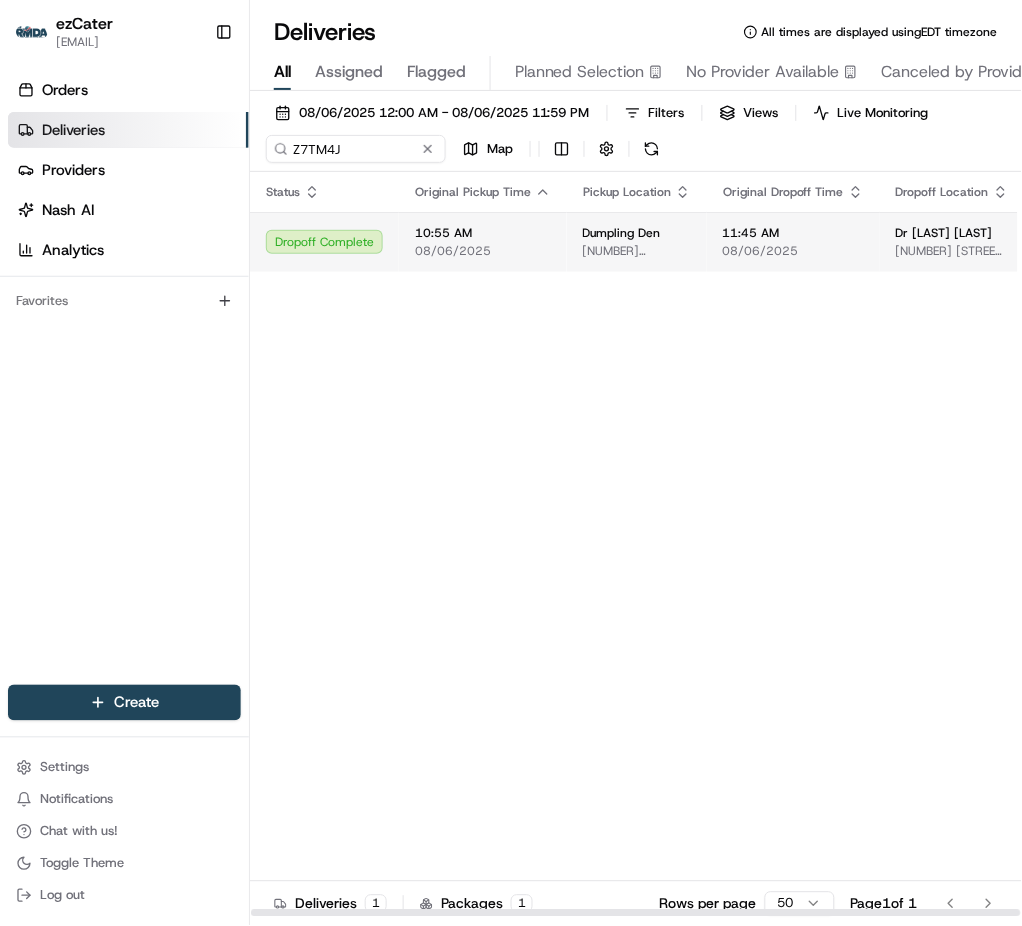 click on "10:55 AM" at bounding box center (483, 233) 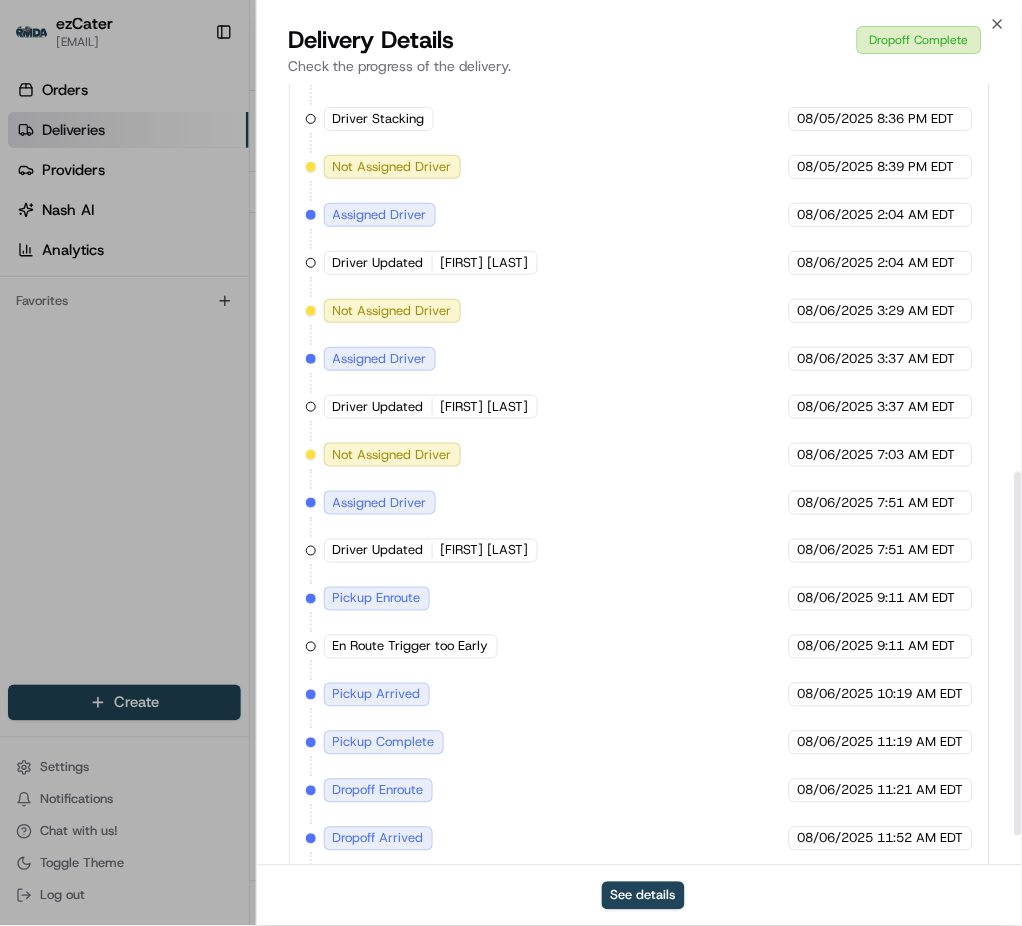 scroll, scrollTop: 899, scrollLeft: 0, axis: vertical 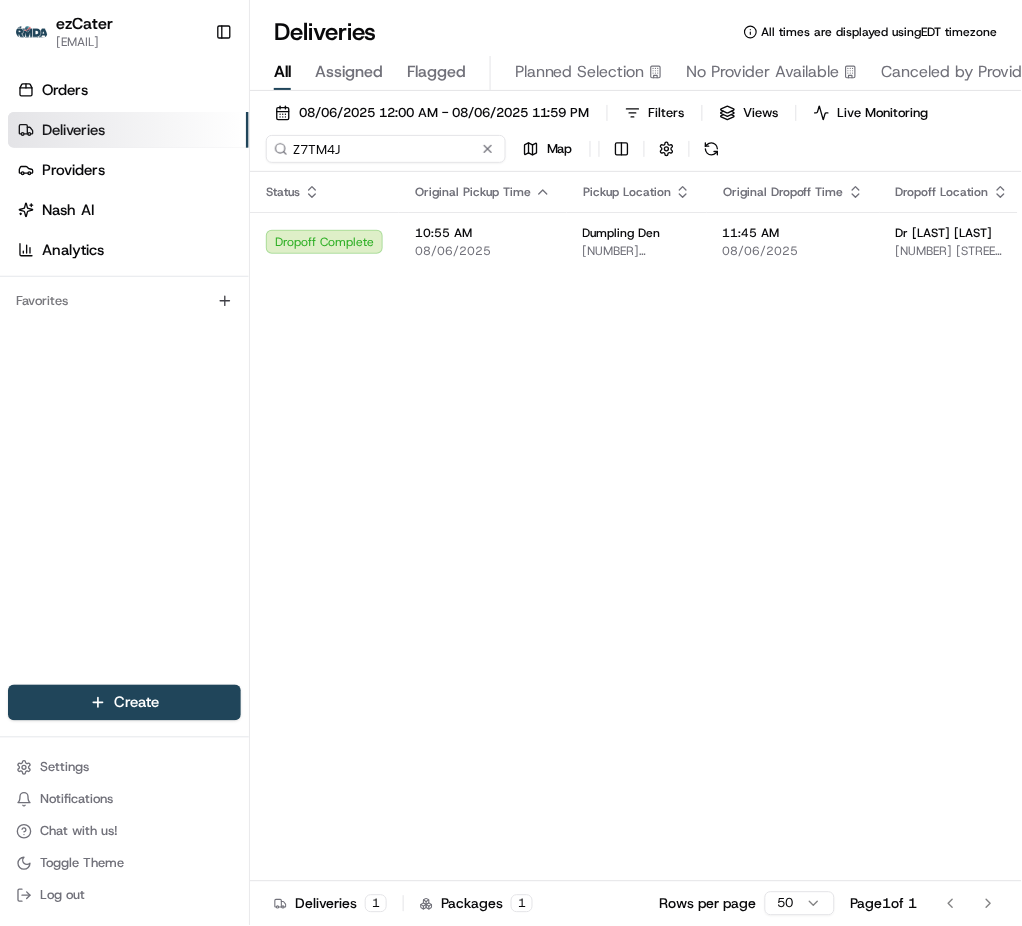 click on "Z7TM4J" at bounding box center (386, 149) 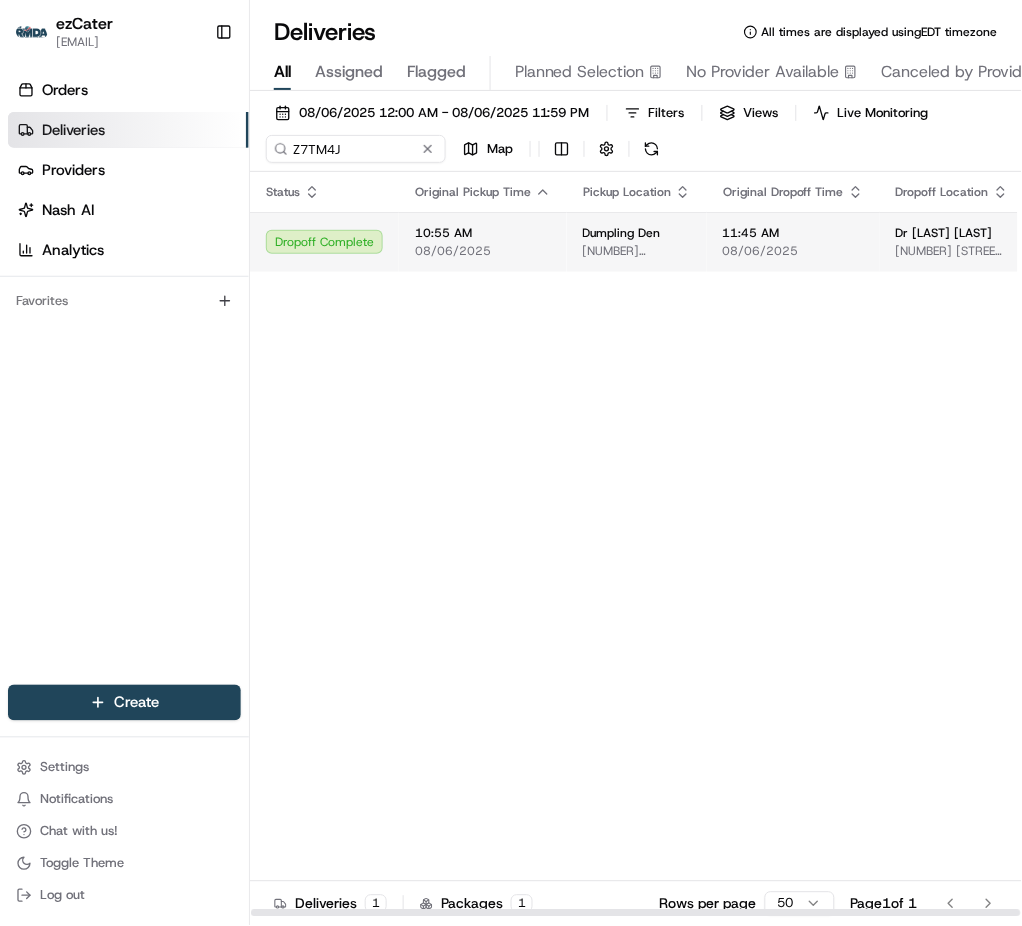 click on "08/06/2025" at bounding box center (483, 251) 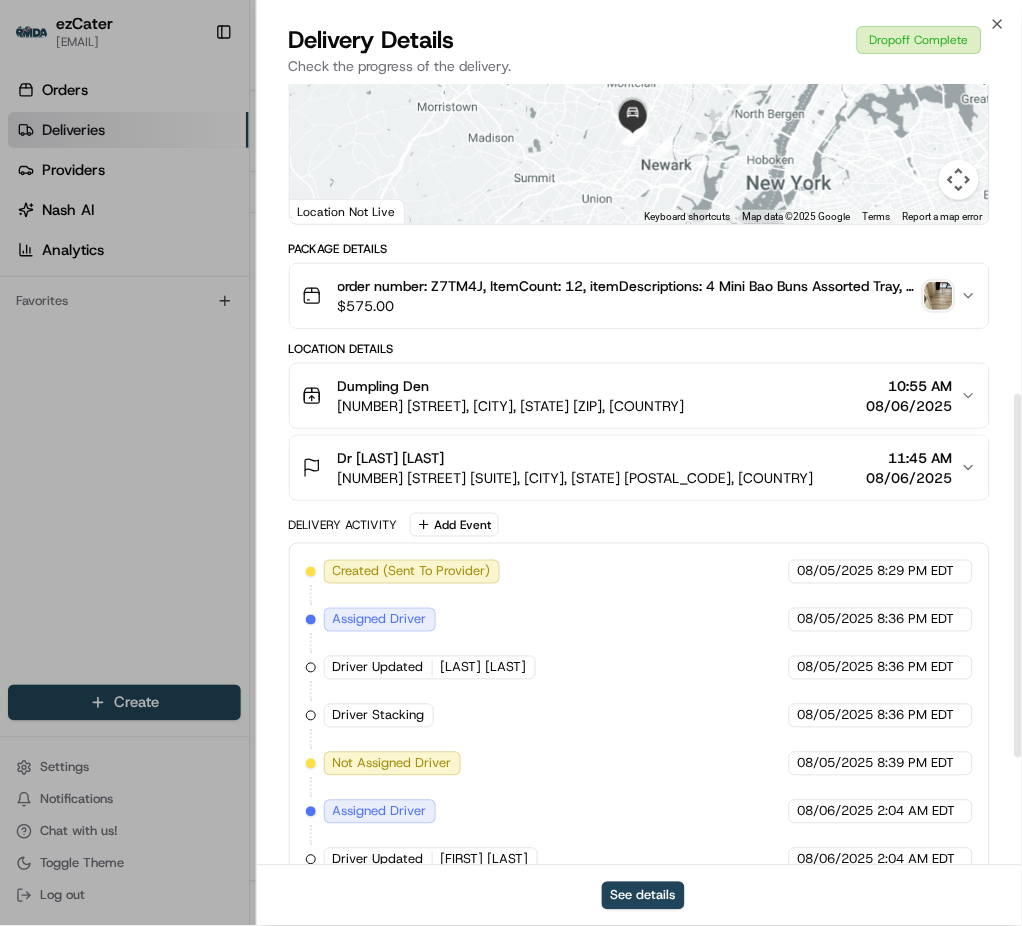 scroll, scrollTop: 899, scrollLeft: 0, axis: vertical 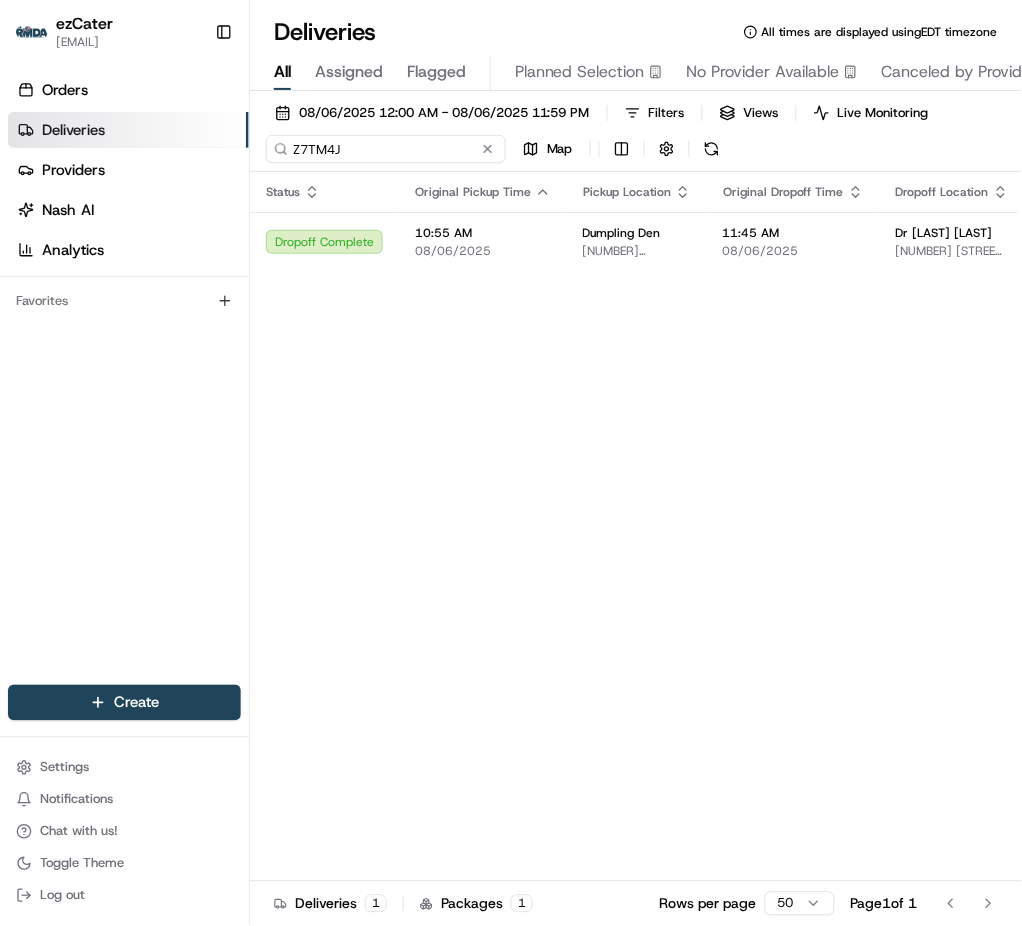 click on "Z7TM4J" at bounding box center (386, 149) 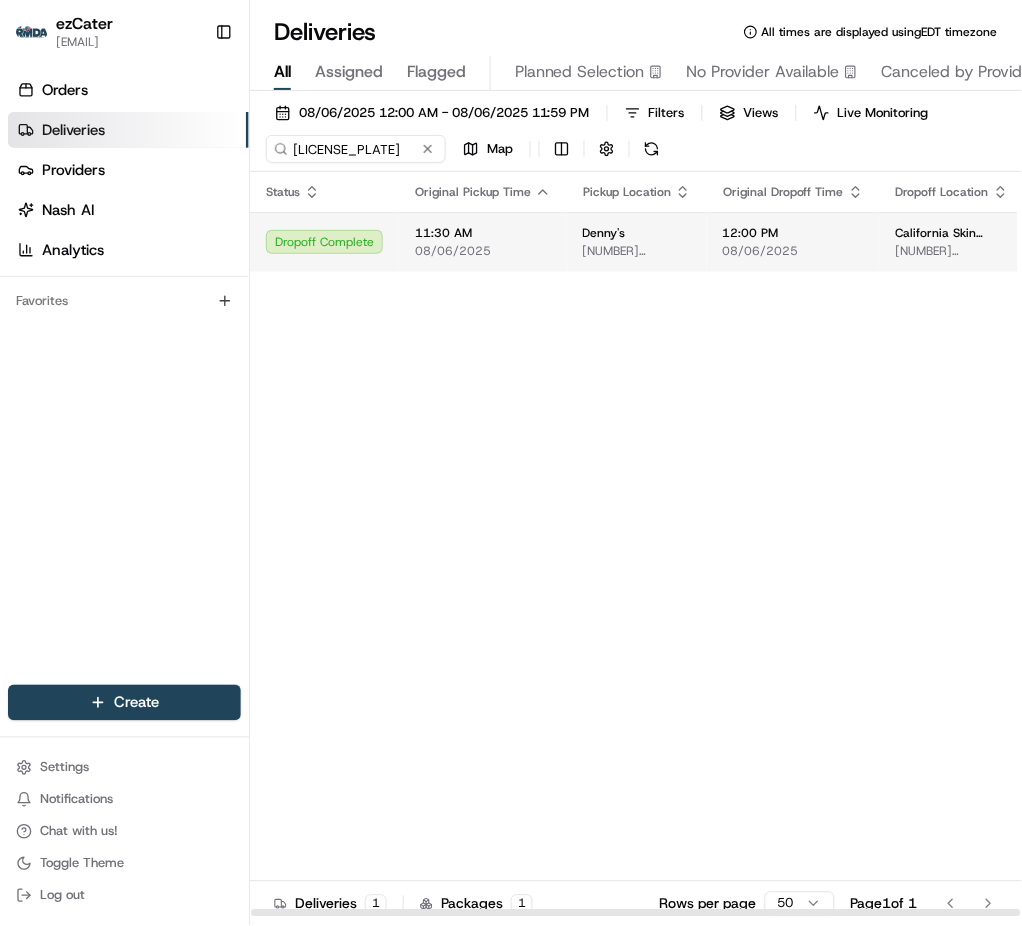 click on "11:30 AM 08/06/2025" at bounding box center (483, 242) 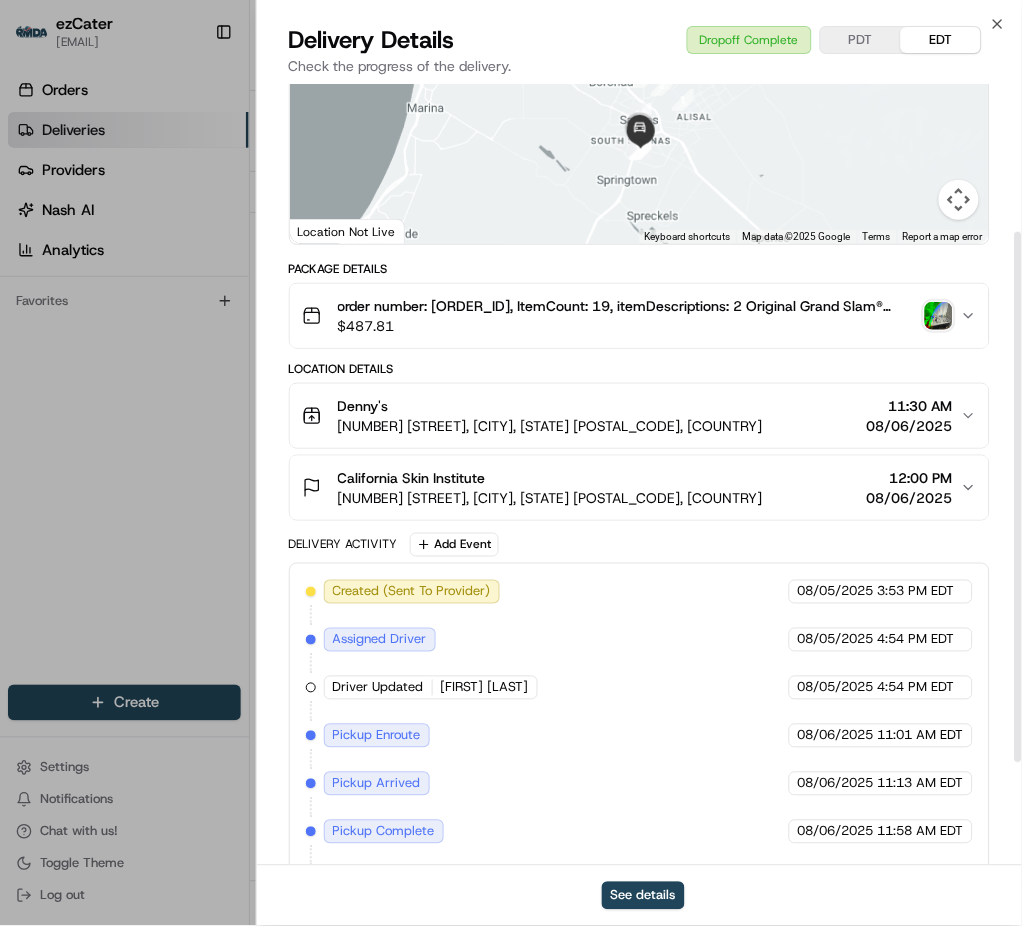 scroll, scrollTop: 370, scrollLeft: 0, axis: vertical 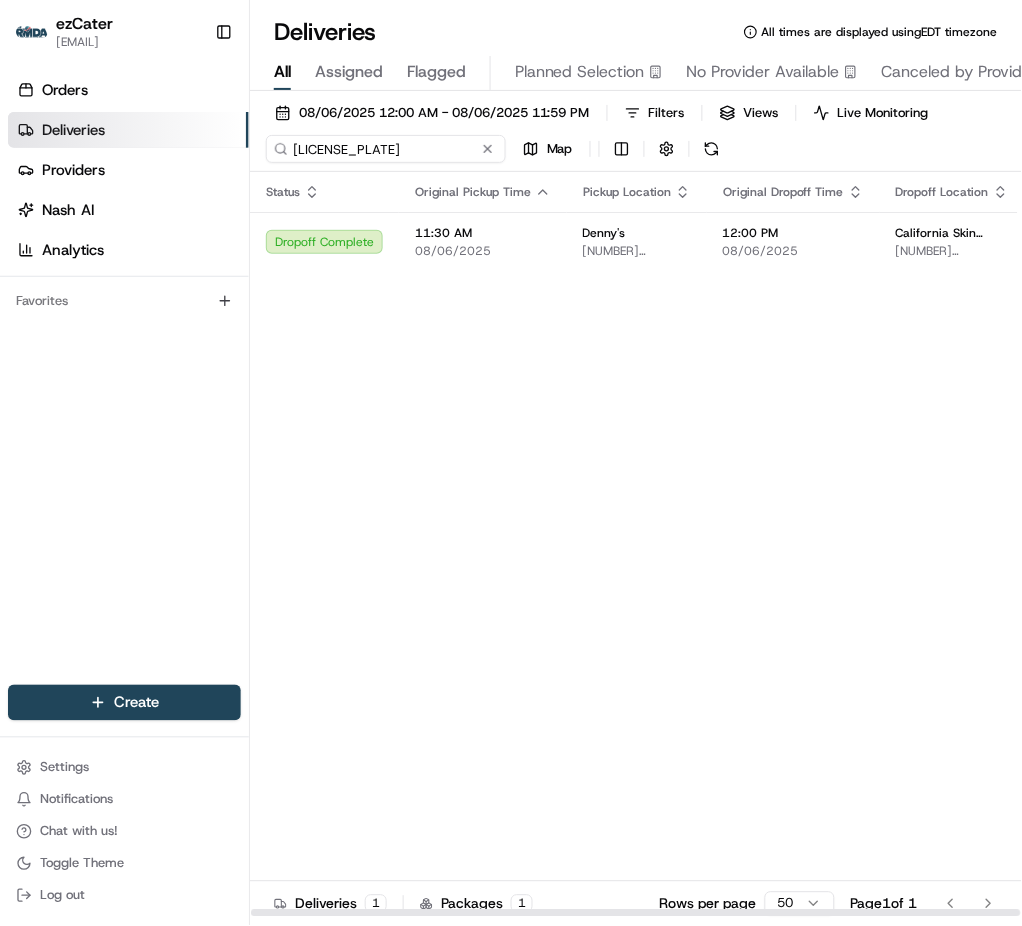 click on "[LICENSE_PLATE]" at bounding box center (386, 149) 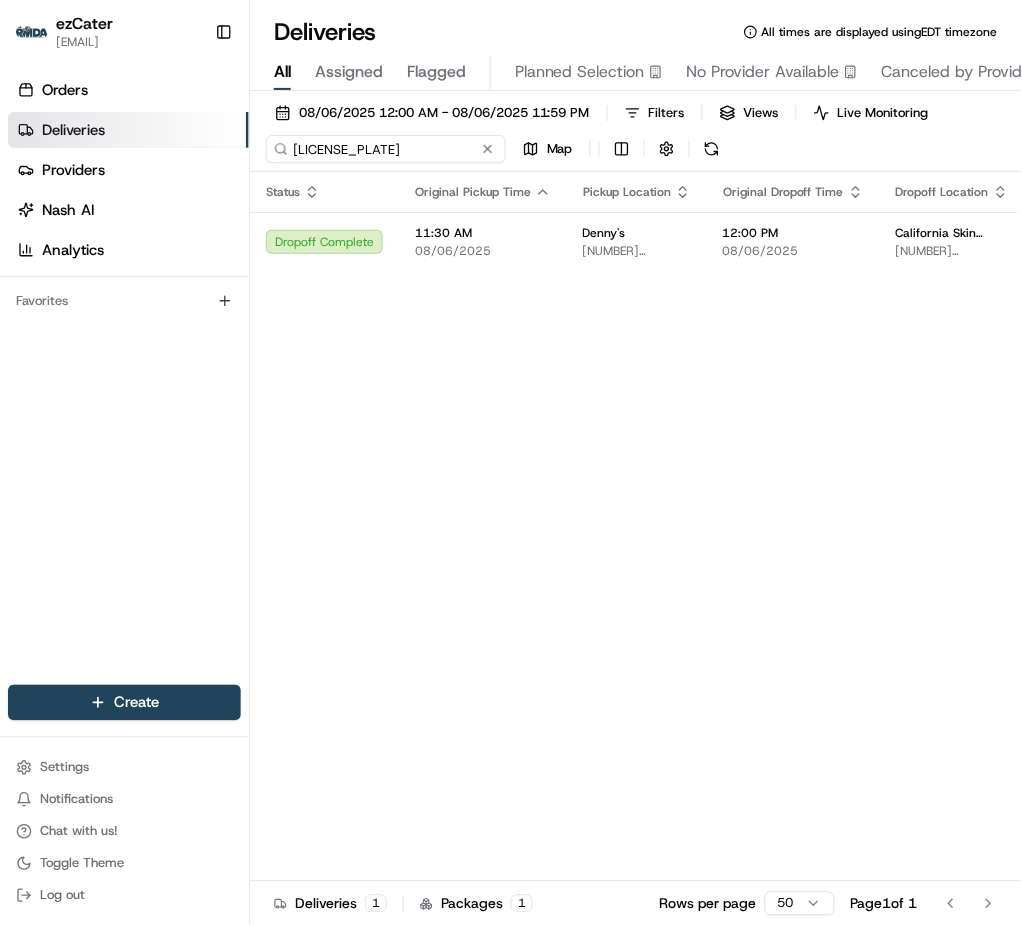 paste on "WCT2QQ" 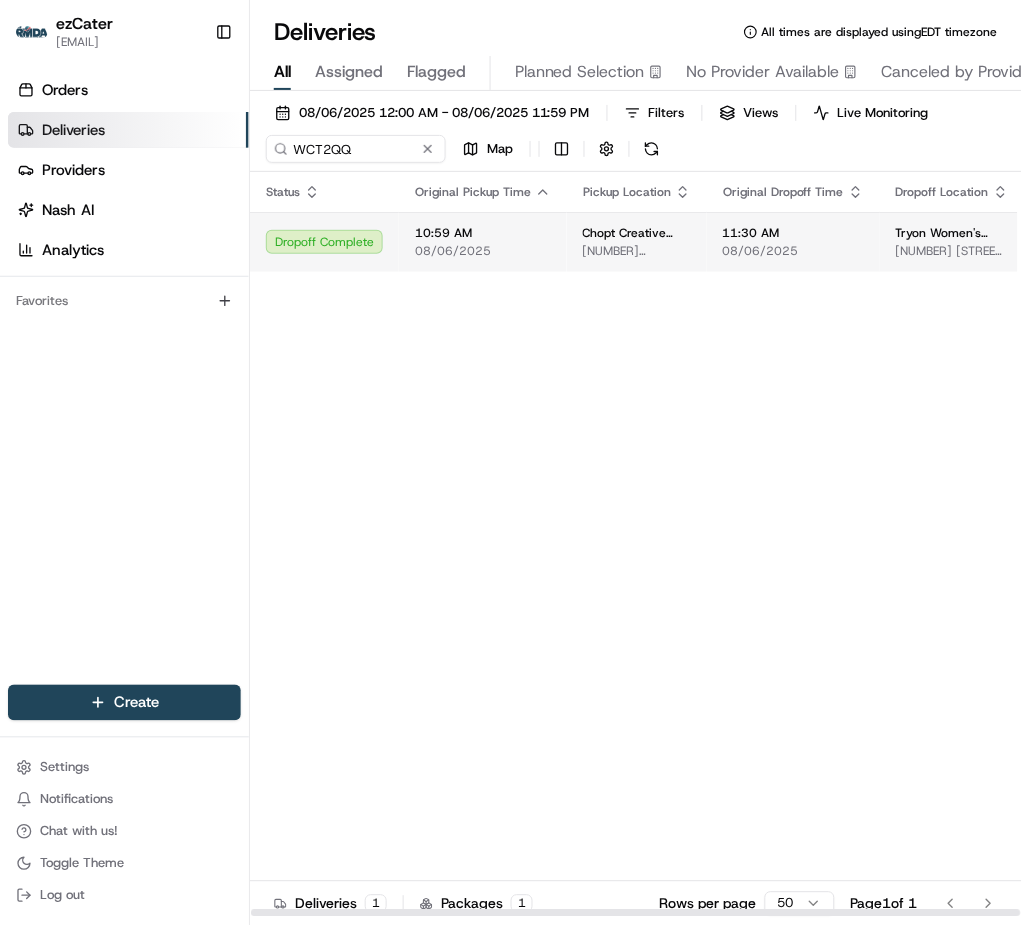 click on "08/06/2025" at bounding box center [483, 251] 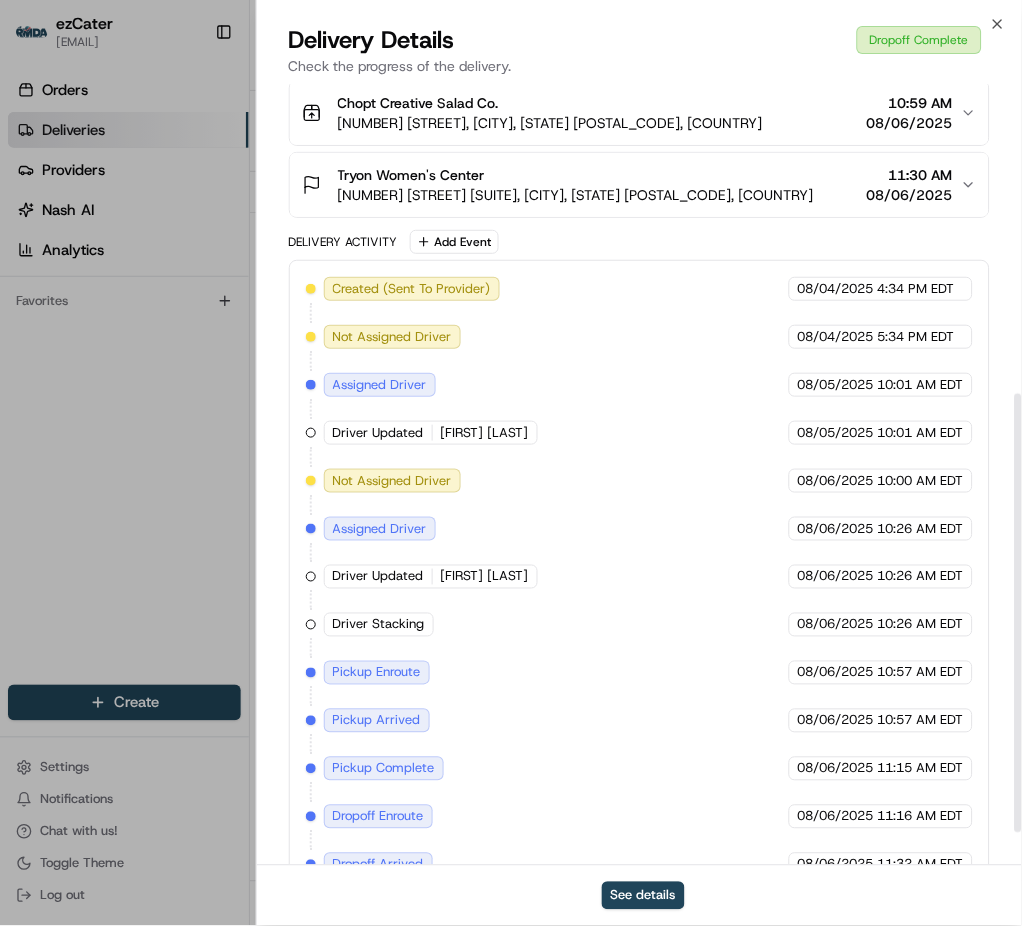 scroll, scrollTop: 610, scrollLeft: 0, axis: vertical 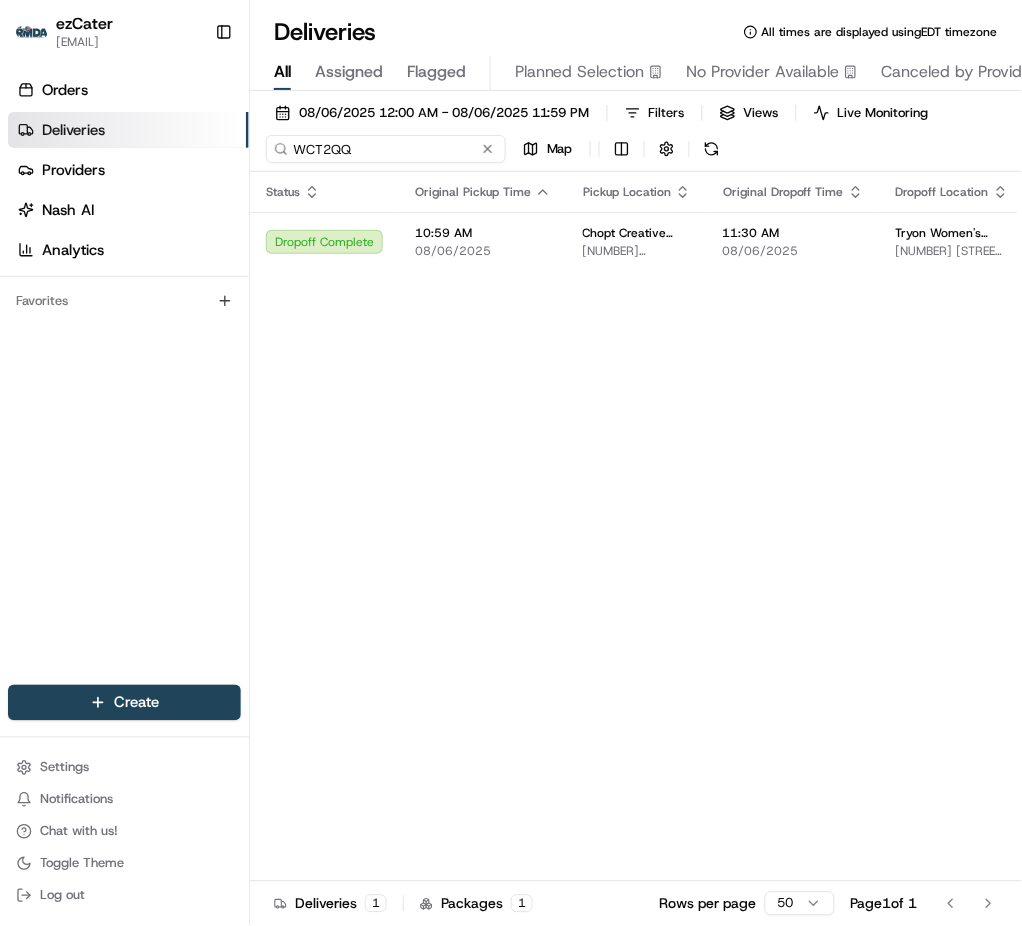 click on "WCT2QQ" at bounding box center [386, 149] 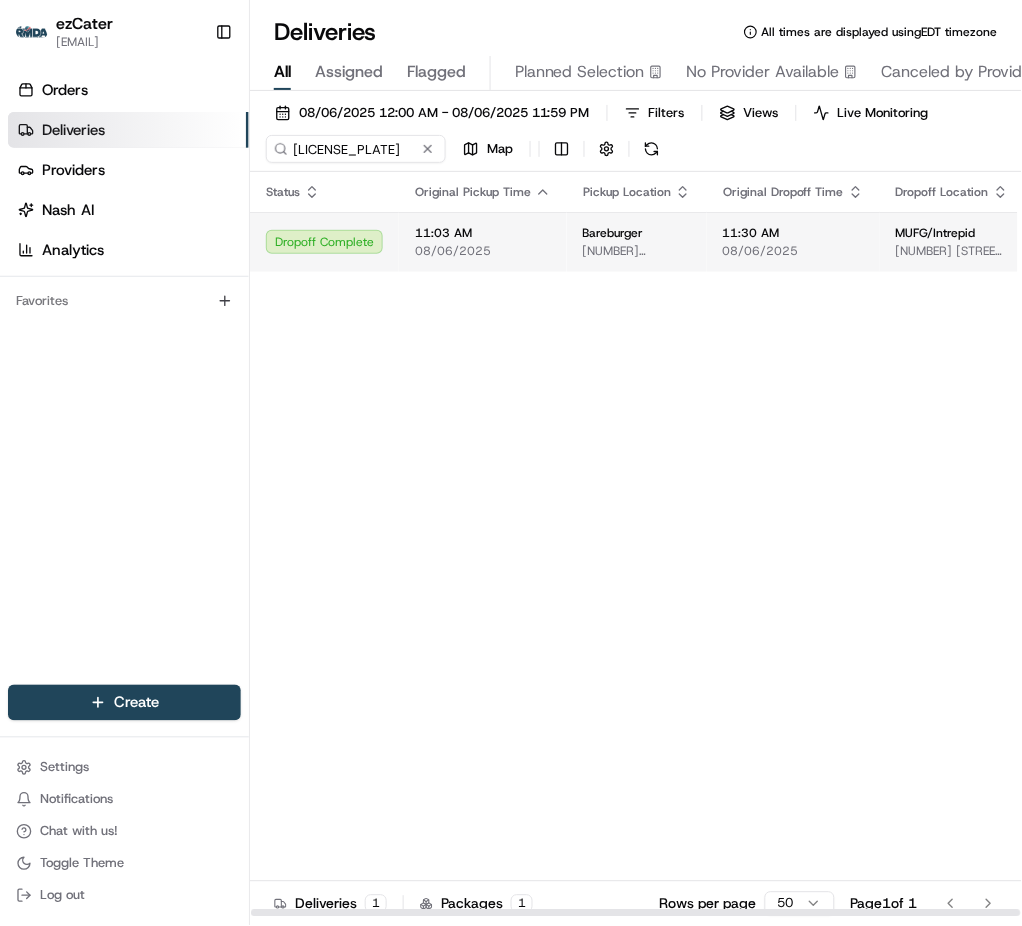 click on "[TIME] [DATE]" at bounding box center (483, 242) 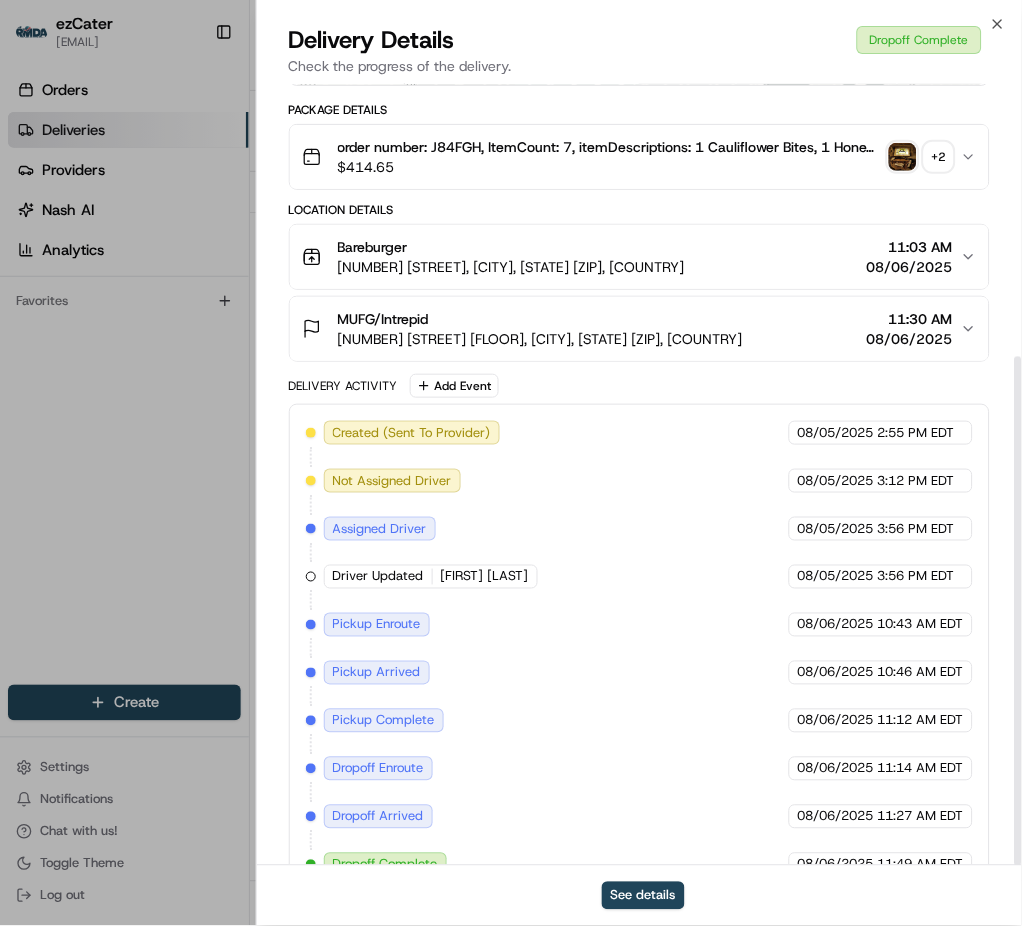 scroll, scrollTop: 418, scrollLeft: 0, axis: vertical 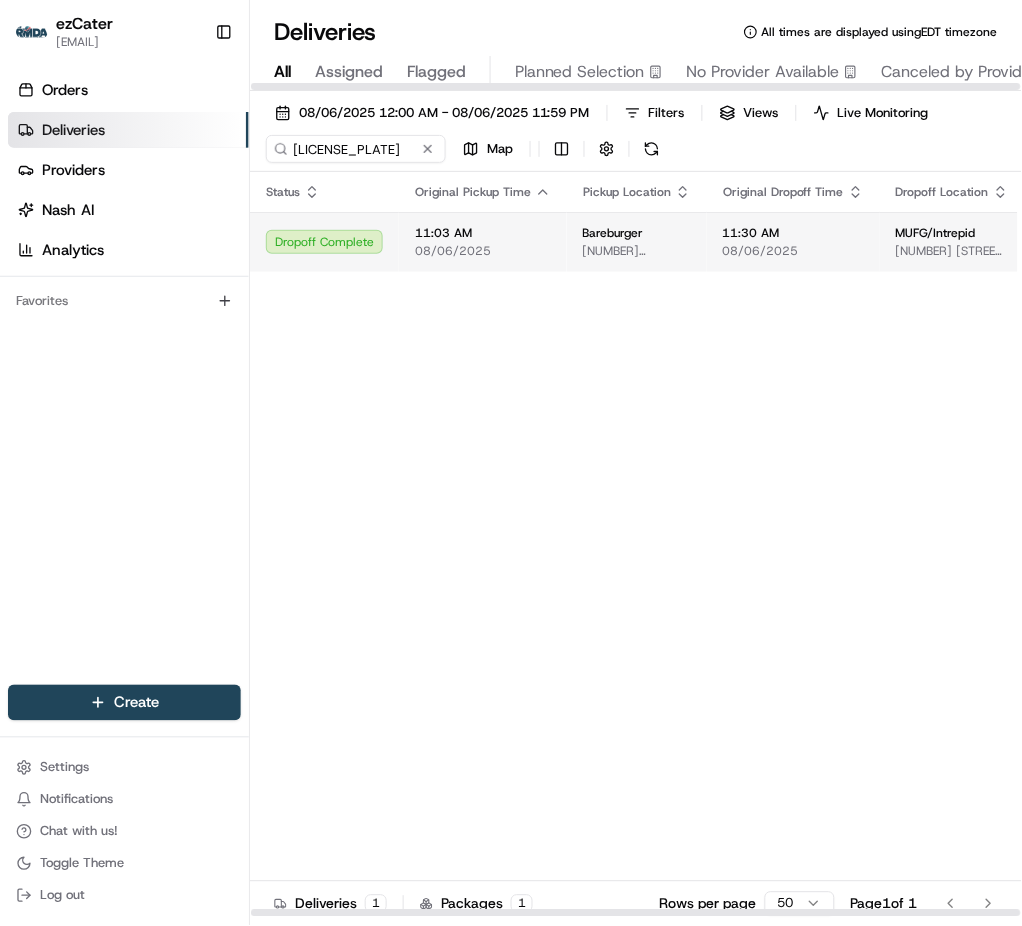 click on "08/06/2025" at bounding box center (483, 251) 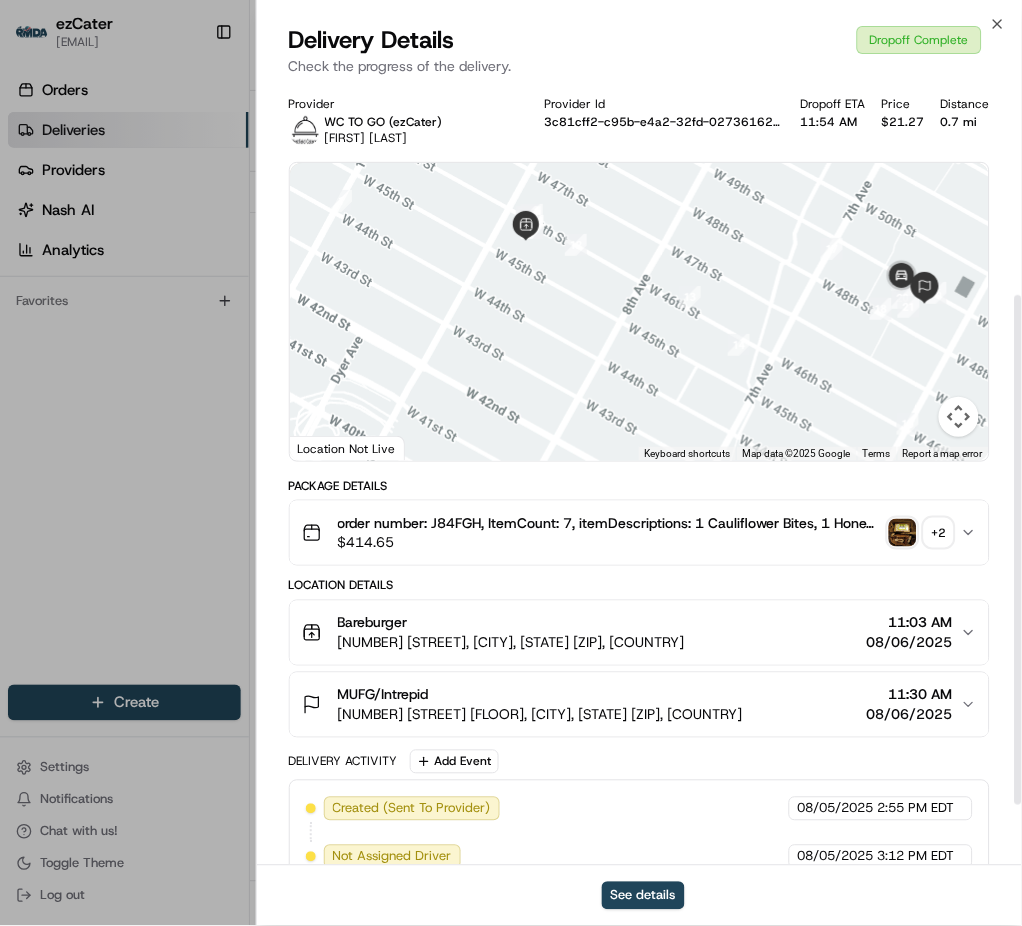 scroll, scrollTop: 418, scrollLeft: 0, axis: vertical 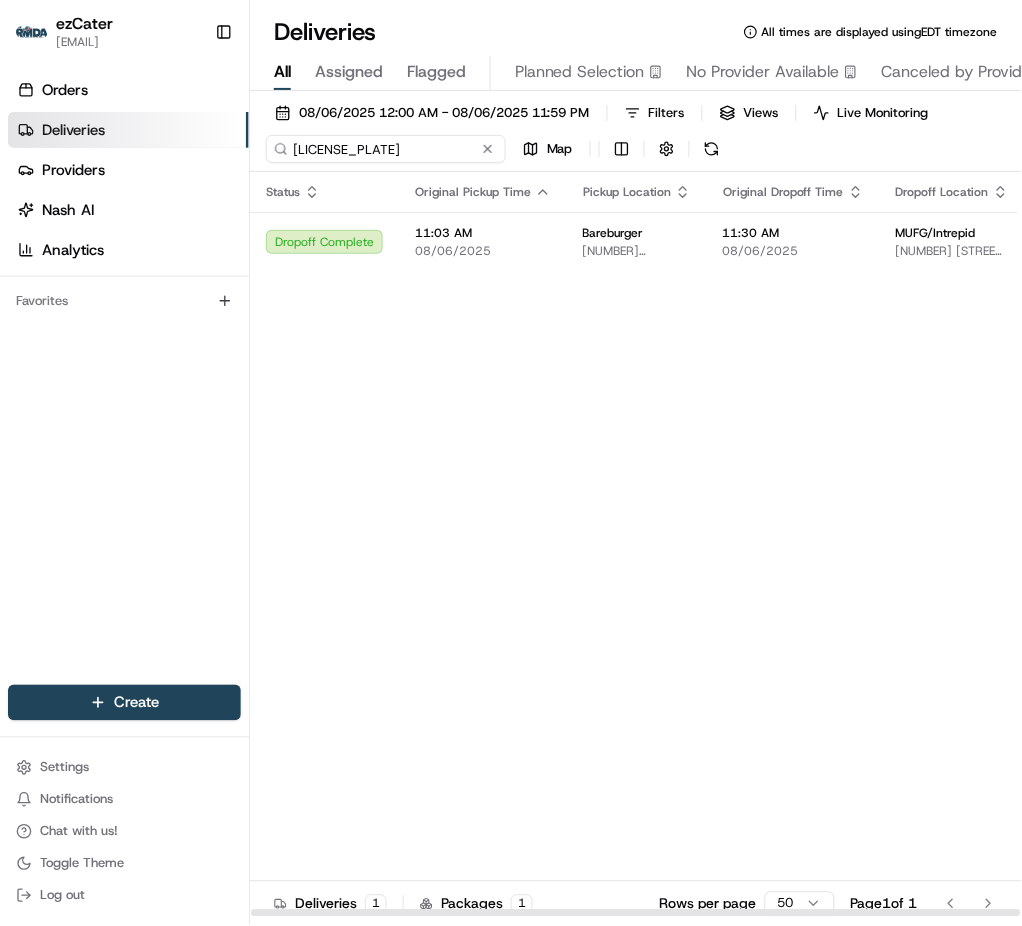 click on "[LICENSE_PLATE]" at bounding box center [386, 149] 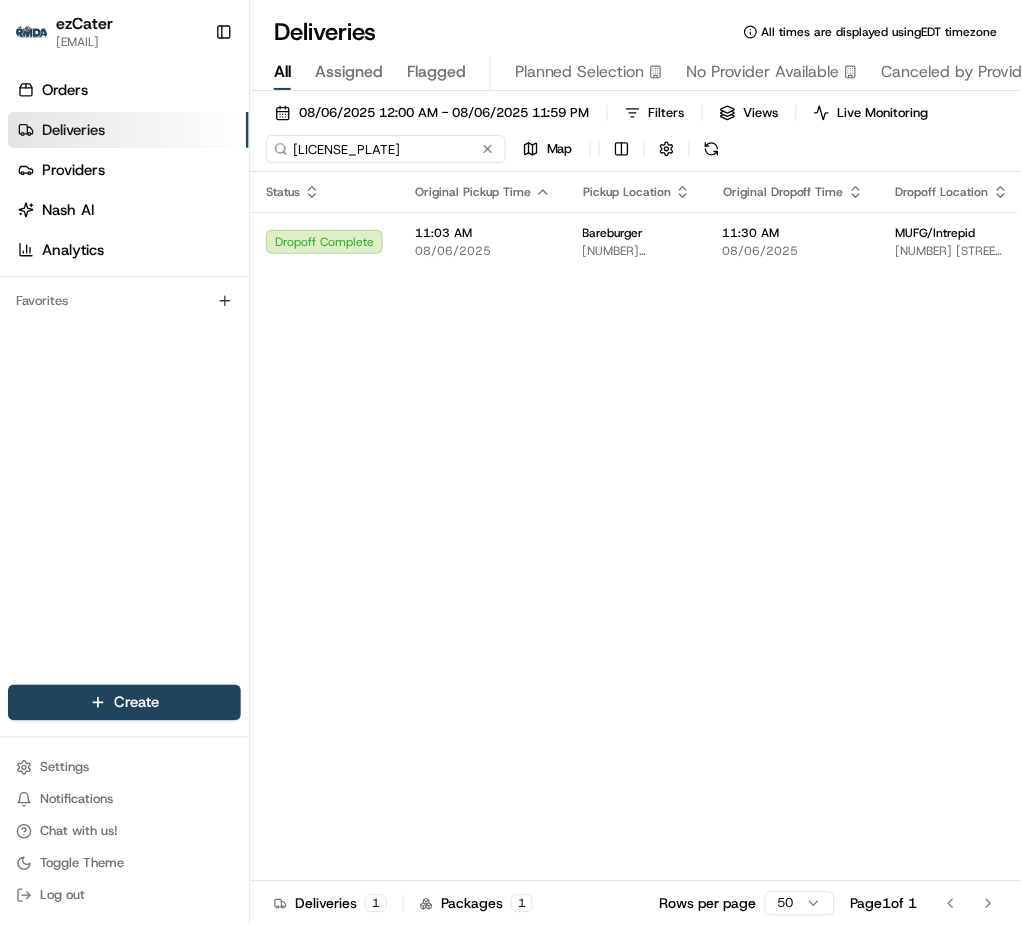 paste on "CTM-GYG" 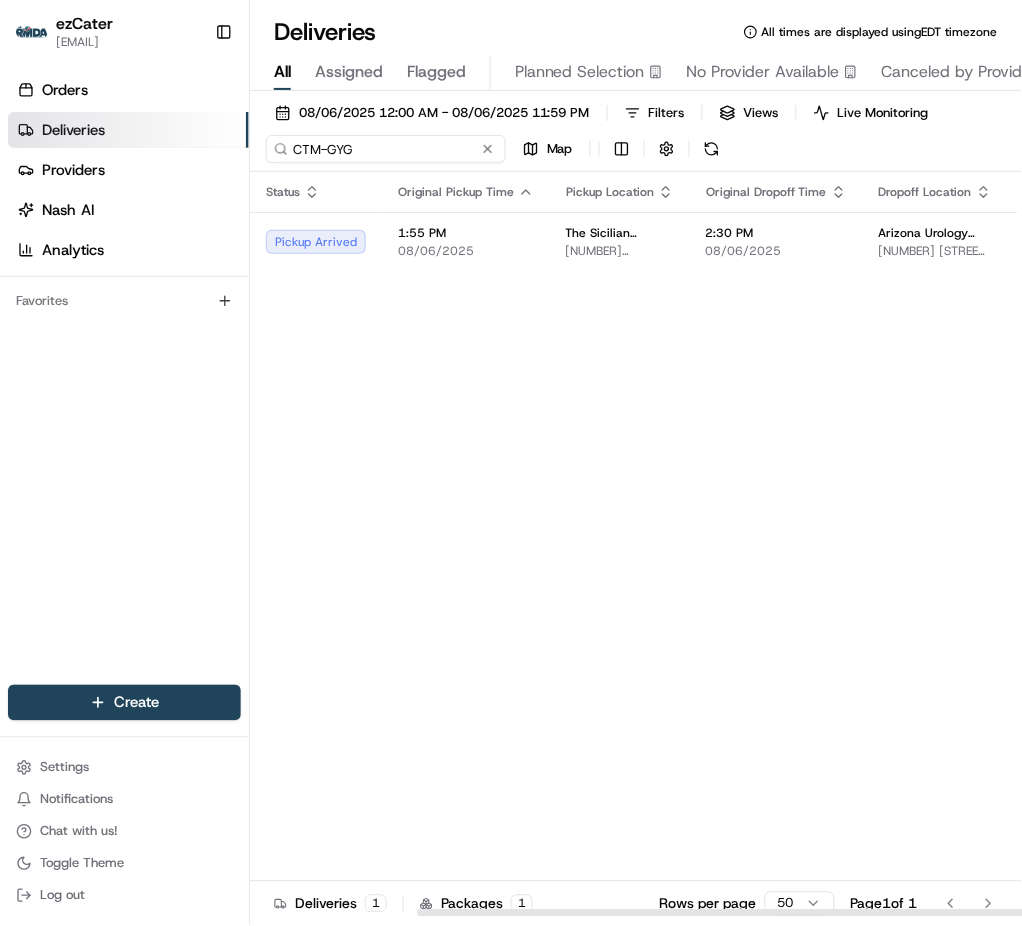 scroll, scrollTop: 0, scrollLeft: 211, axis: horizontal 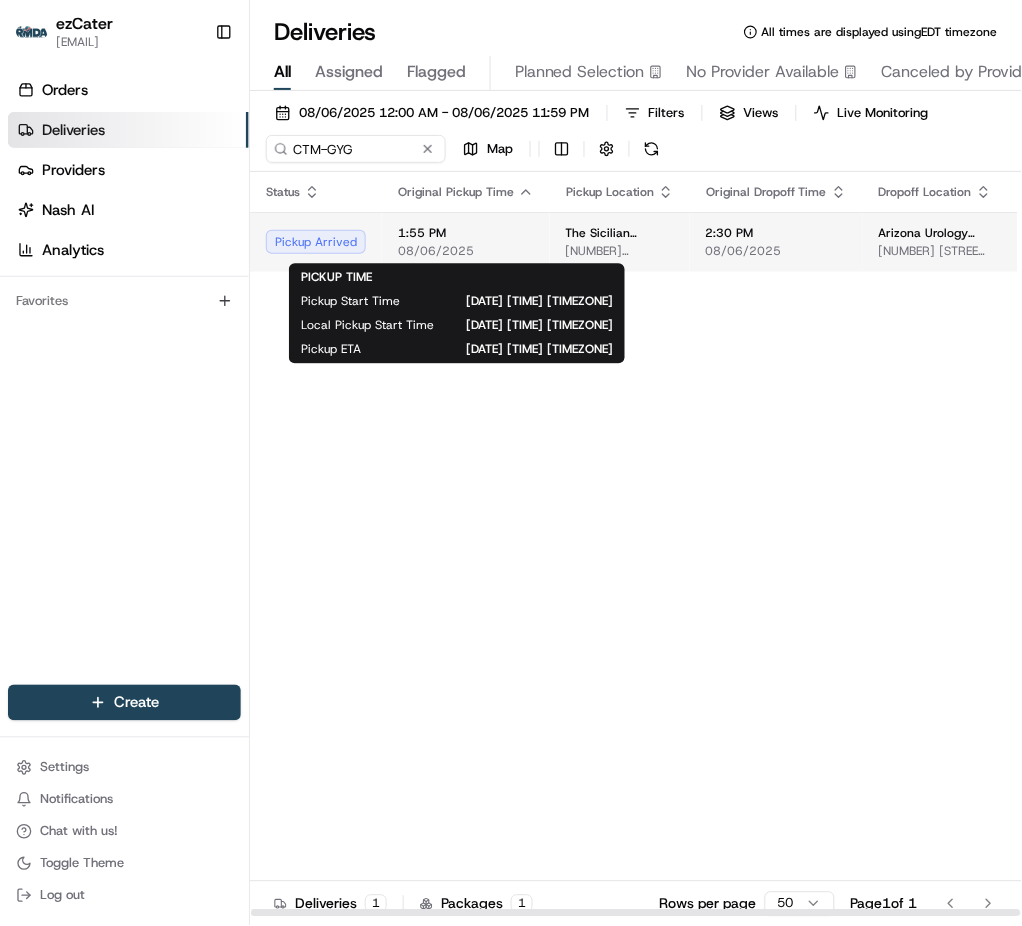 click on "1:55 PM" at bounding box center (466, 233) 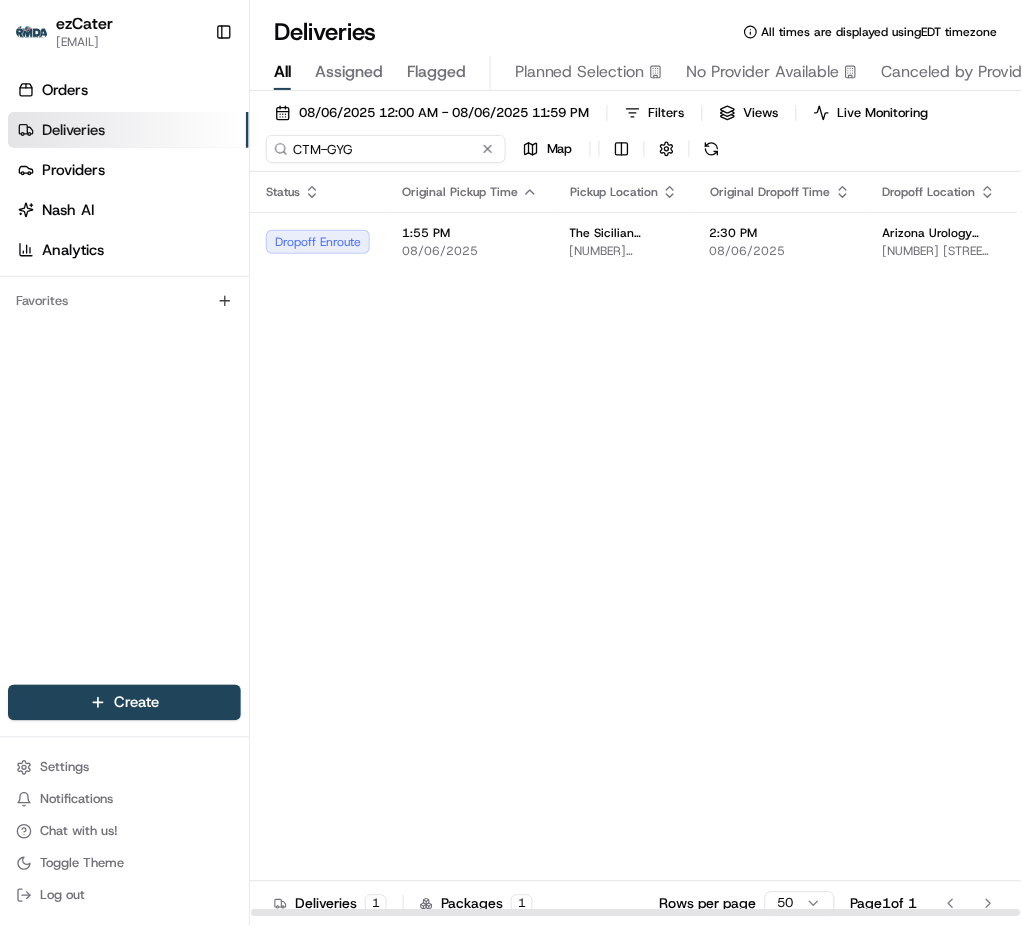 click on "CTM-GYG" at bounding box center (386, 149) 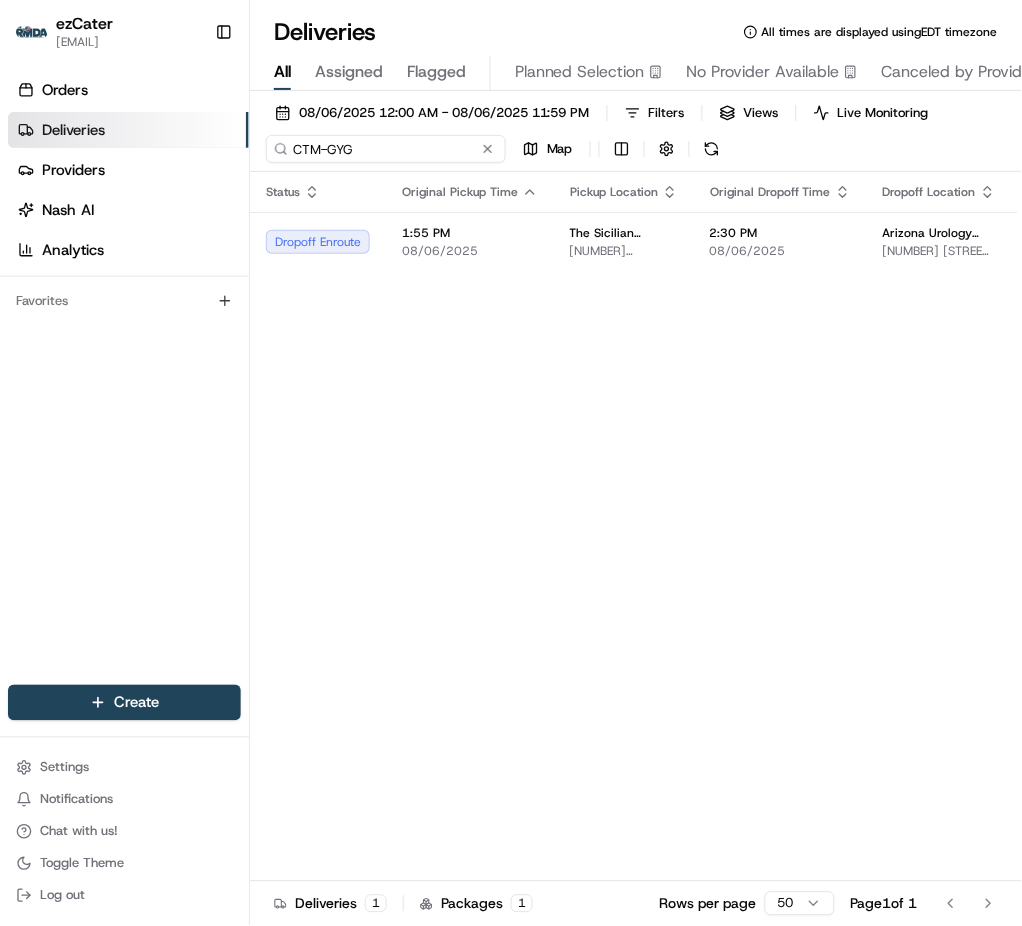 paste on "XCAKPX" 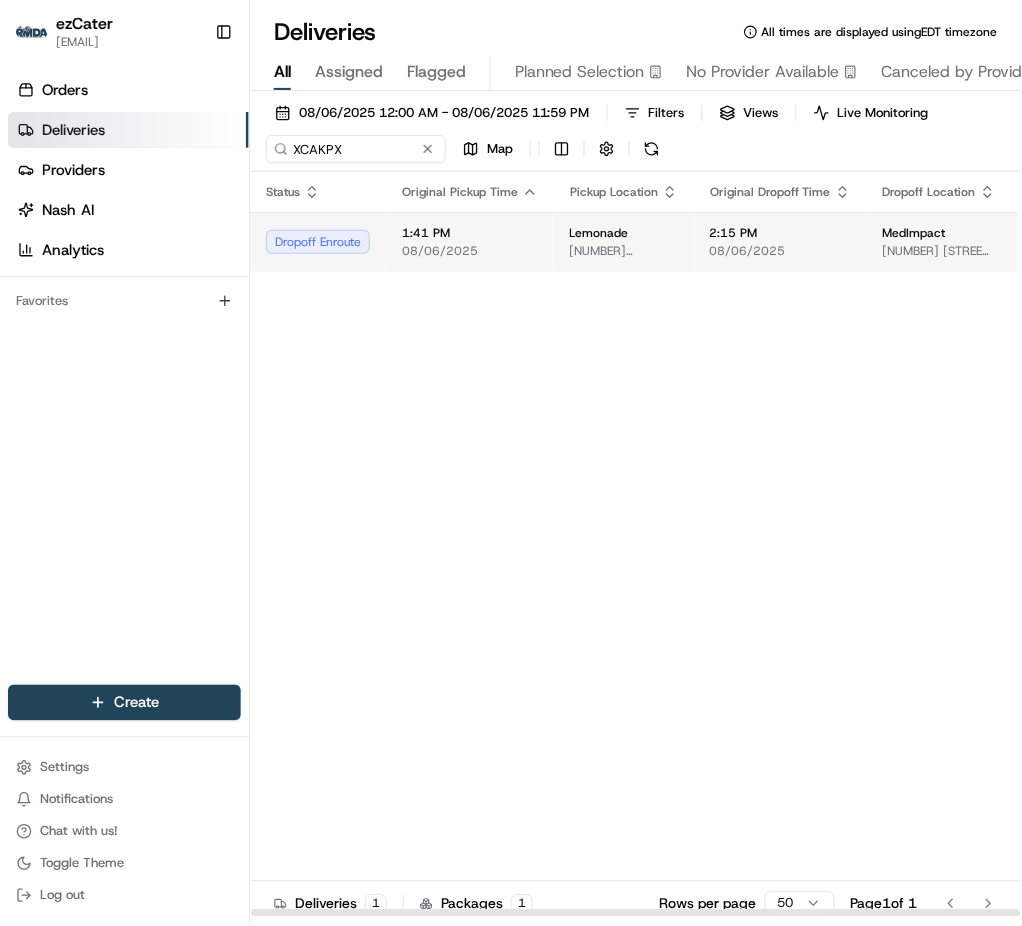 click on "1:41 PM" at bounding box center (470, 233) 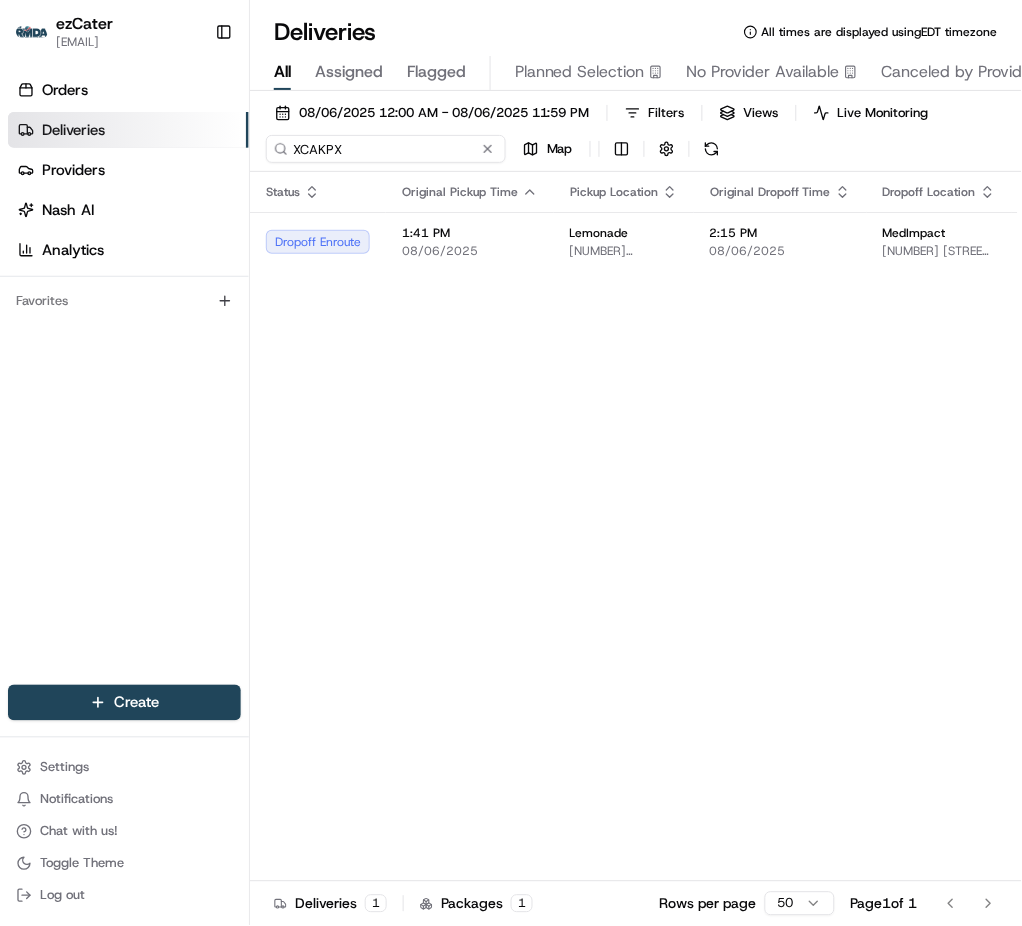 click on "XCAKPX" at bounding box center (386, 149) 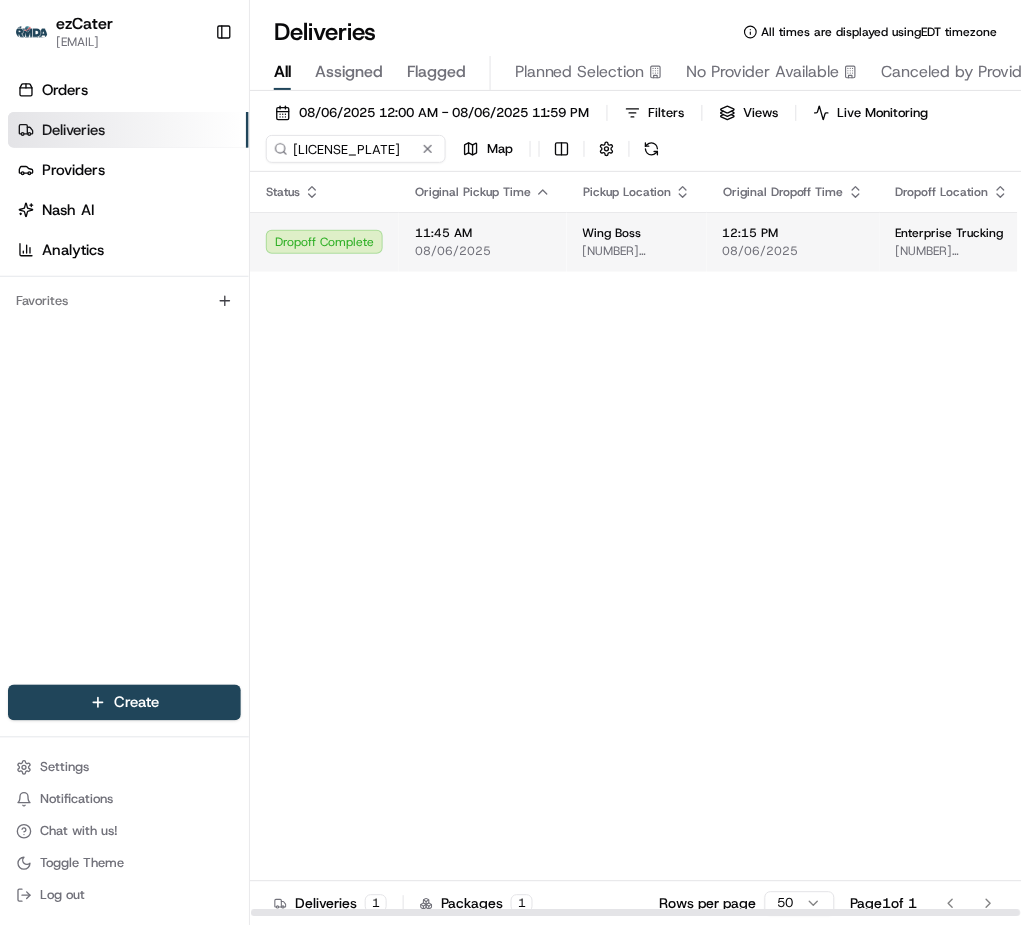 click on "08/06/2025" at bounding box center (483, 251) 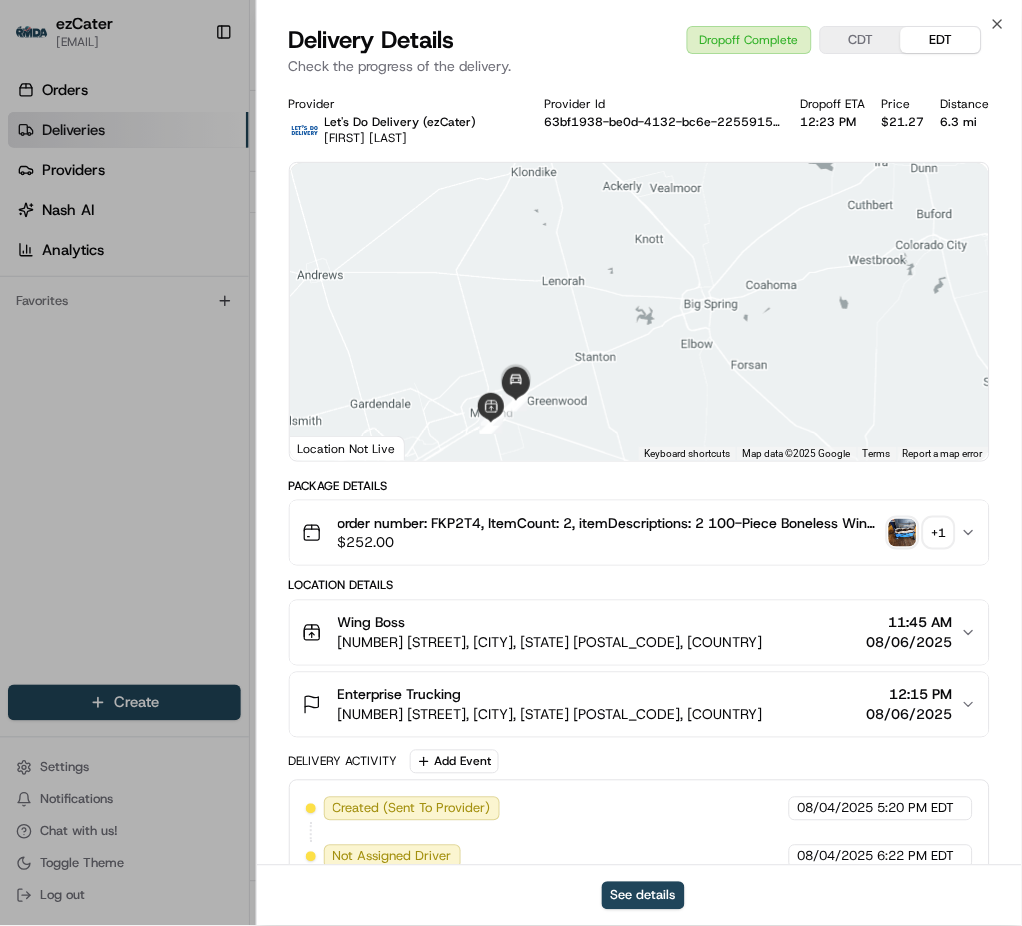scroll, scrollTop: 418, scrollLeft: 0, axis: vertical 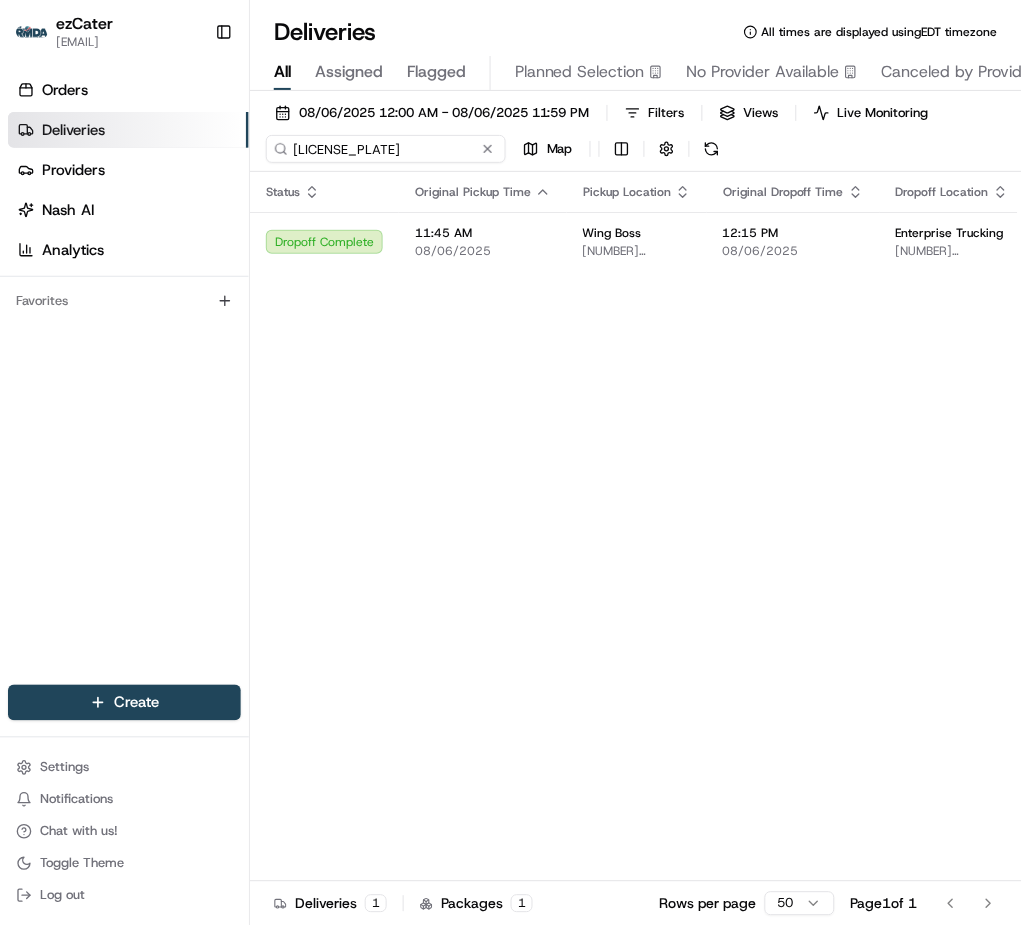 click on "[LICENSE_PLATE]" at bounding box center [386, 149] 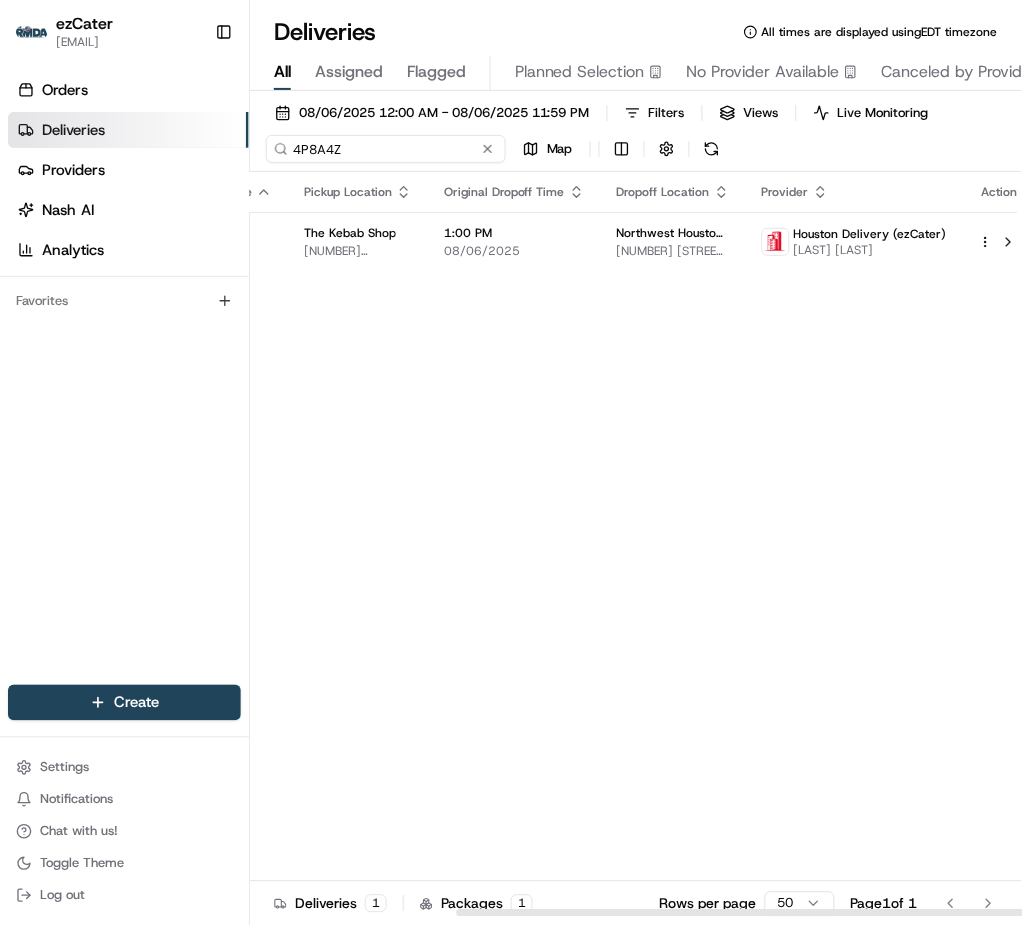 scroll, scrollTop: 0, scrollLeft: 0, axis: both 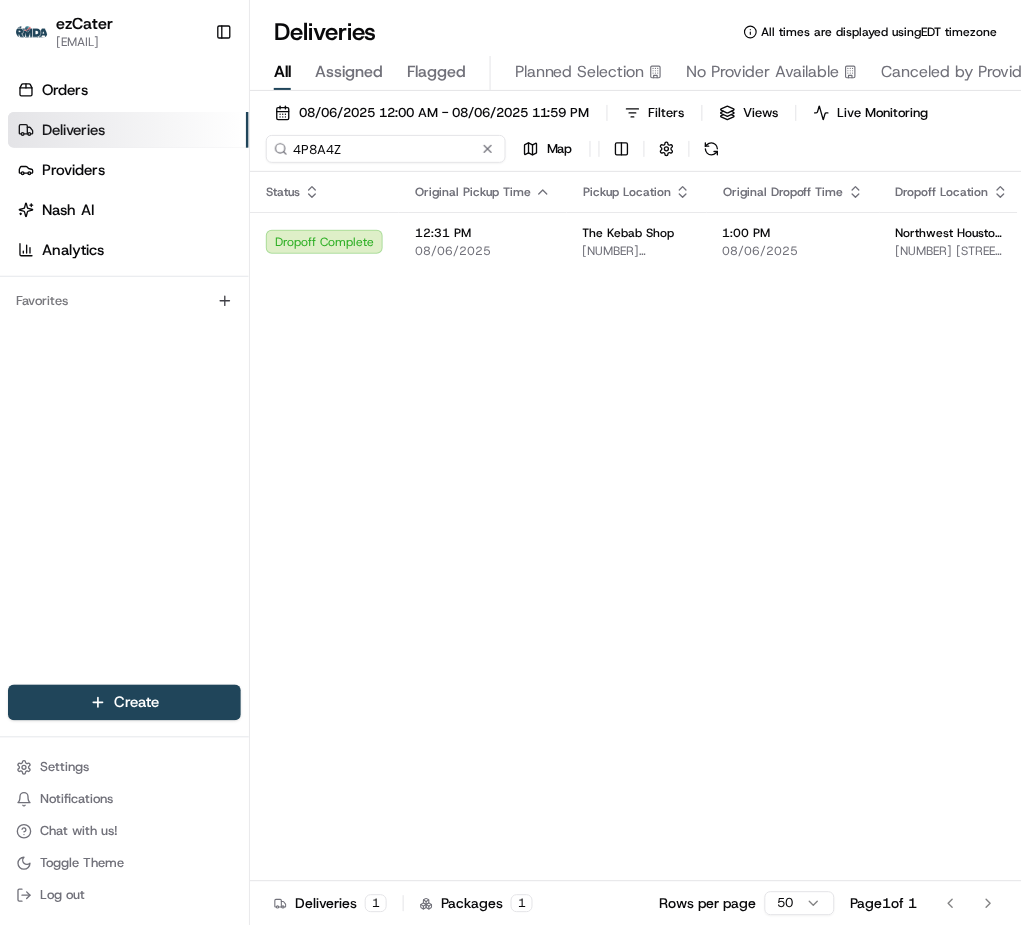 click on "4P8A4Z" at bounding box center (386, 149) 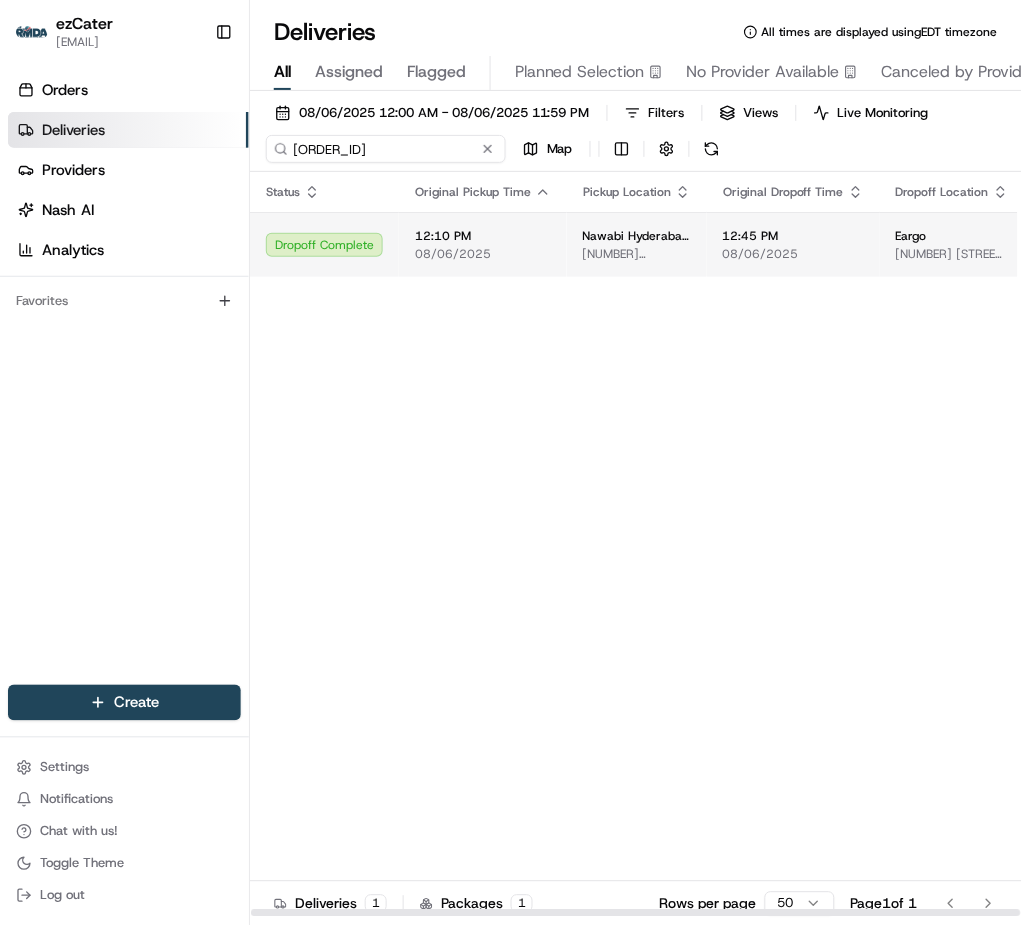 type on "[ORDER_ID]" 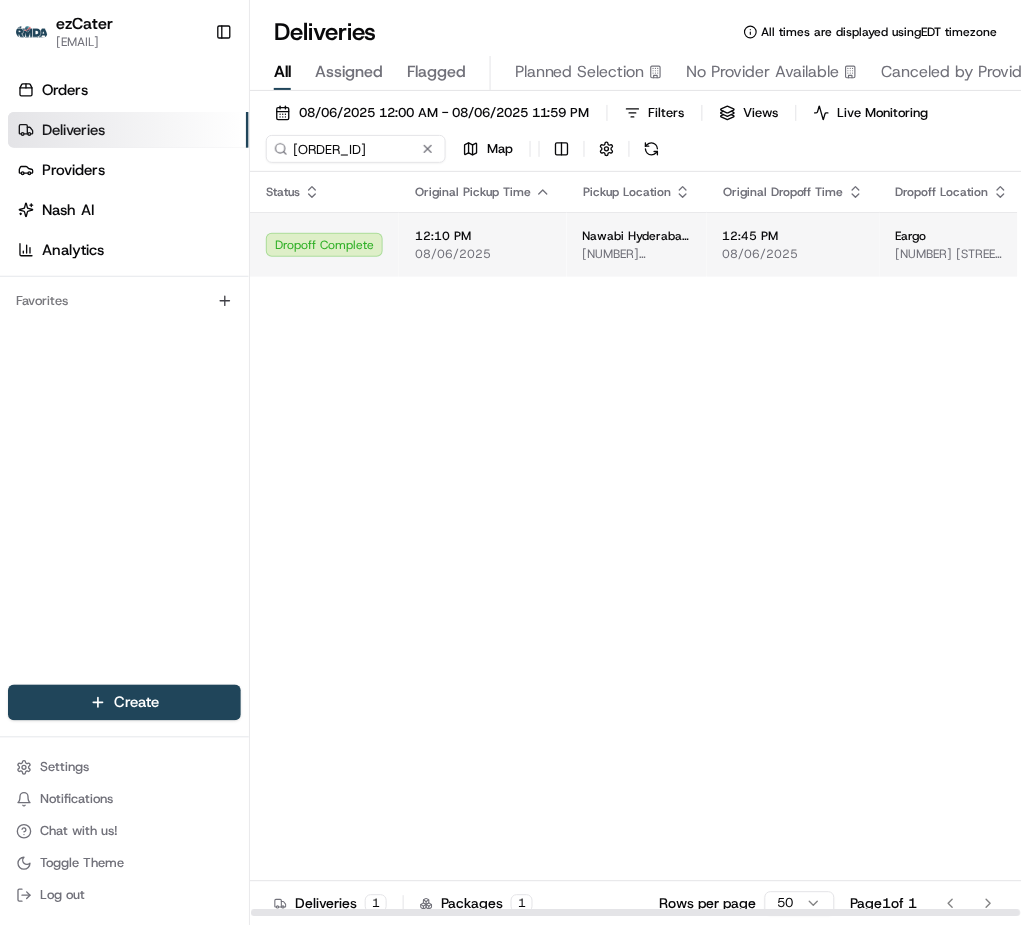click on "[NUMBER] [STREET], [CITY], [STATE] [POSTAL_CODE], [COUNTRY]" at bounding box center [637, 254] 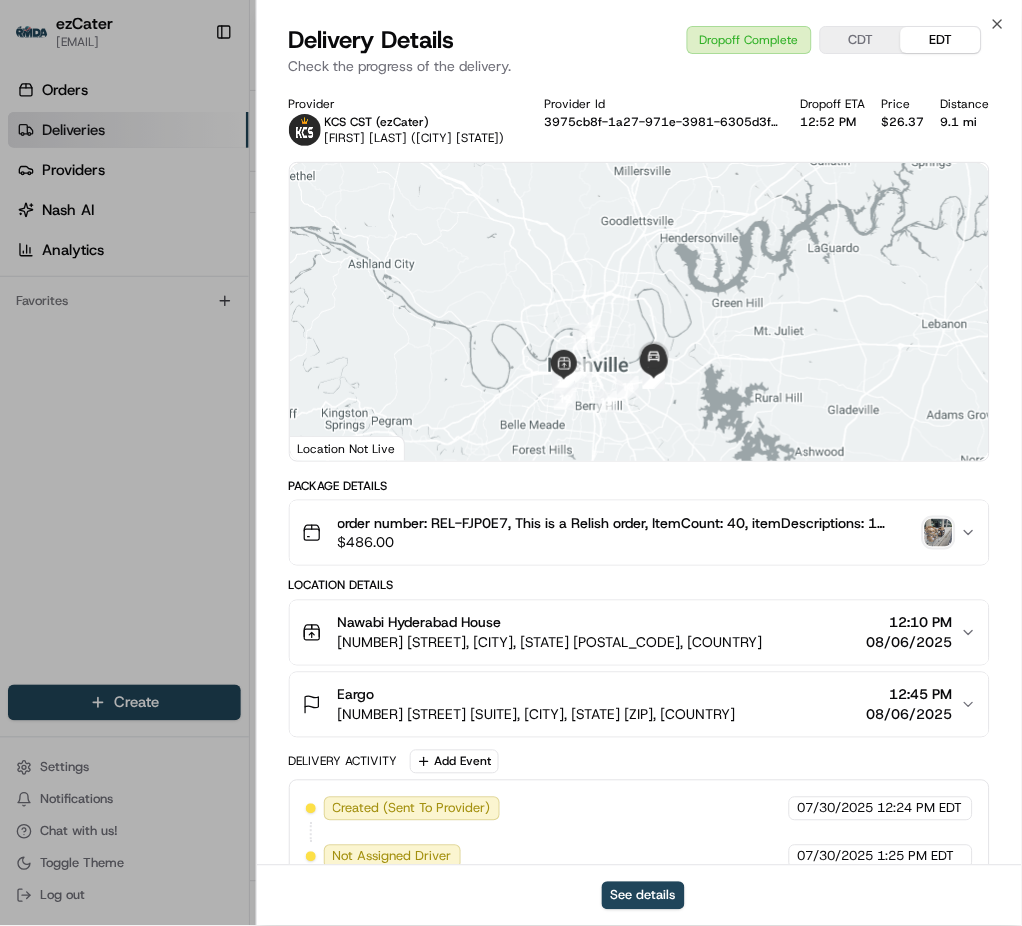 scroll, scrollTop: 610, scrollLeft: 0, axis: vertical 